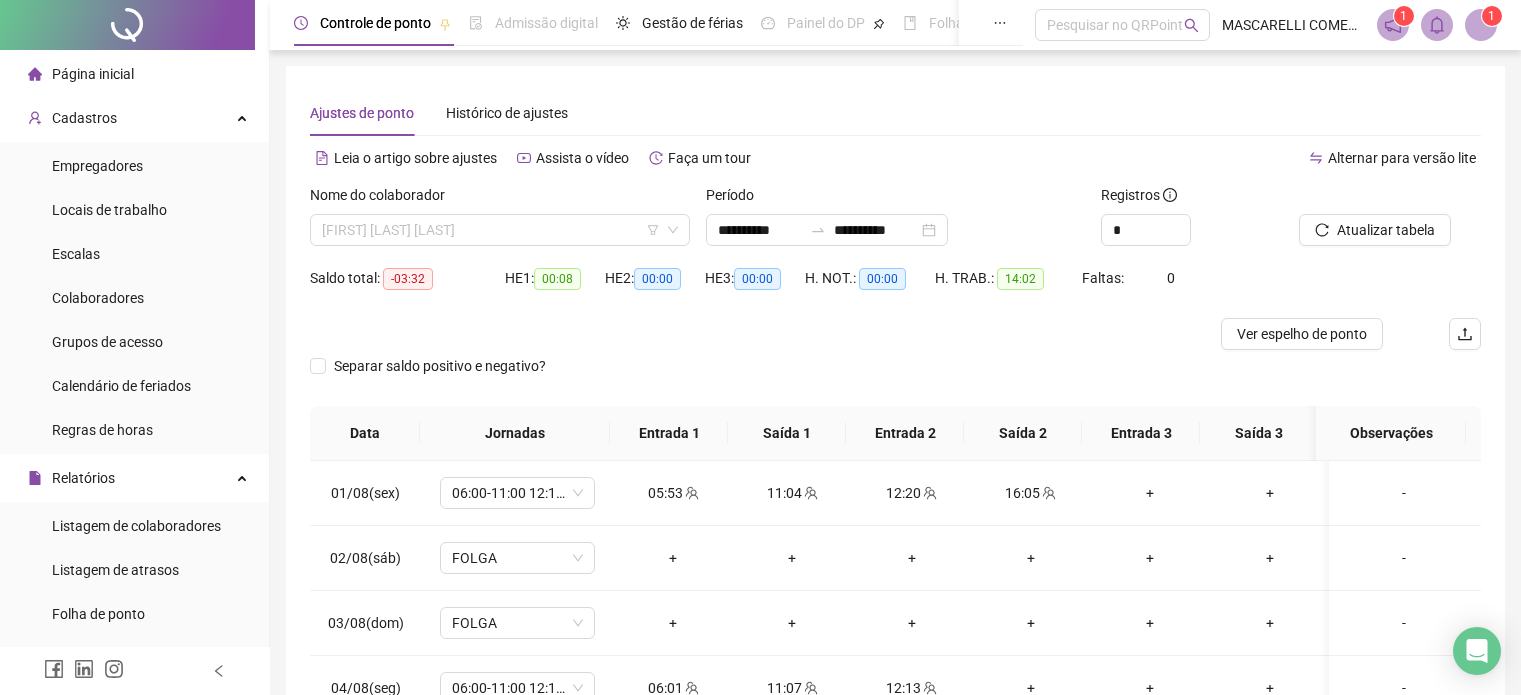 scroll, scrollTop: 42, scrollLeft: 0, axis: vertical 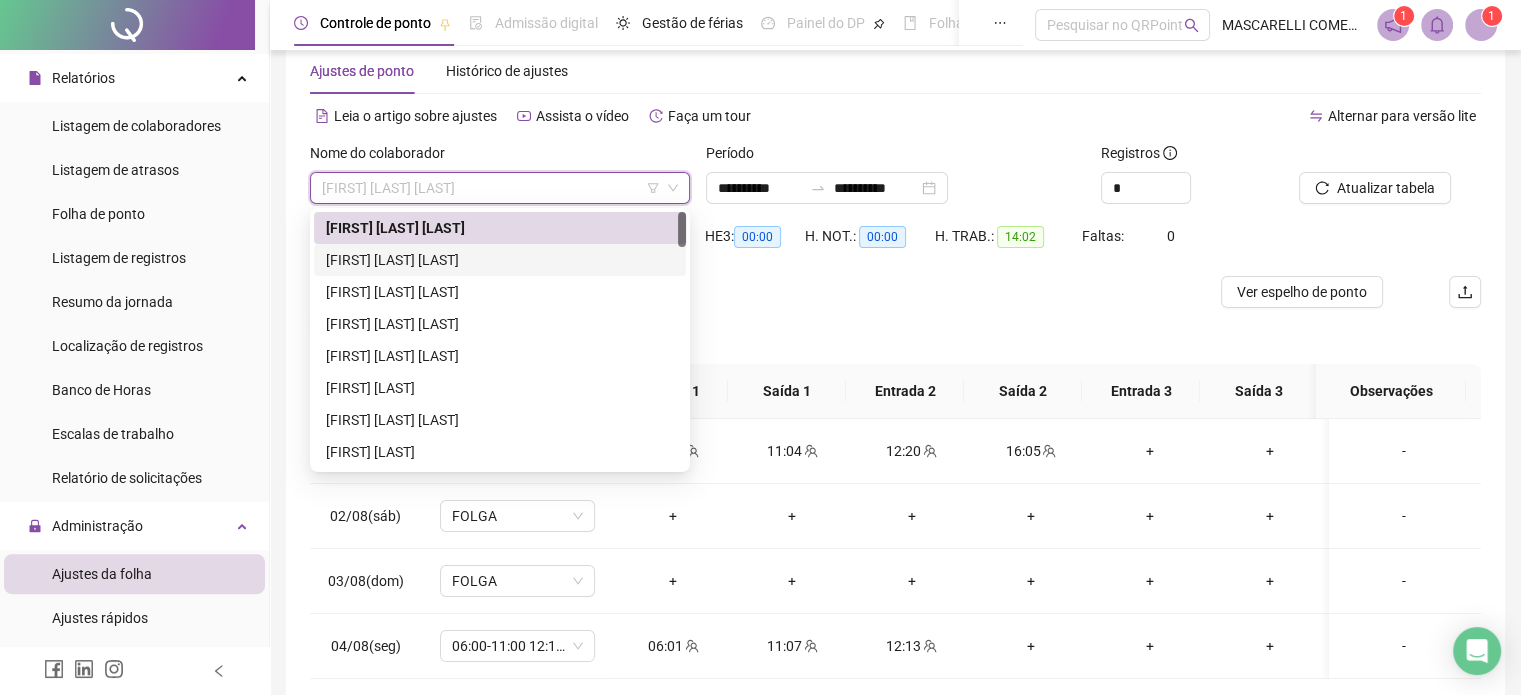 click on "[FIRST] [LAST] [LAST]" at bounding box center [500, 260] 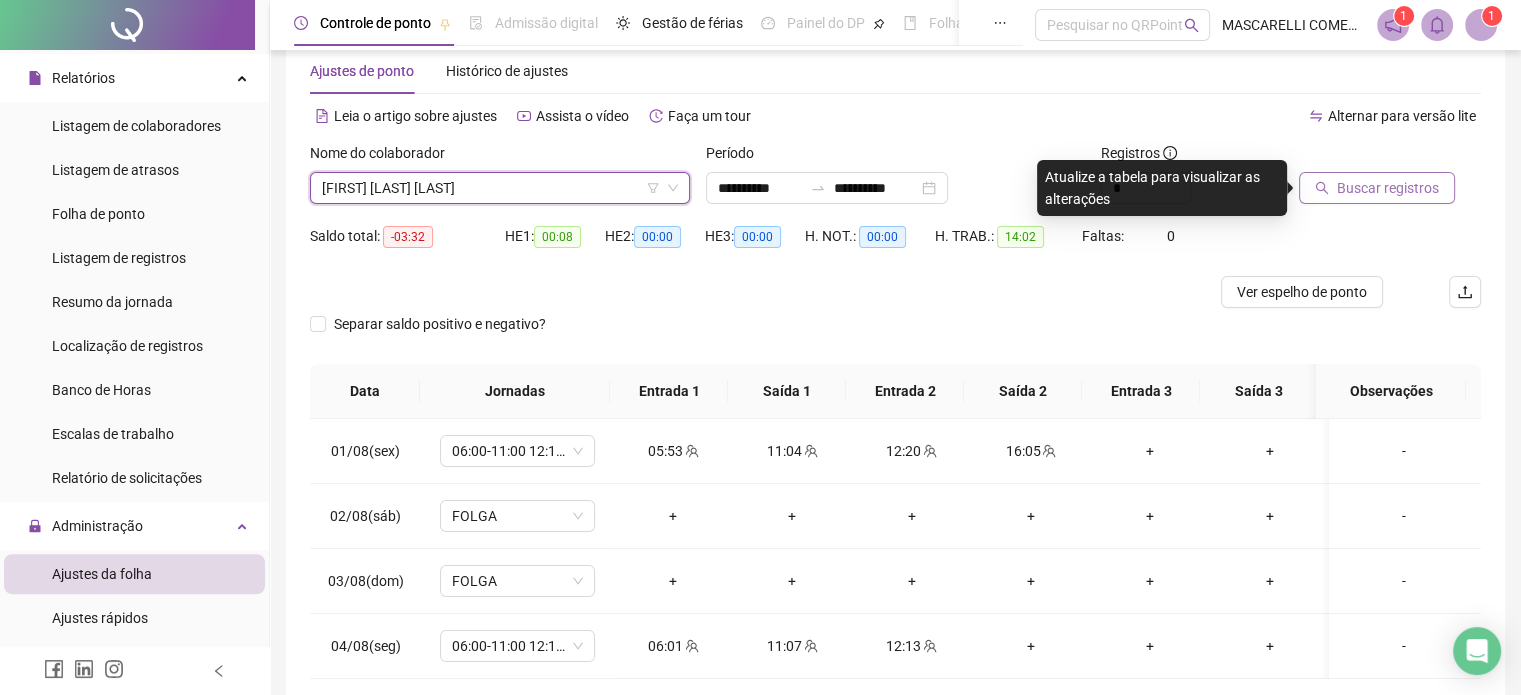 click on "Buscar registros" at bounding box center (1388, 188) 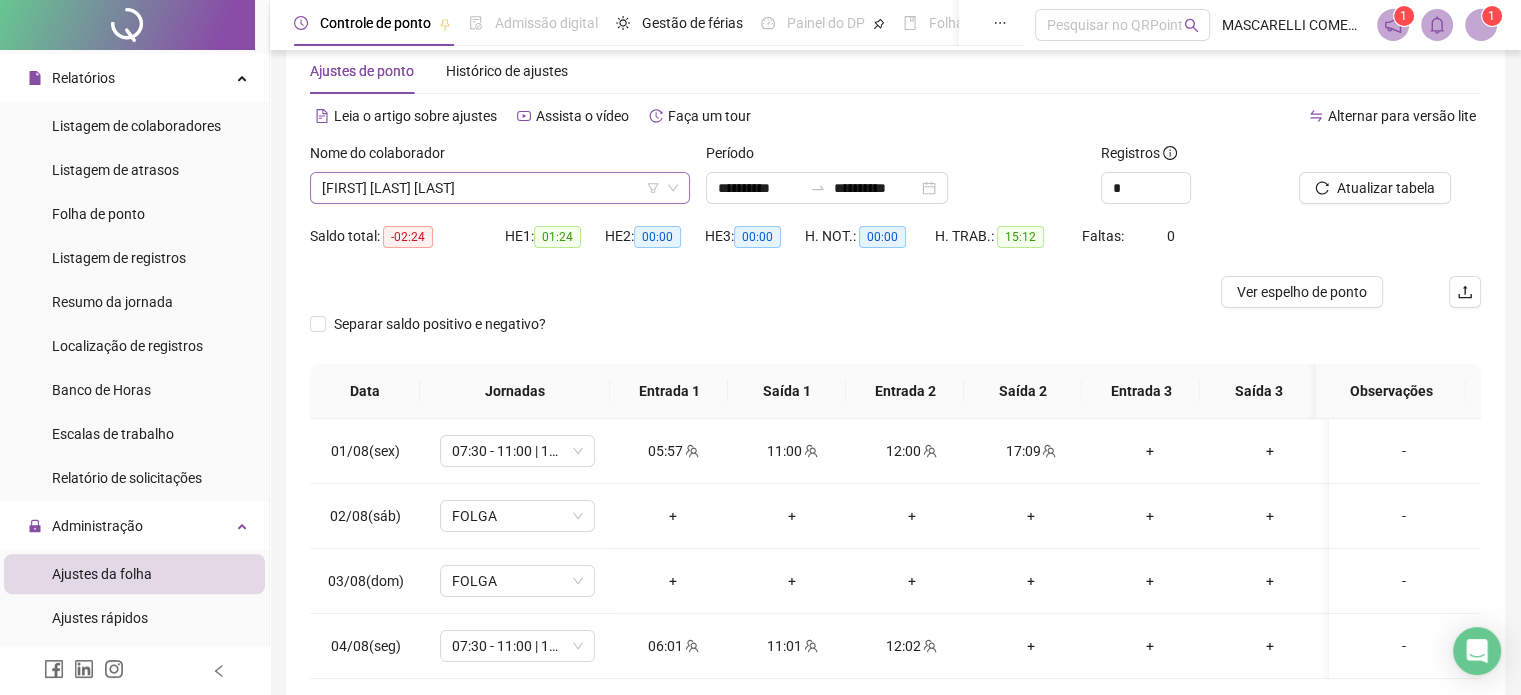 click on "[FIRST] [LAST] [LAST]" at bounding box center (500, 188) 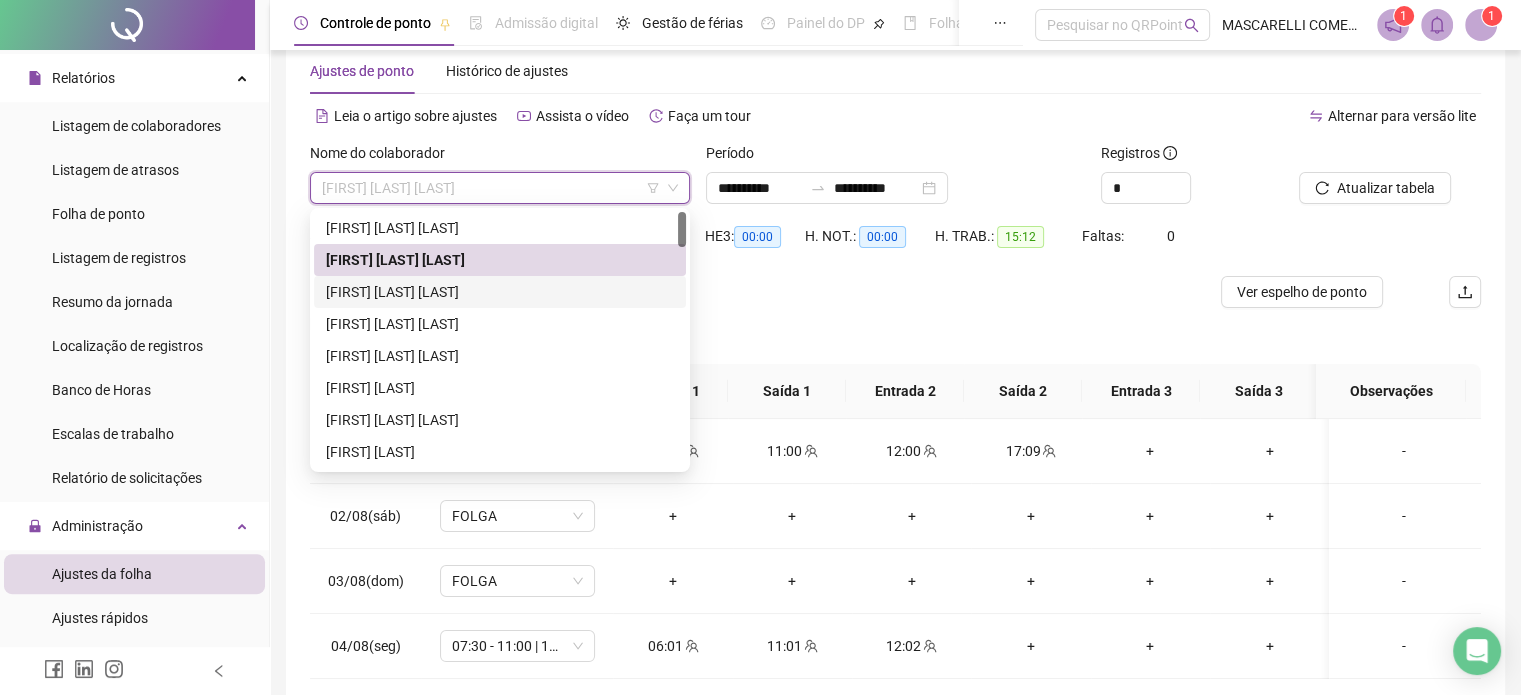 click on "[FIRST] [LAST] [LAST]" at bounding box center [500, 292] 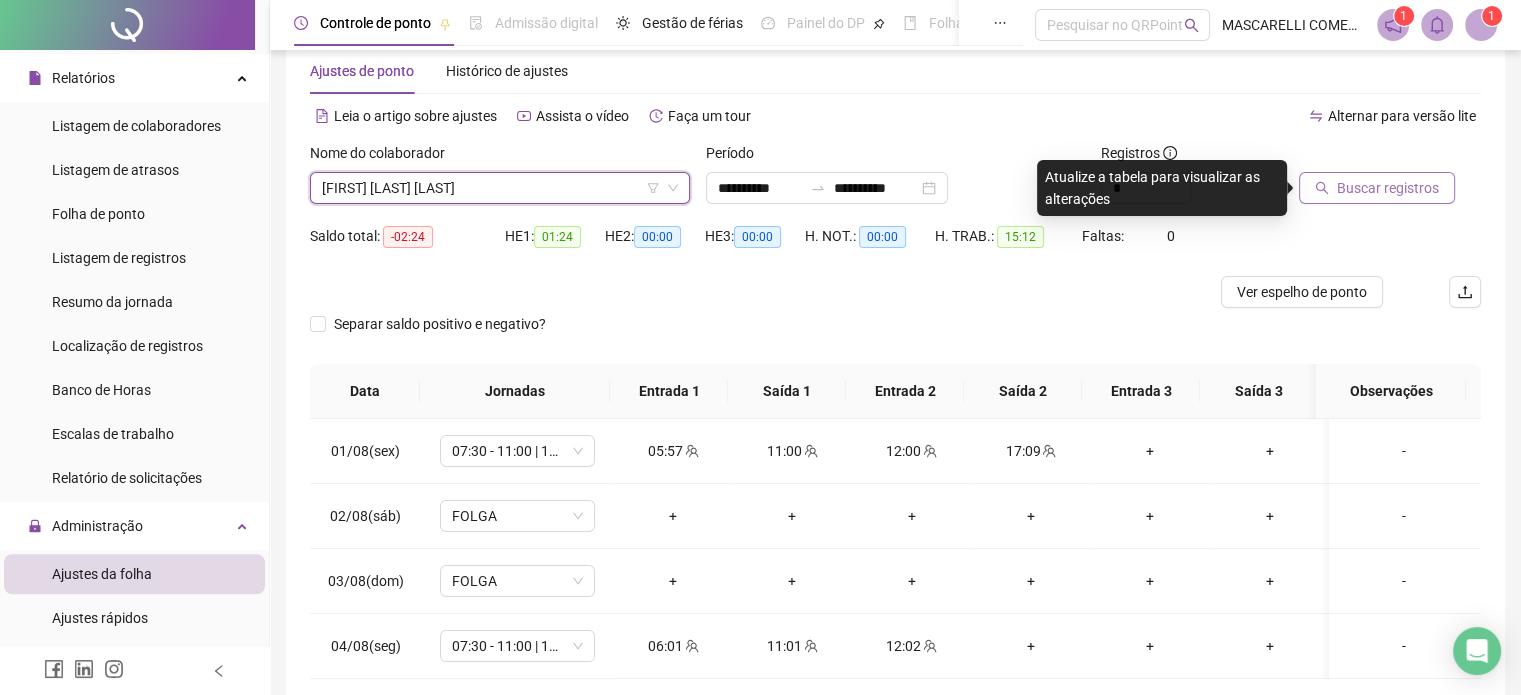click on "Buscar registros" at bounding box center (1388, 188) 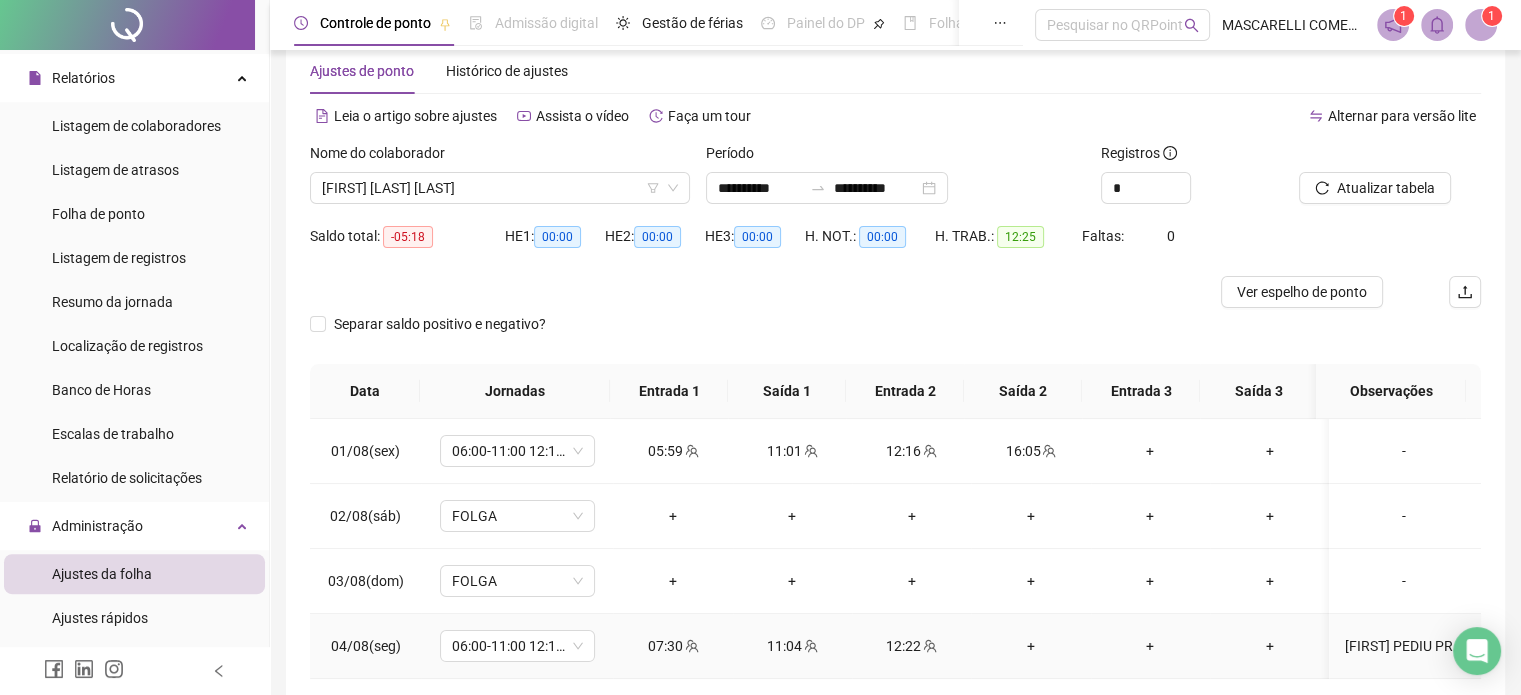 click on "[FIRST] PEDIU PRA CHEGAR ESSE HORÁRIO A PARTIR DE HOJE" at bounding box center (1404, 646) 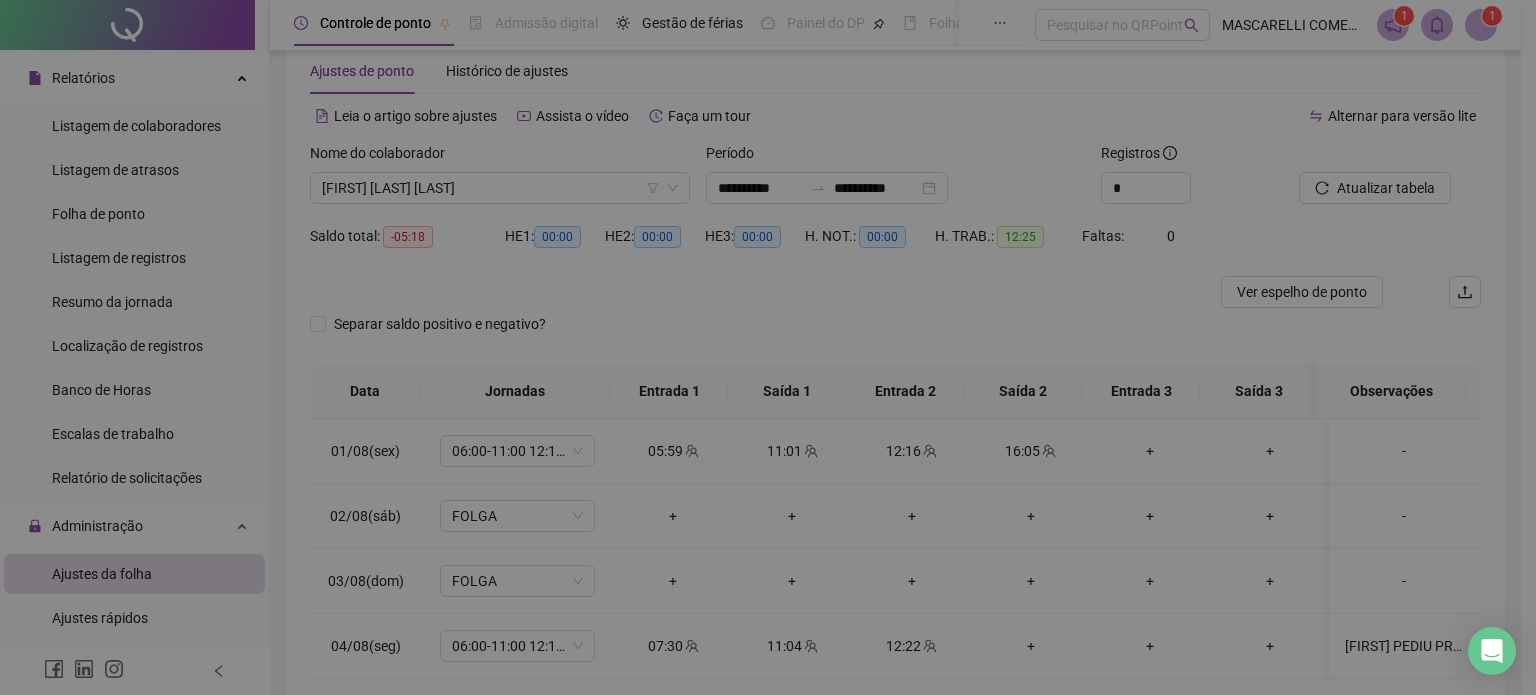 type on "**********" 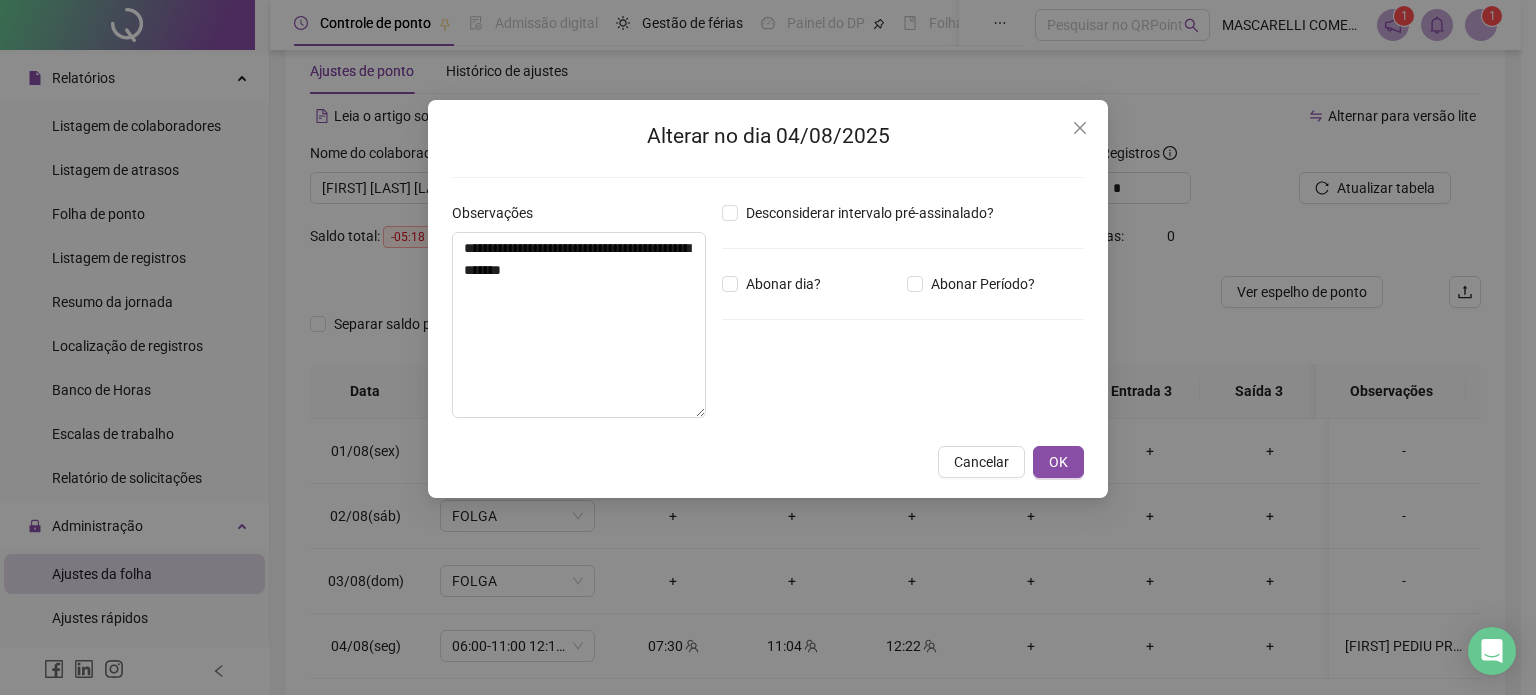 click on "**********" at bounding box center [768, 347] 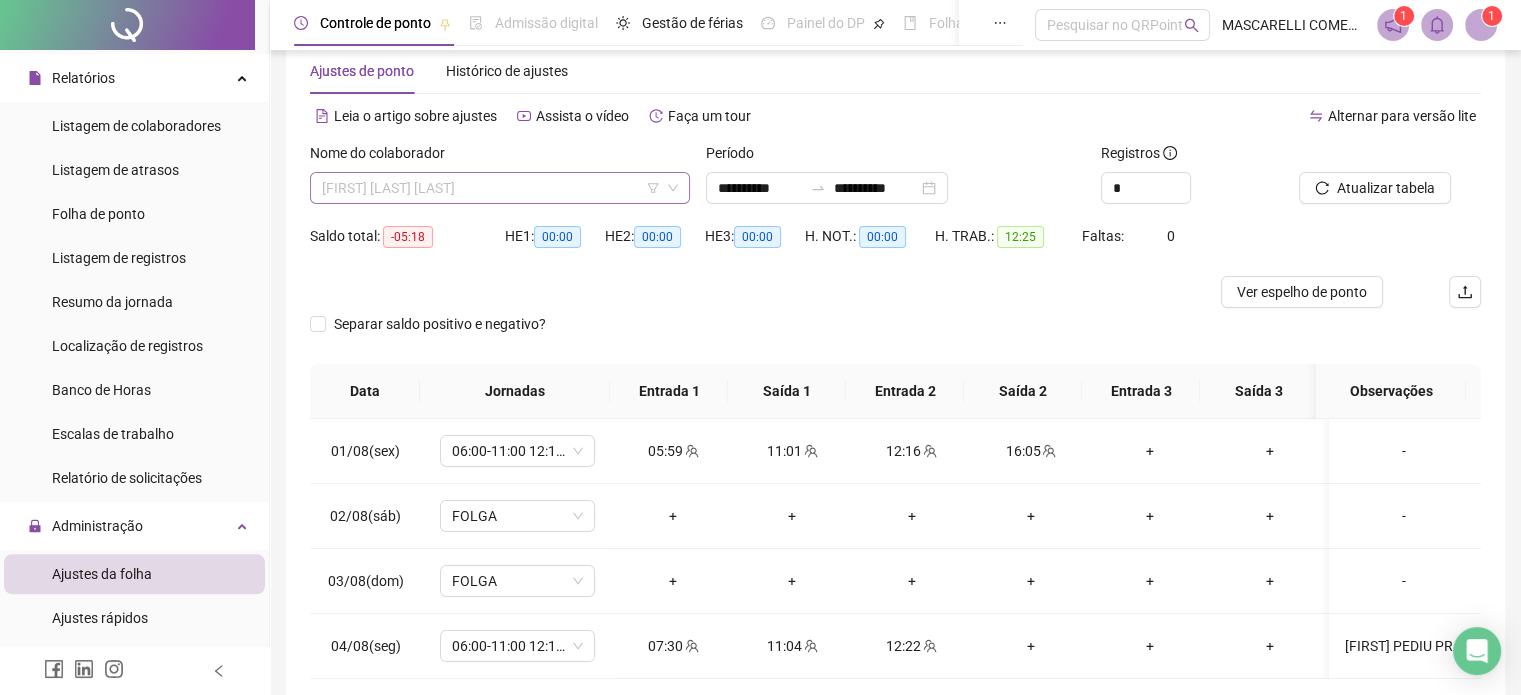 click on "[FIRST] [LAST] [LAST]" at bounding box center [500, 188] 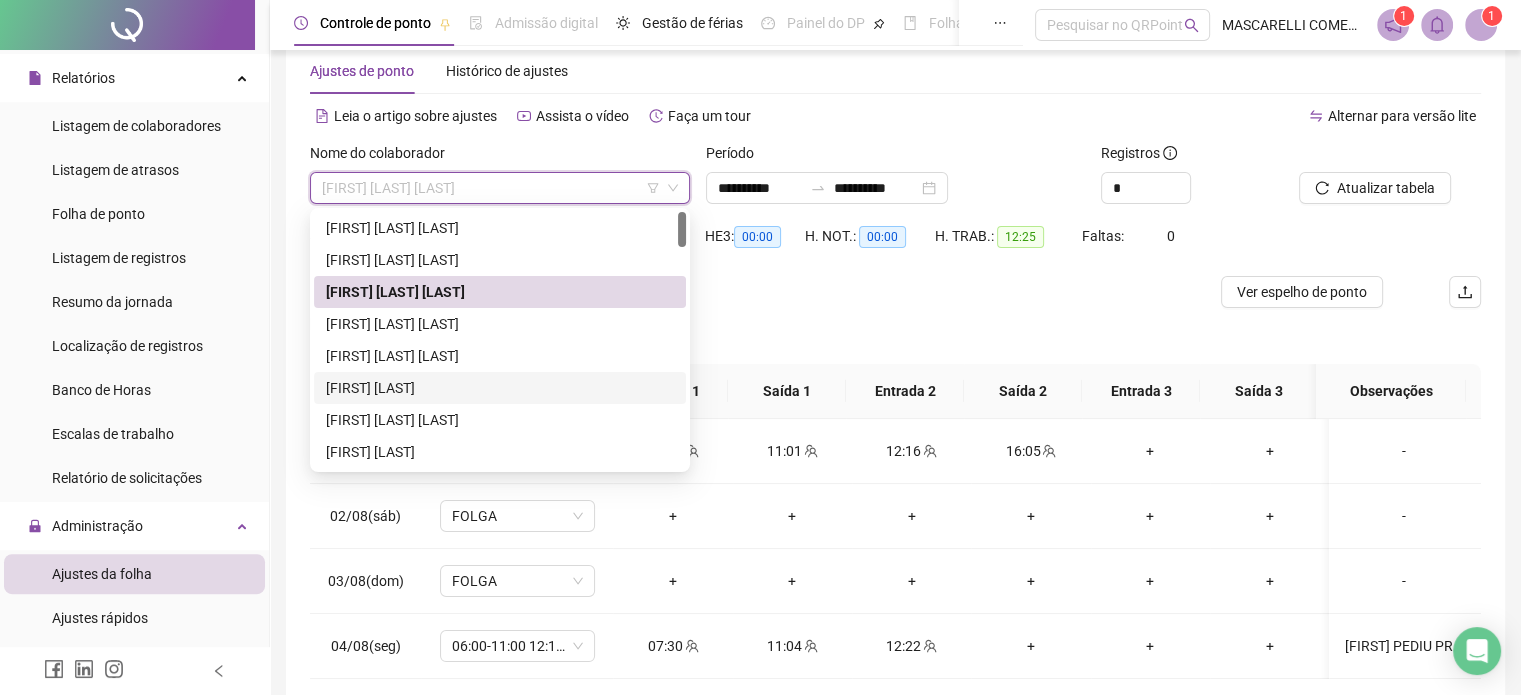 click on "[FIRST] [LAST]" at bounding box center [500, 388] 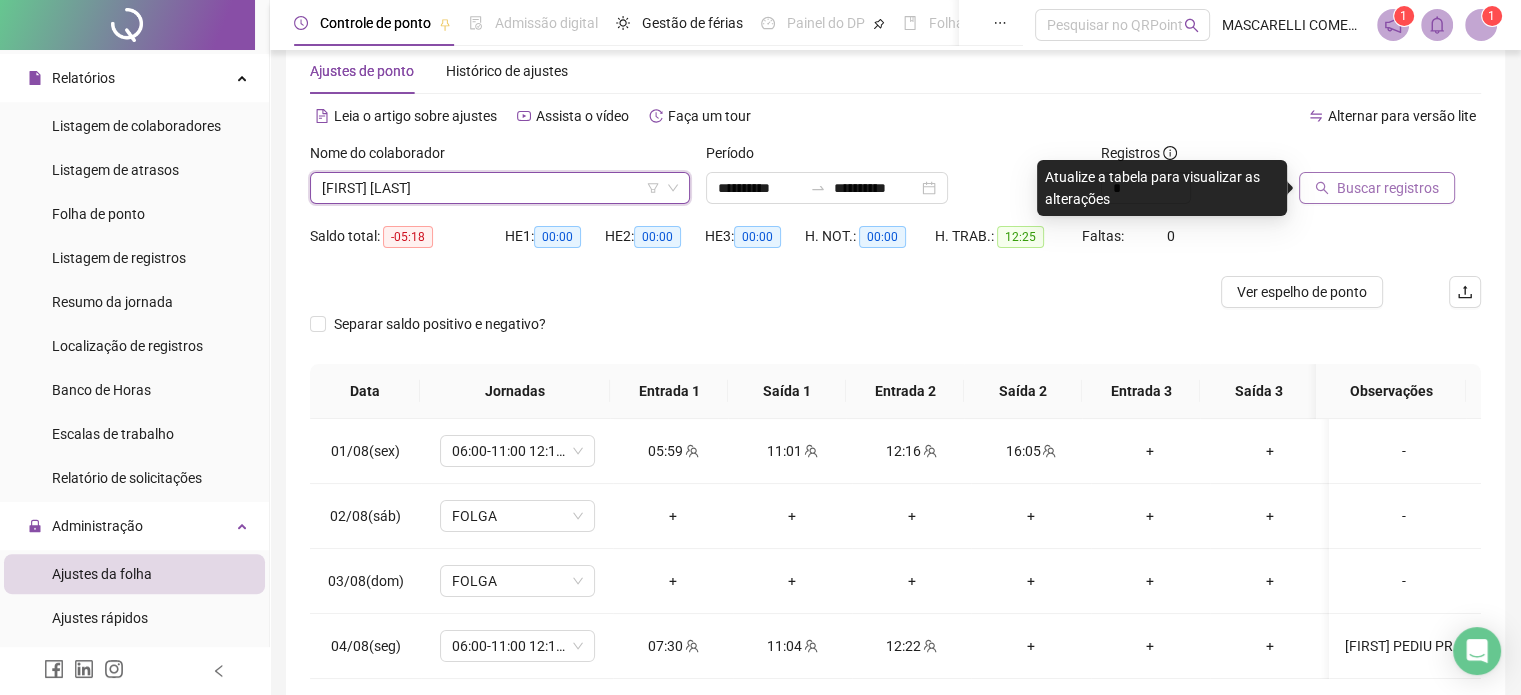 click on "Buscar registros" at bounding box center [1388, 188] 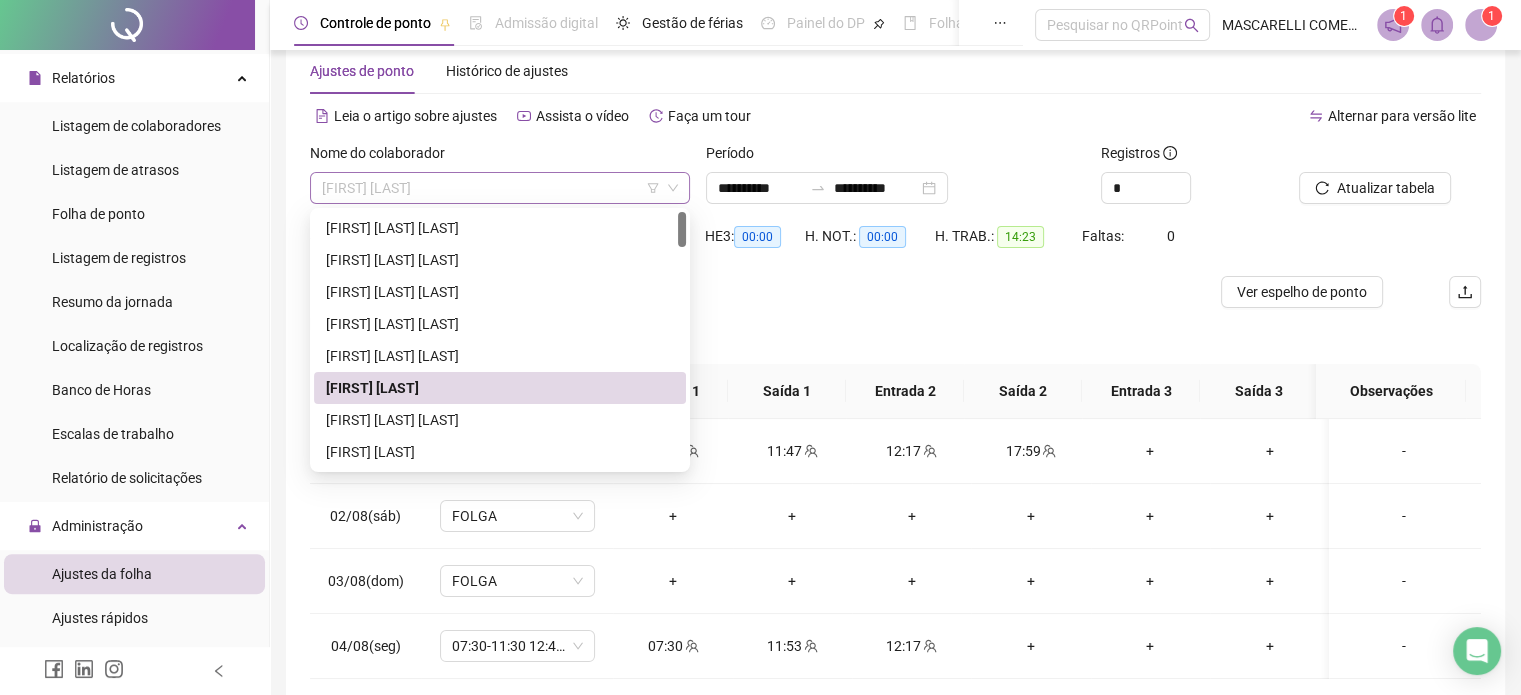click on "[FIRST] [LAST]" at bounding box center (500, 188) 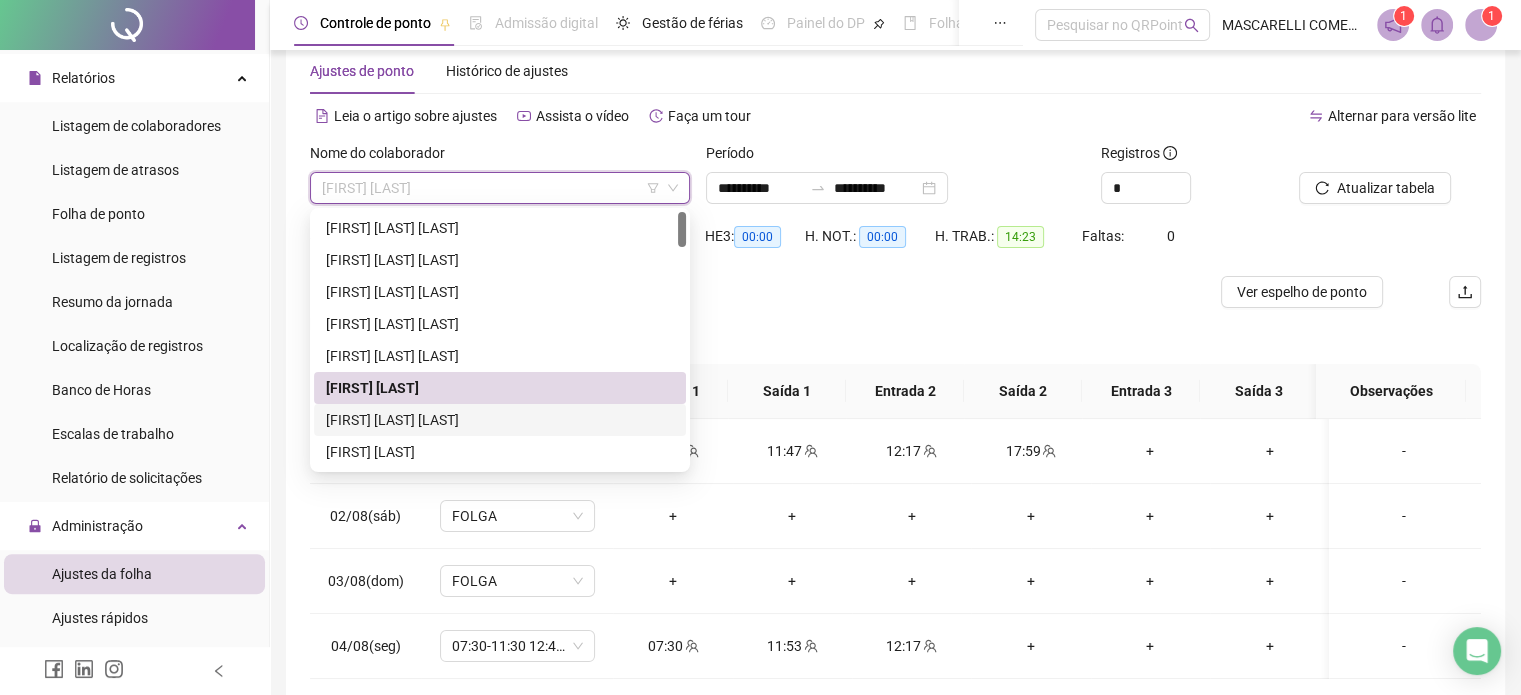 click on "[FIRST] [LAST] [LAST]" at bounding box center [500, 420] 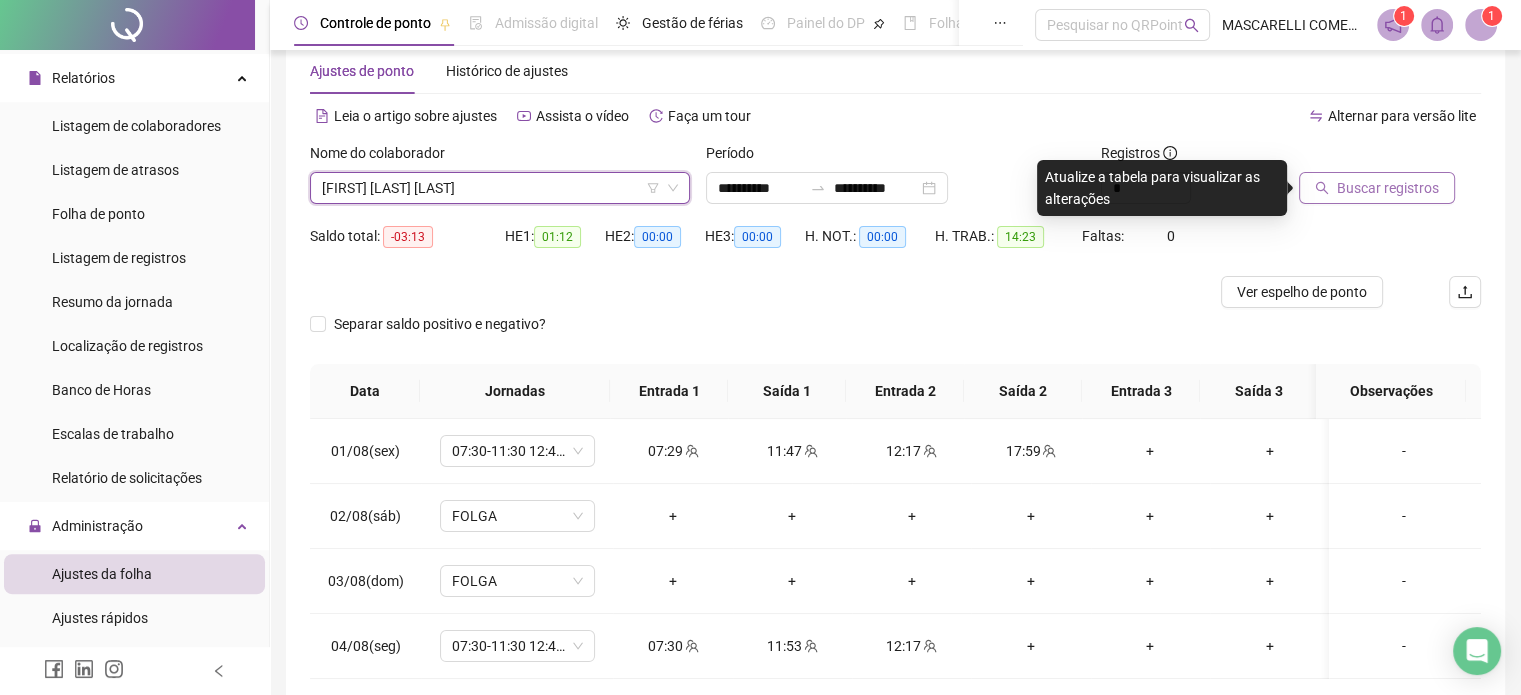click on "Buscar registros" at bounding box center [1388, 188] 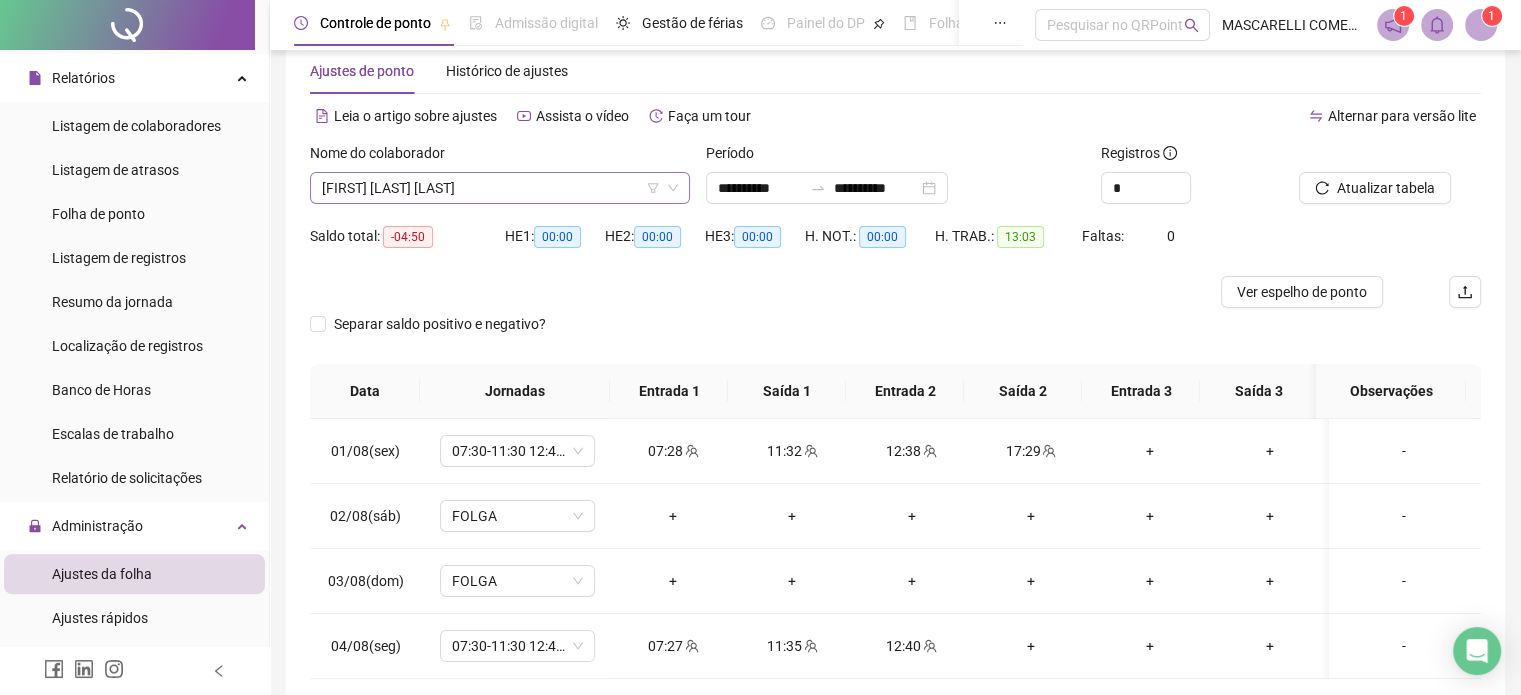 click on "[FIRST] [LAST] [LAST]" at bounding box center (500, 188) 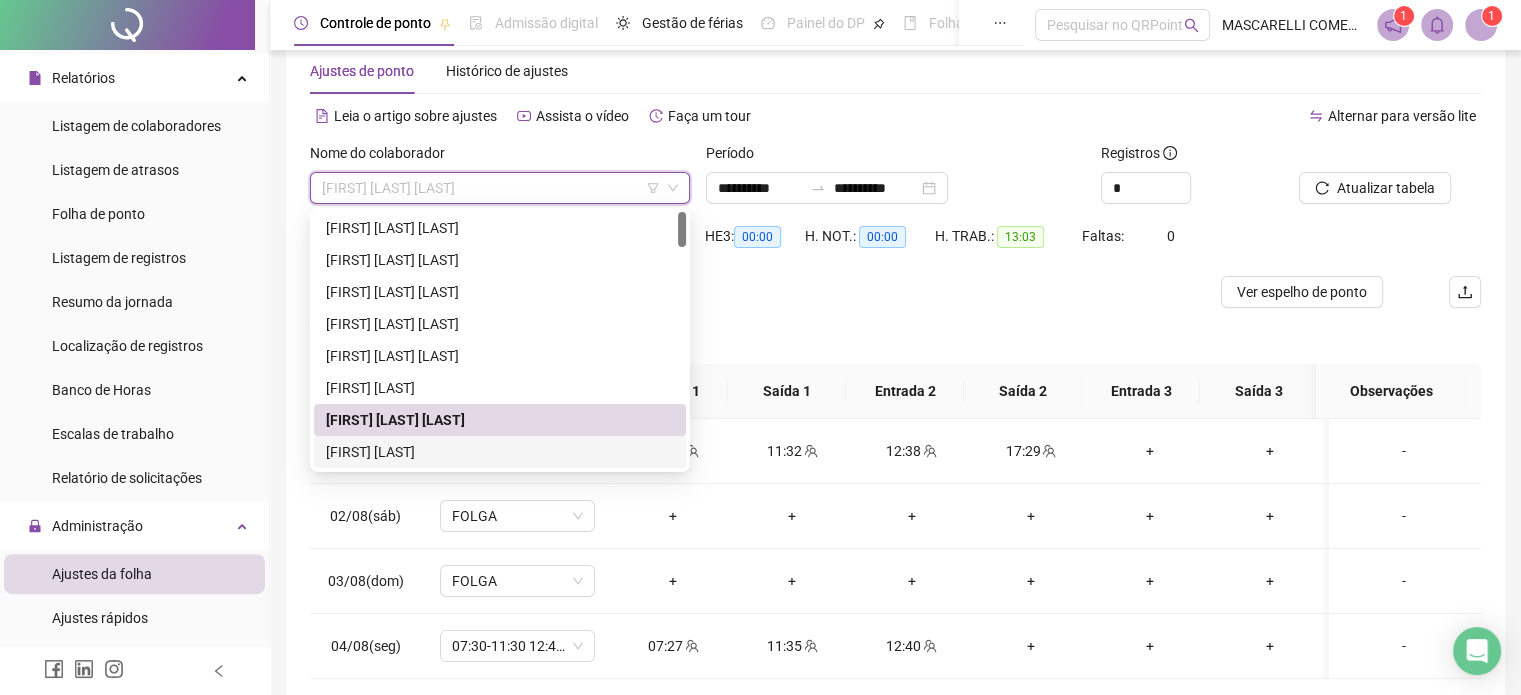 click on "[FIRST] [LAST]" at bounding box center [500, 452] 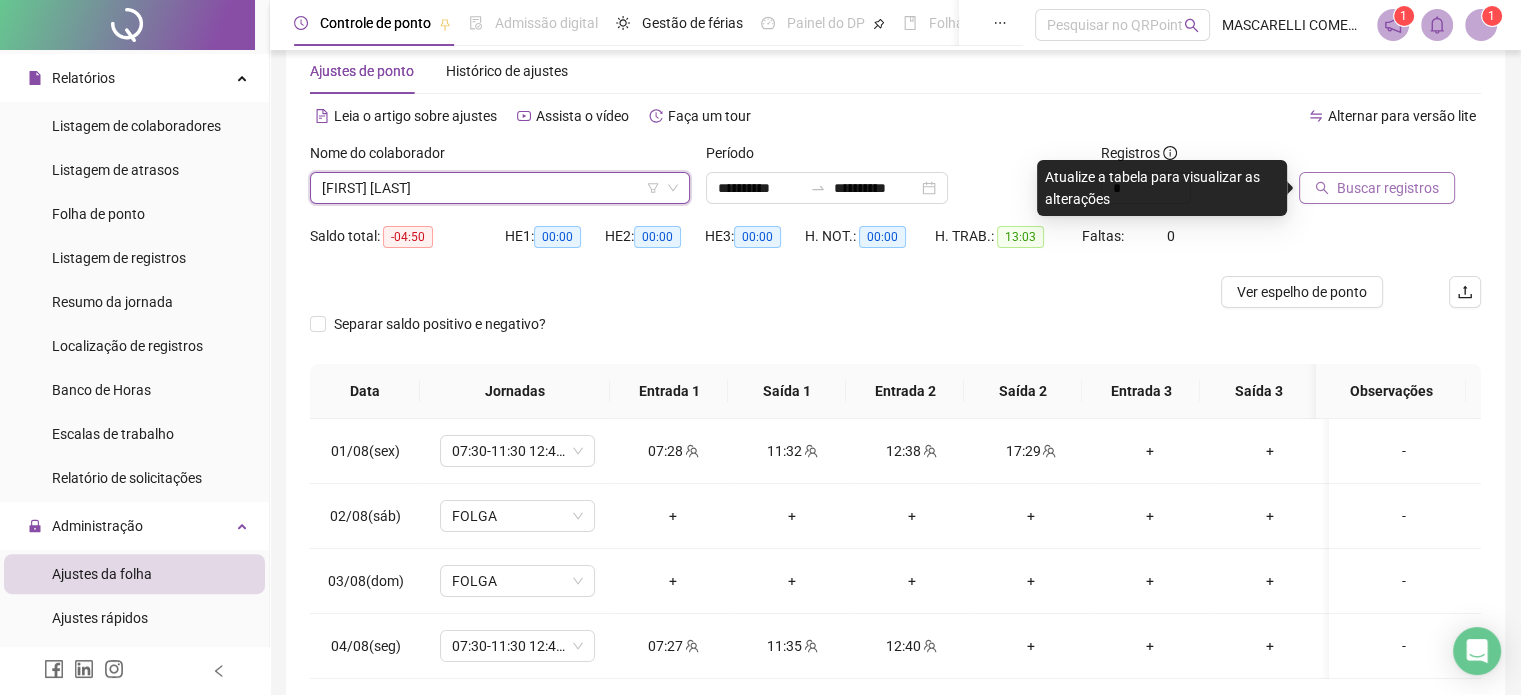 click on "Buscar registros" at bounding box center [1388, 188] 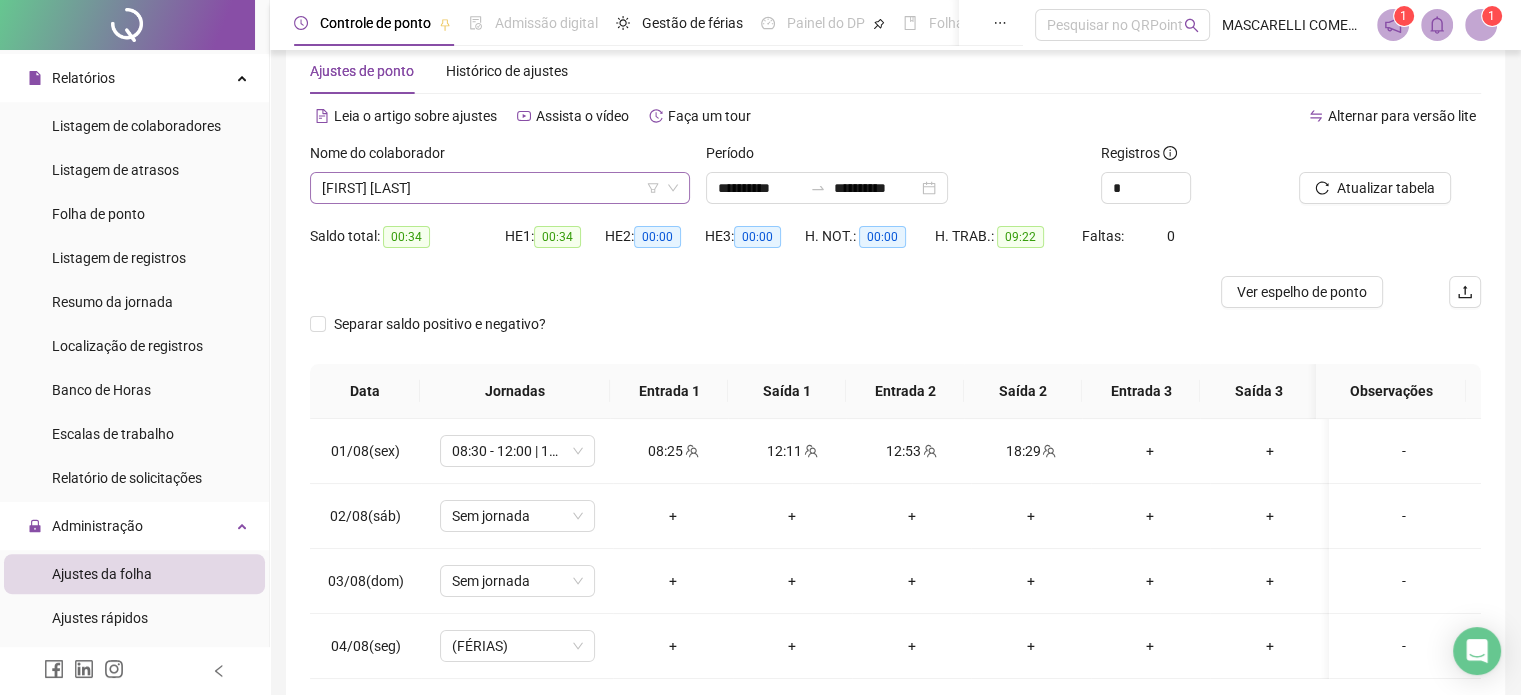 click on "[FIRST] [LAST]" at bounding box center [500, 188] 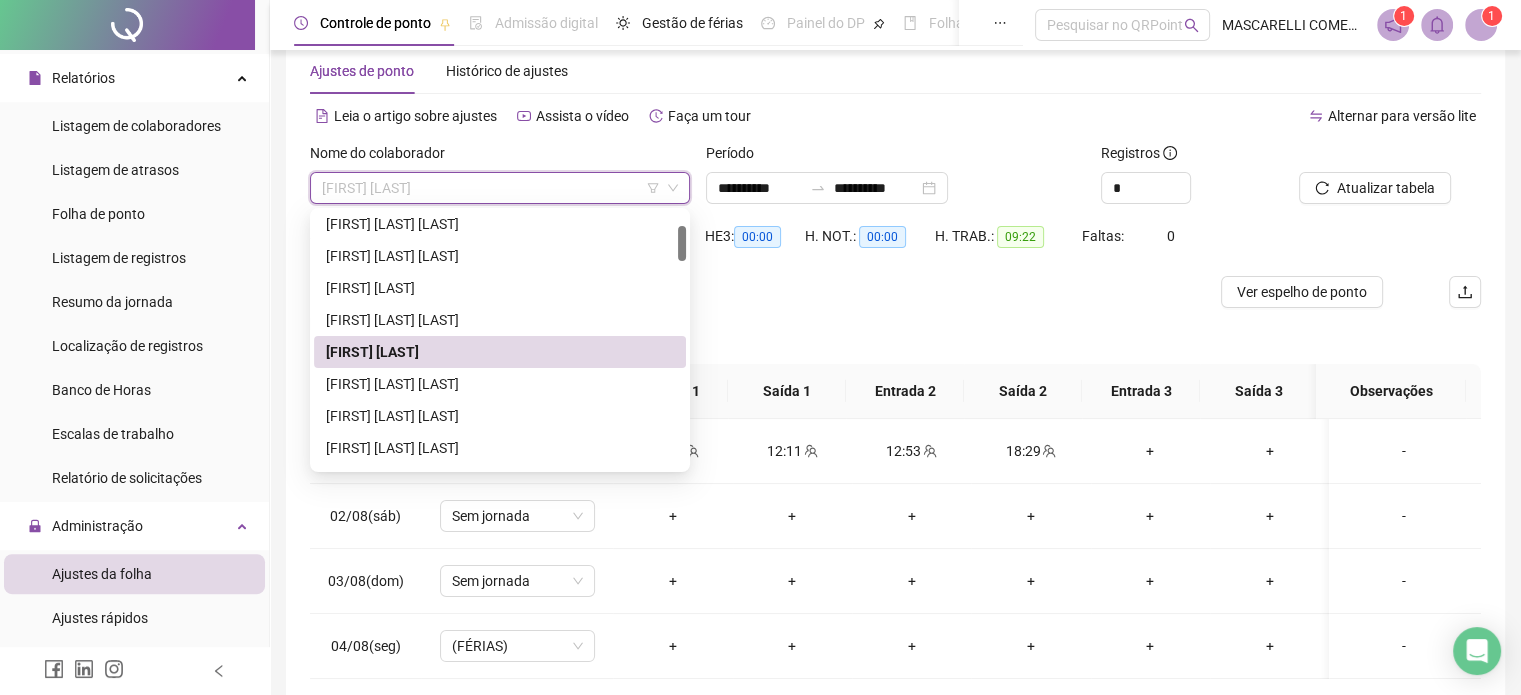 scroll, scrollTop: 200, scrollLeft: 0, axis: vertical 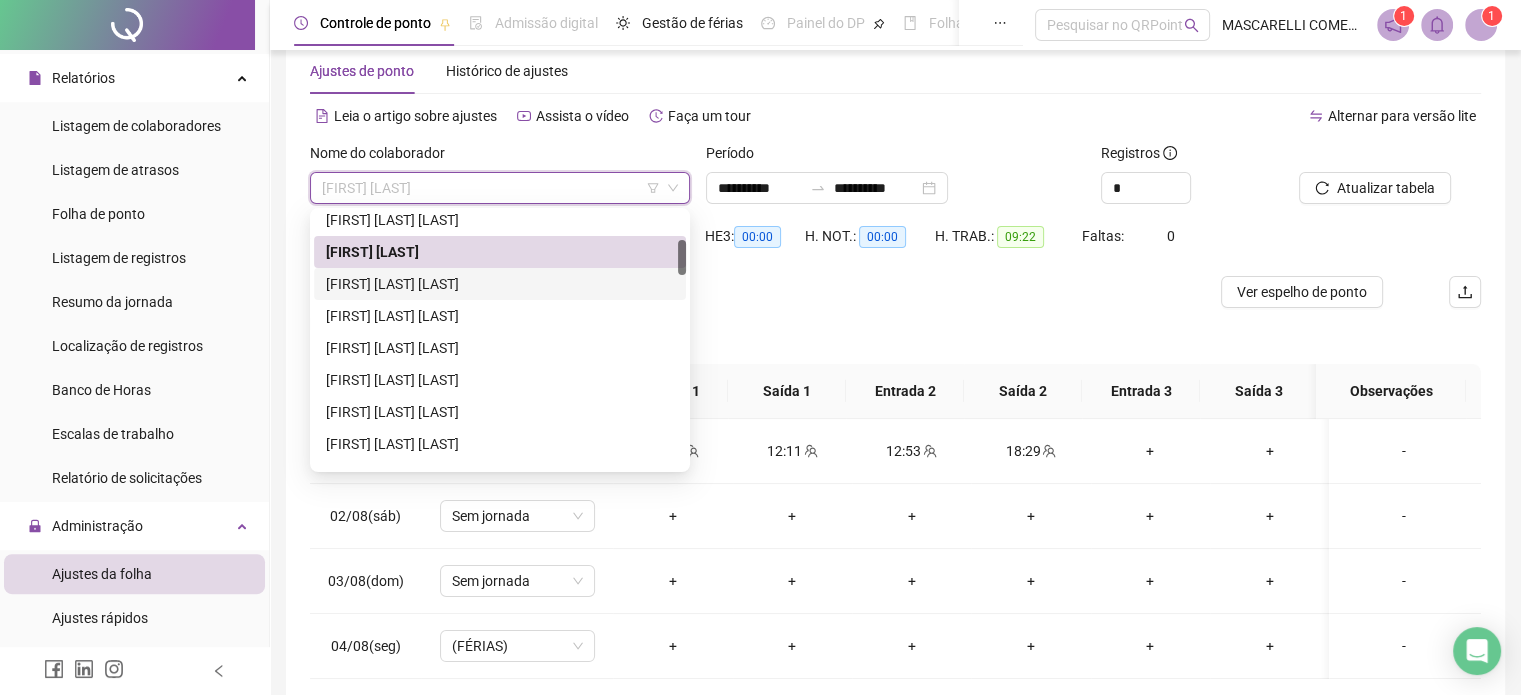 click on "[FIRST] [LAST] [LAST]" at bounding box center (500, 284) 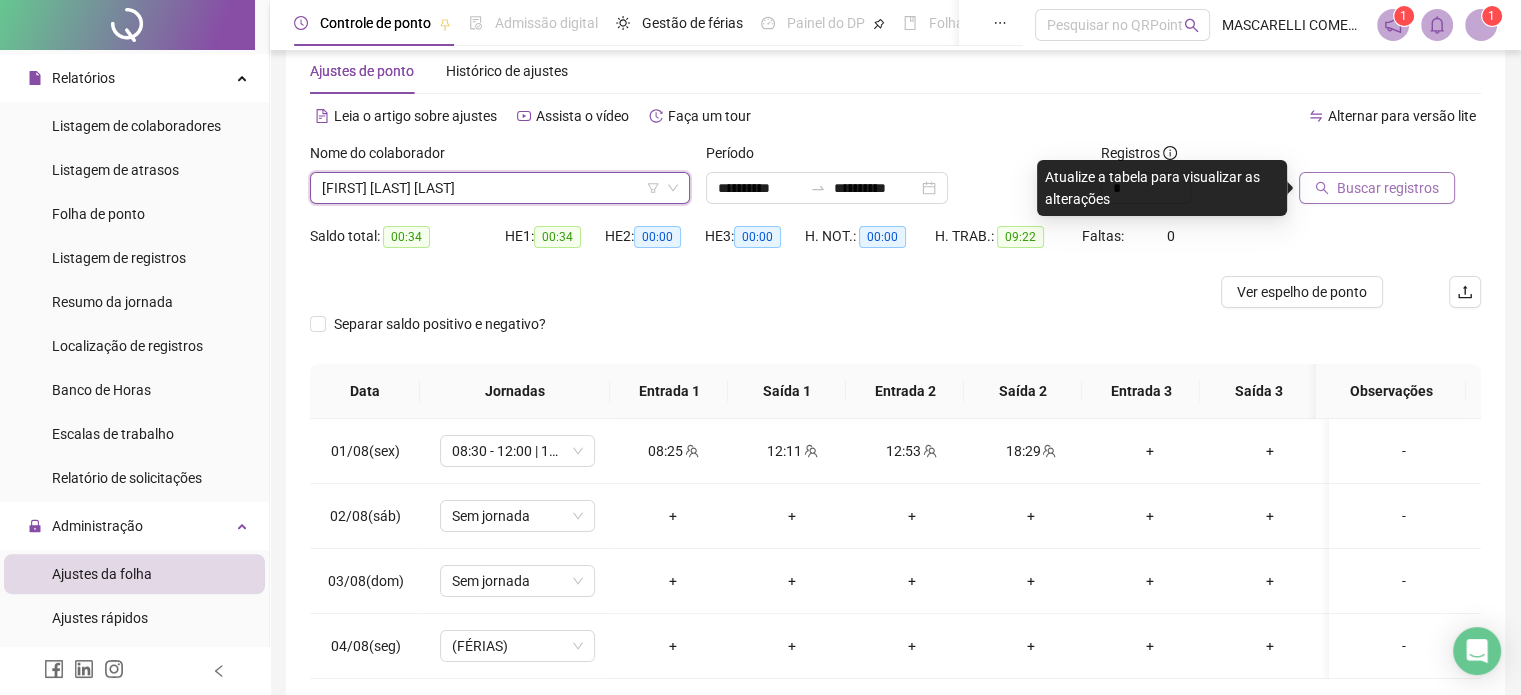 click on "Buscar registros" at bounding box center [1388, 188] 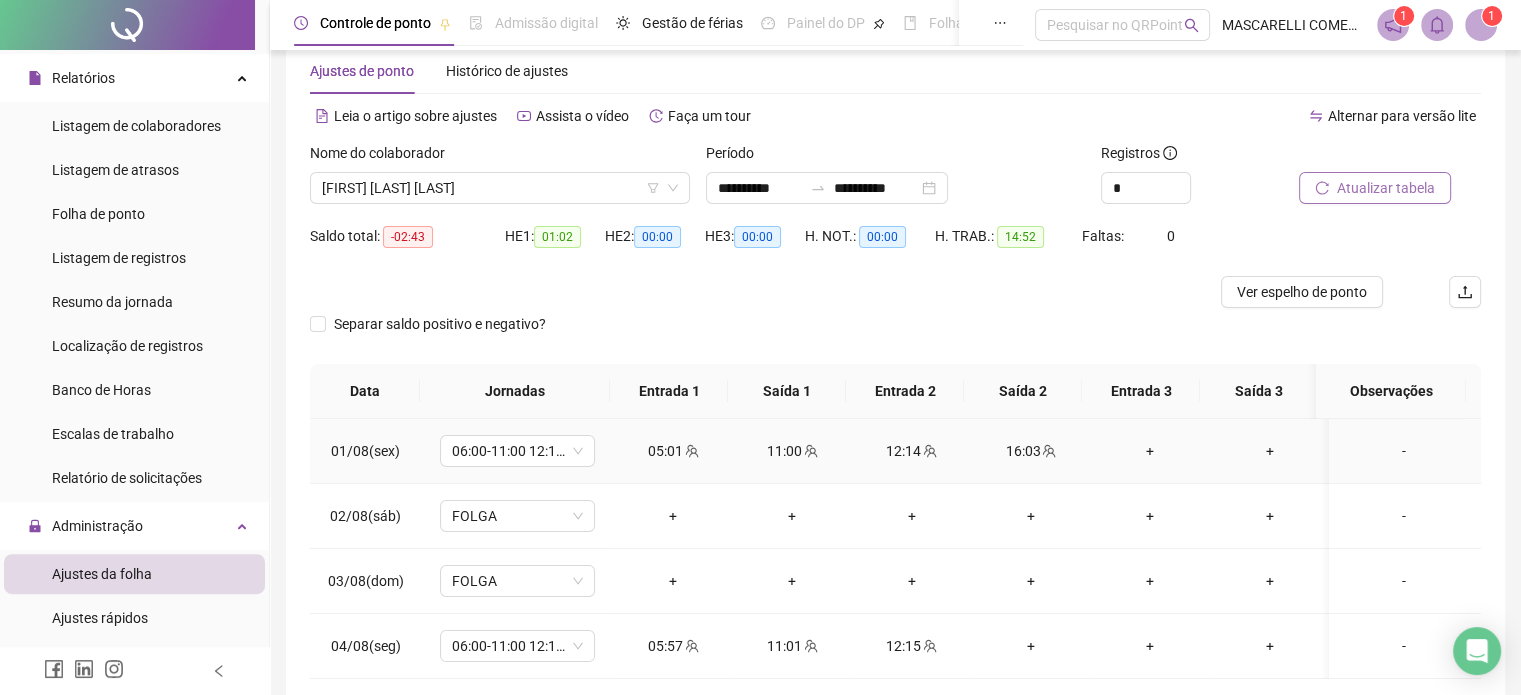 click on "+" at bounding box center (1269, 451) 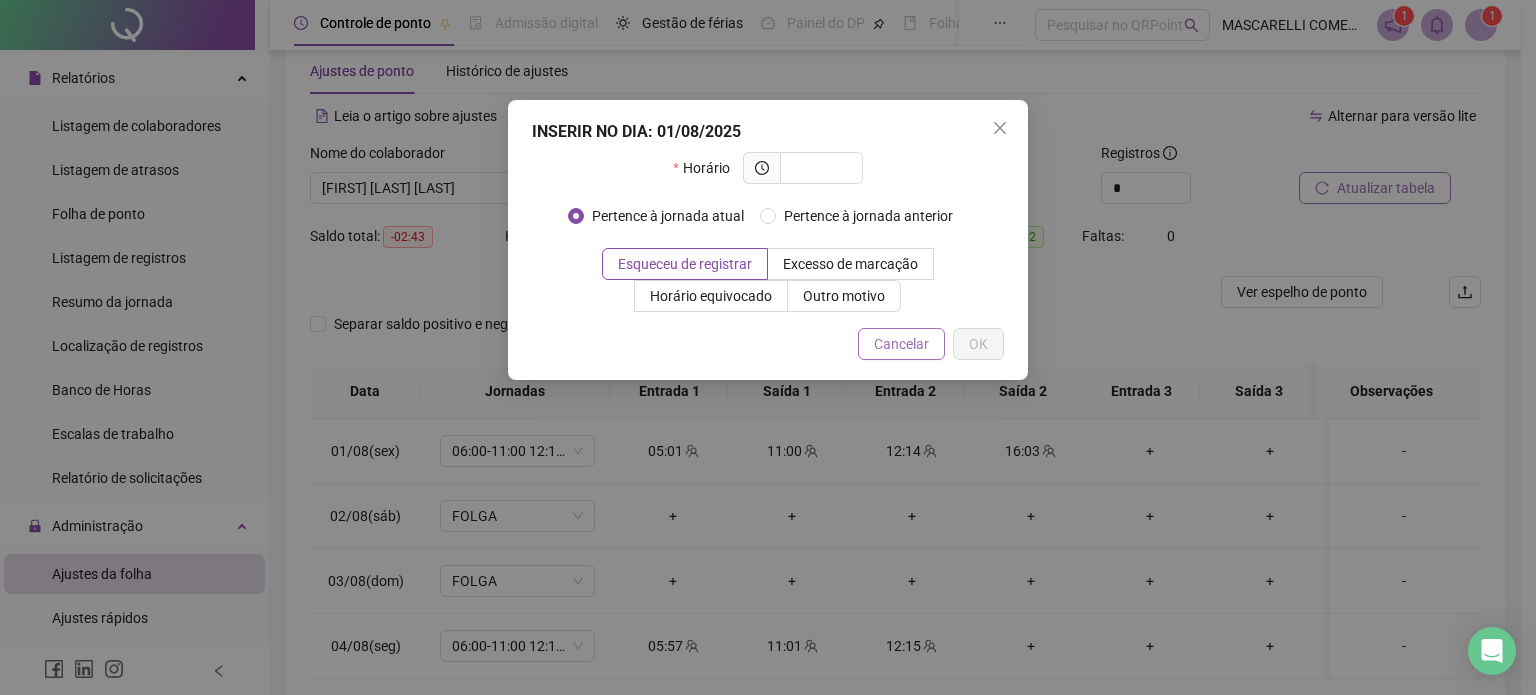 click on "Cancelar" at bounding box center (901, 344) 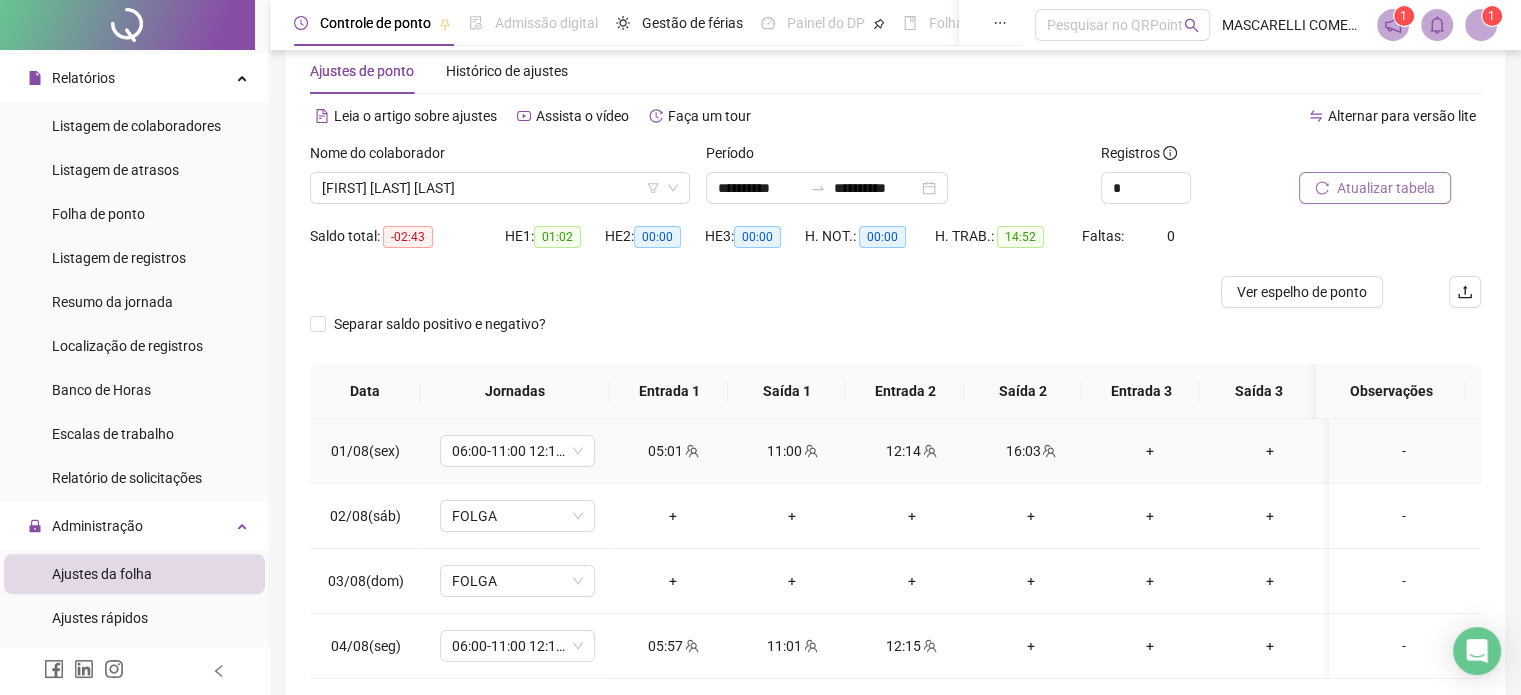 click on "-" at bounding box center (1404, 451) 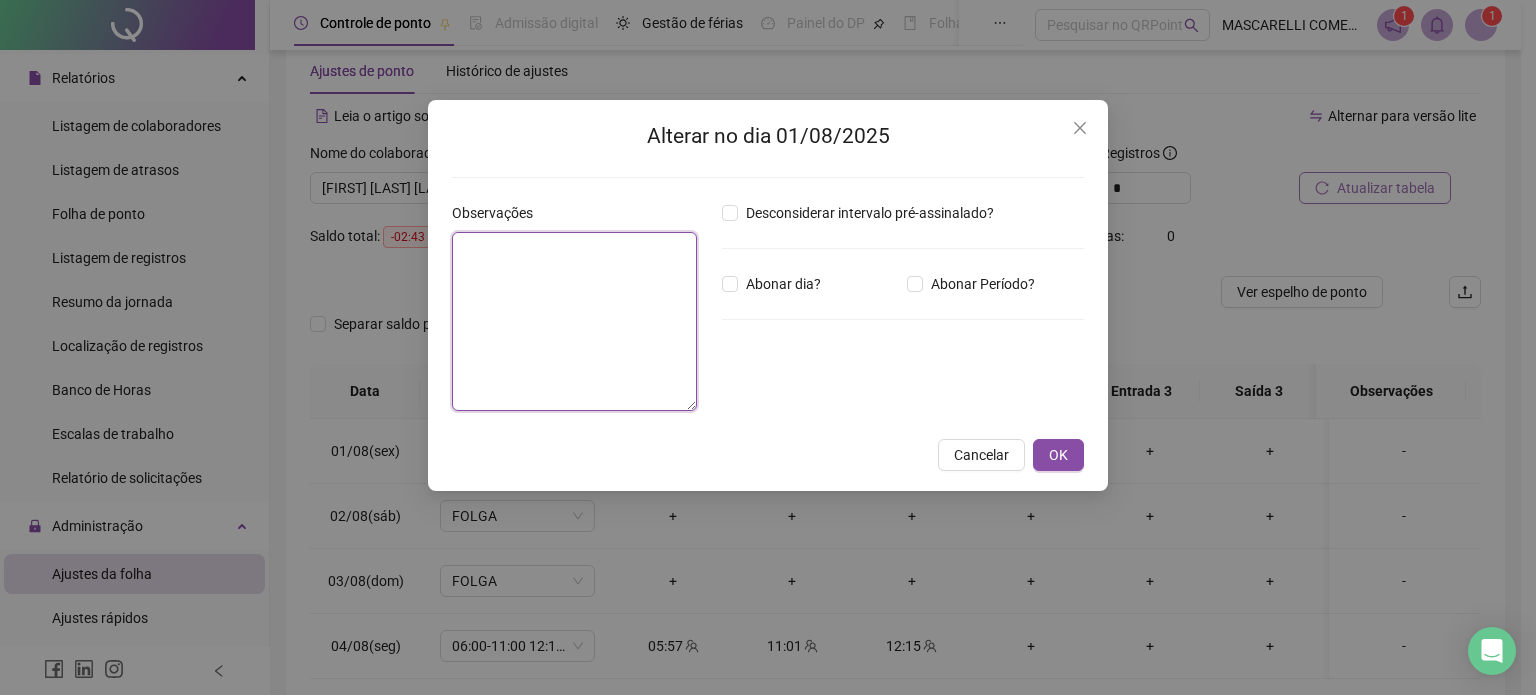 click at bounding box center [574, 321] 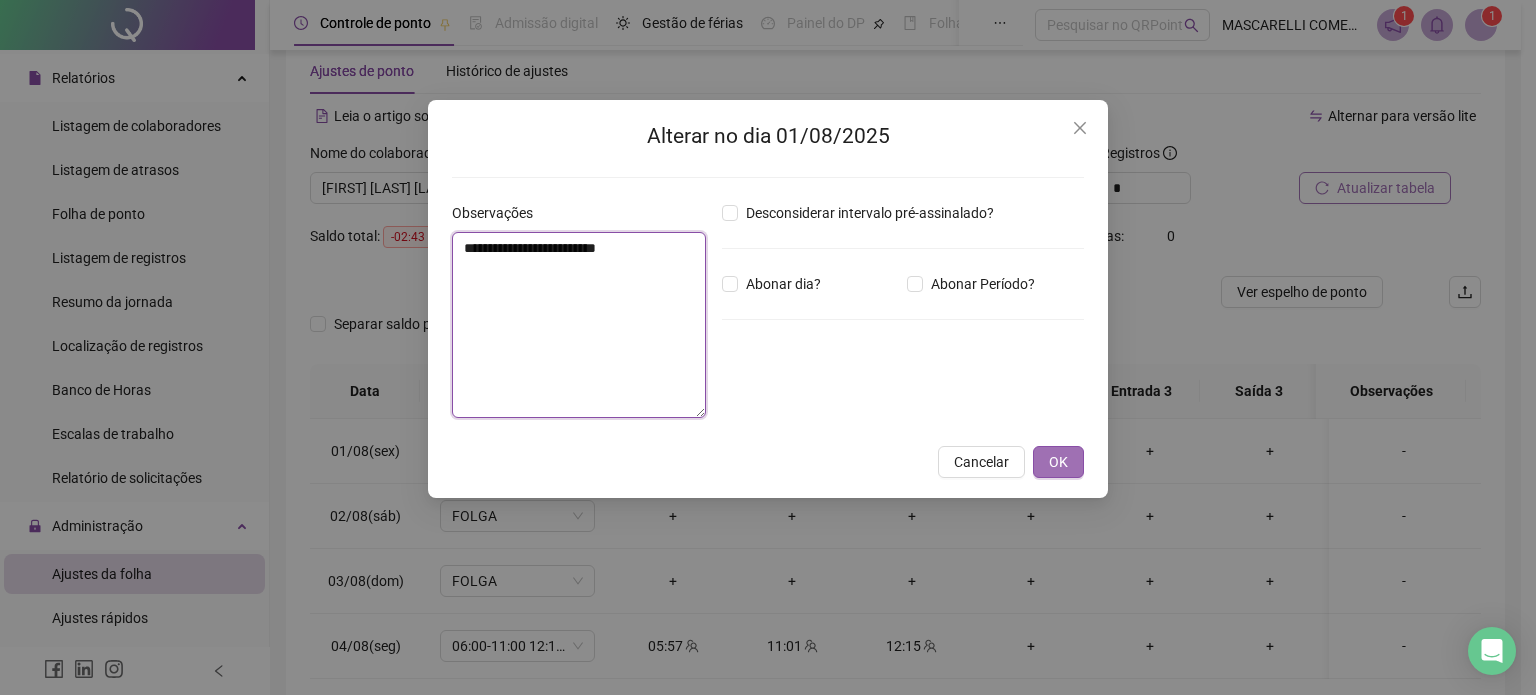 type on "**********" 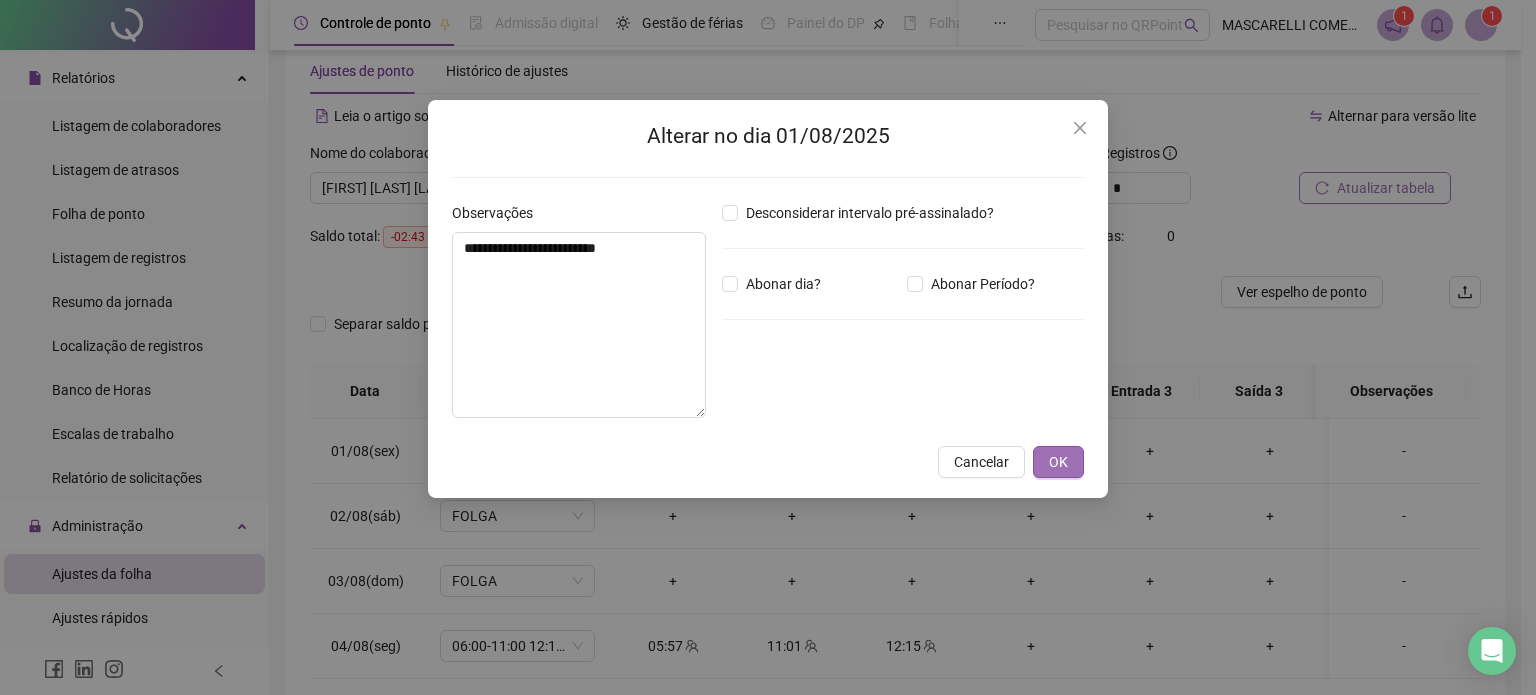 click on "OK" at bounding box center [1058, 462] 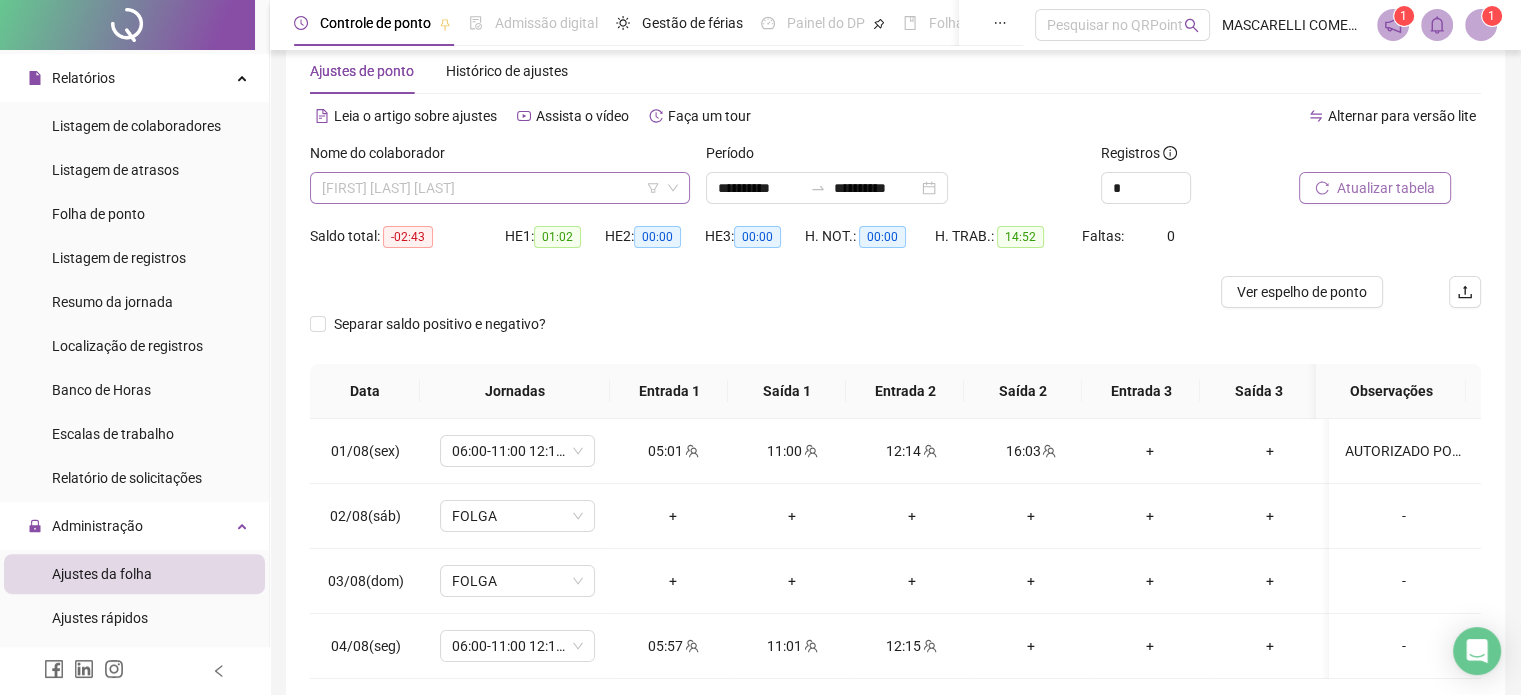 click on "[FIRST] [LAST] [LAST]" at bounding box center [500, 188] 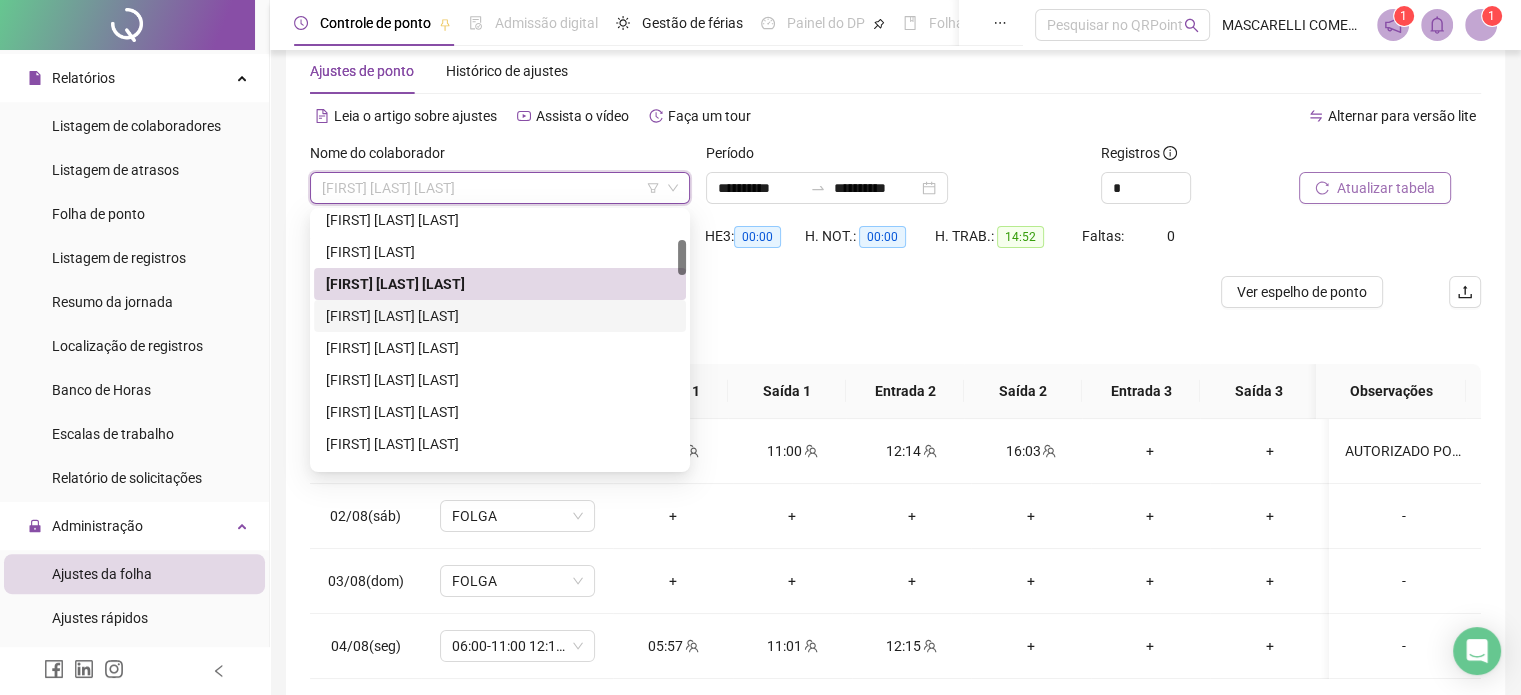 drag, startPoint x: 364, startPoint y: 311, endPoint x: 380, endPoint y: 311, distance: 16 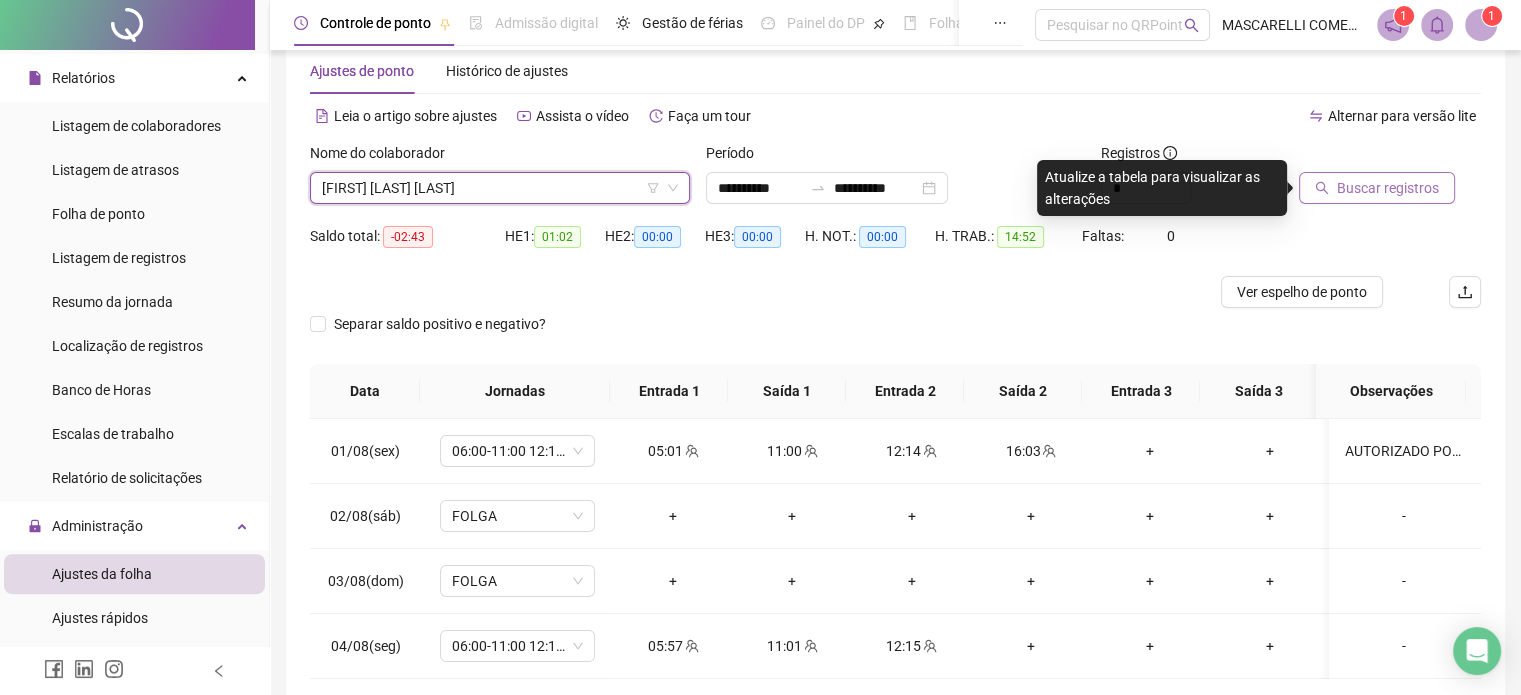 click on "Buscar registros" at bounding box center [1388, 188] 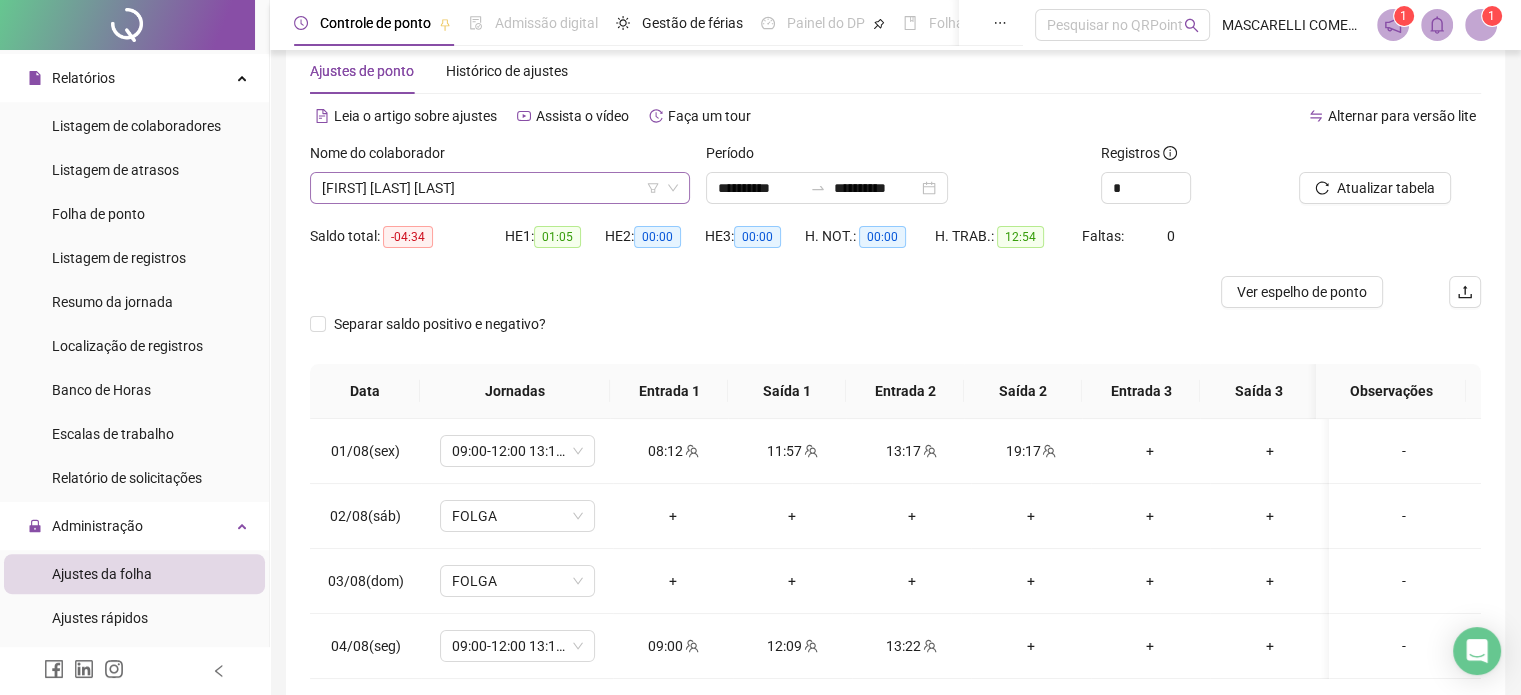 click on "[FIRST] [LAST] [LAST]" at bounding box center [500, 188] 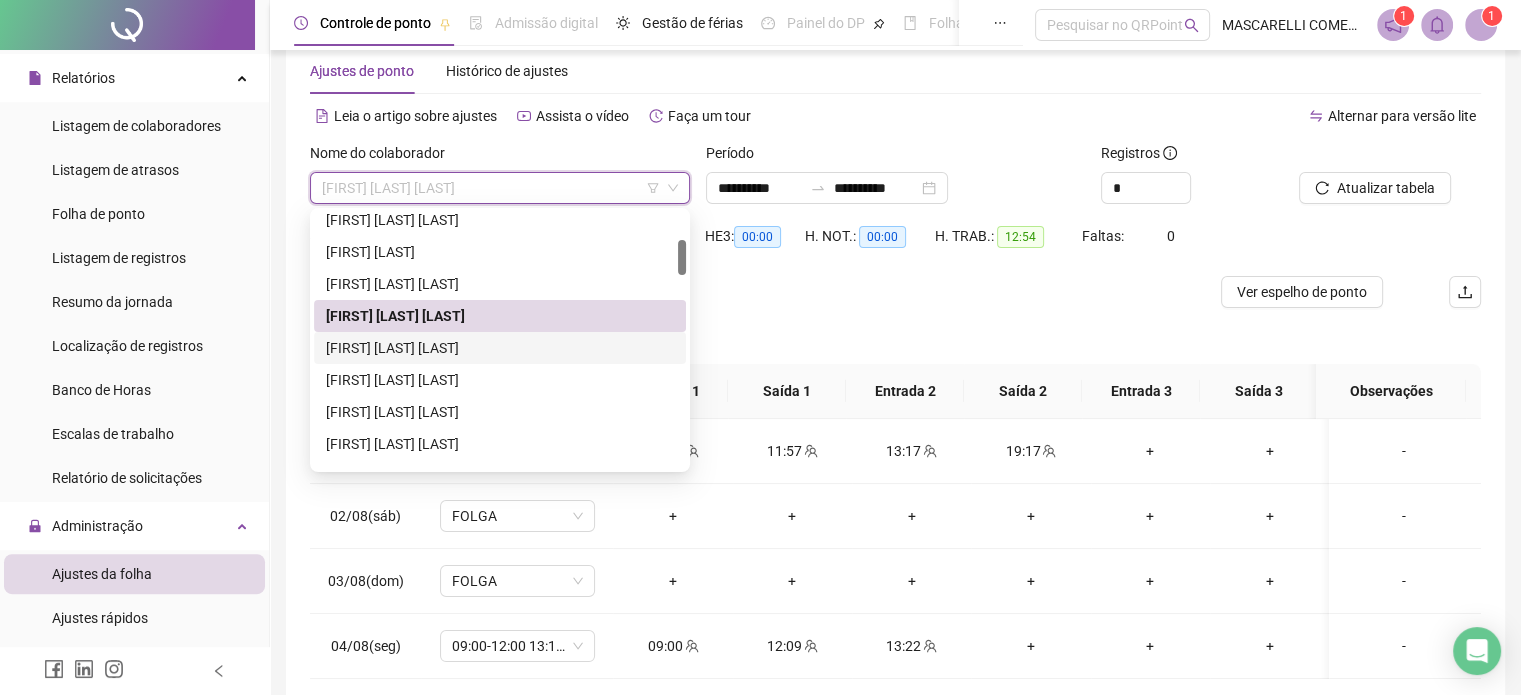 click on "[FIRST] [LAST] [LAST]" at bounding box center [500, 348] 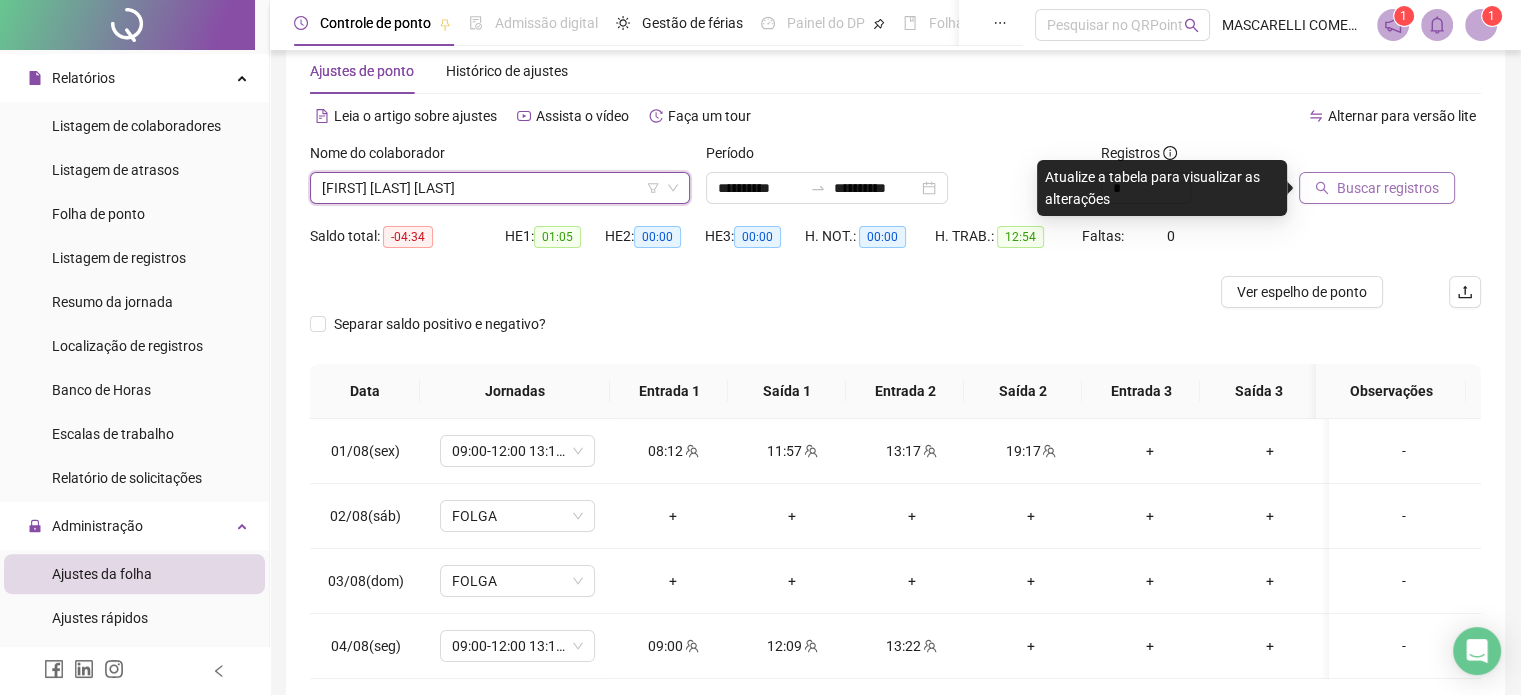 click on "Buscar registros" at bounding box center (1388, 188) 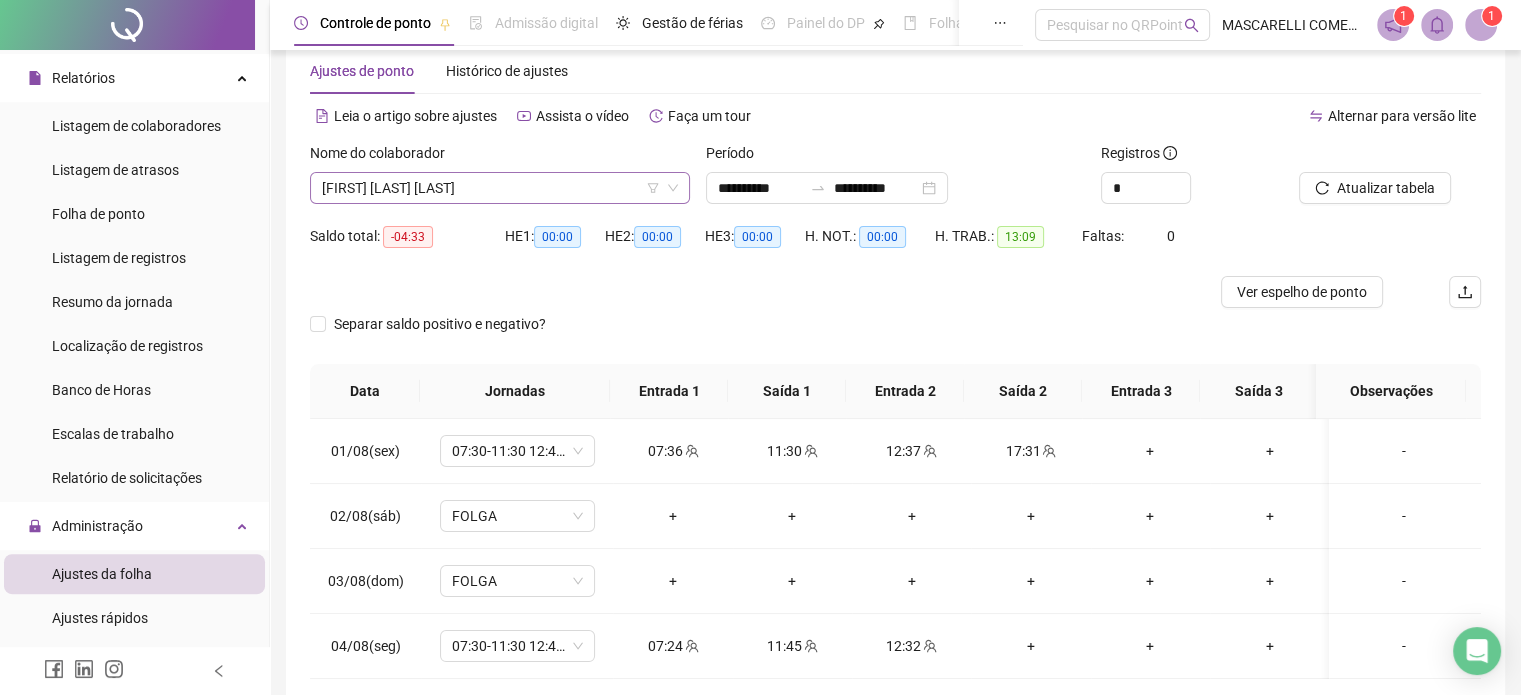 click on "[FIRST] [LAST] [LAST]" at bounding box center [500, 188] 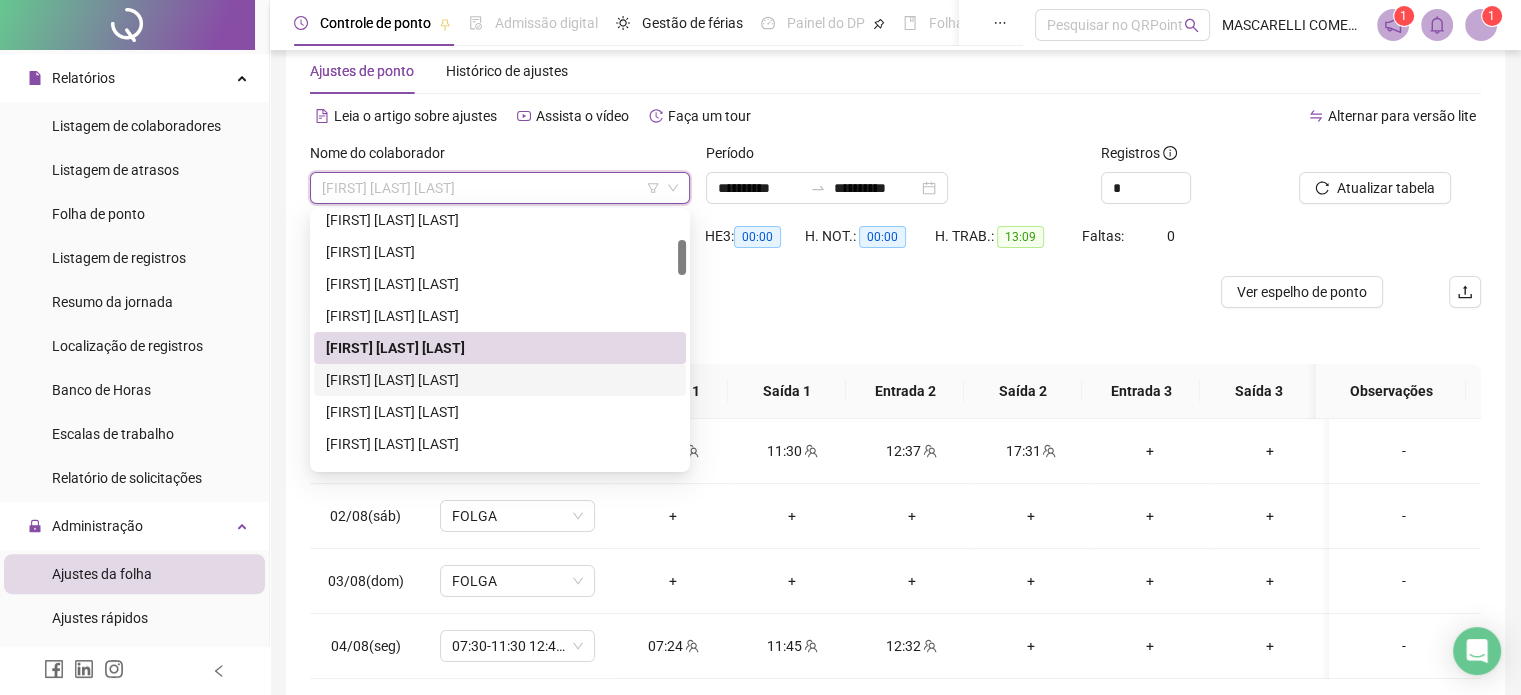 click on "[FIRST] [LAST] [LAST]" at bounding box center [500, 380] 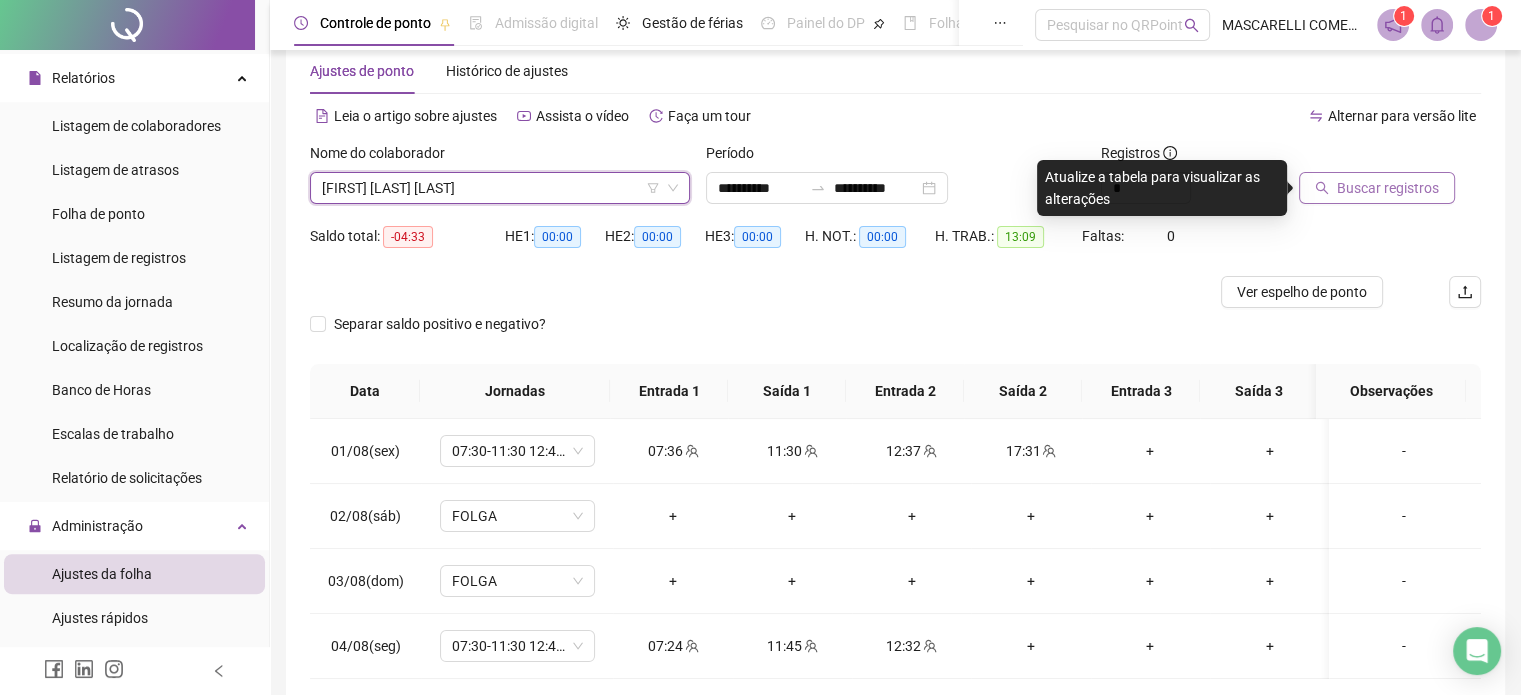 click on "Buscar registros" at bounding box center (1388, 188) 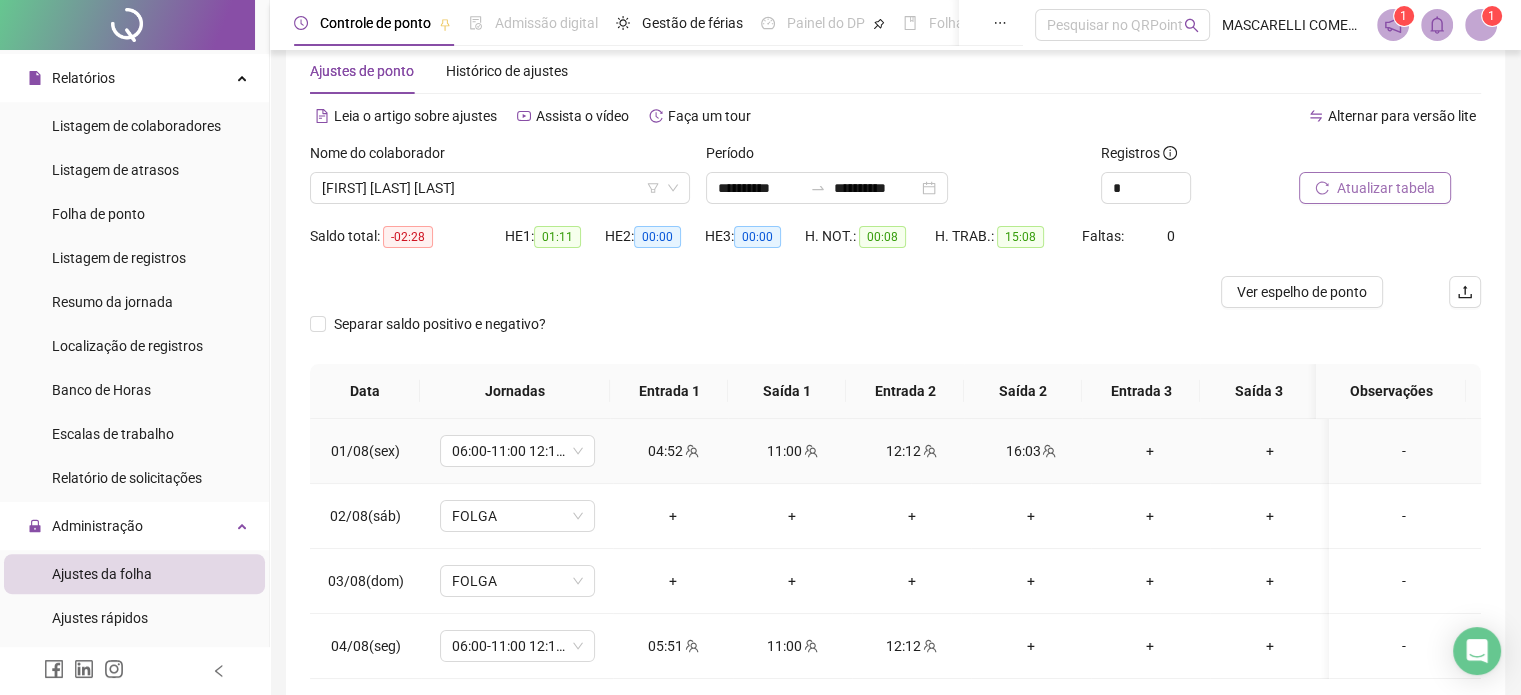 click on "-" at bounding box center (1404, 451) 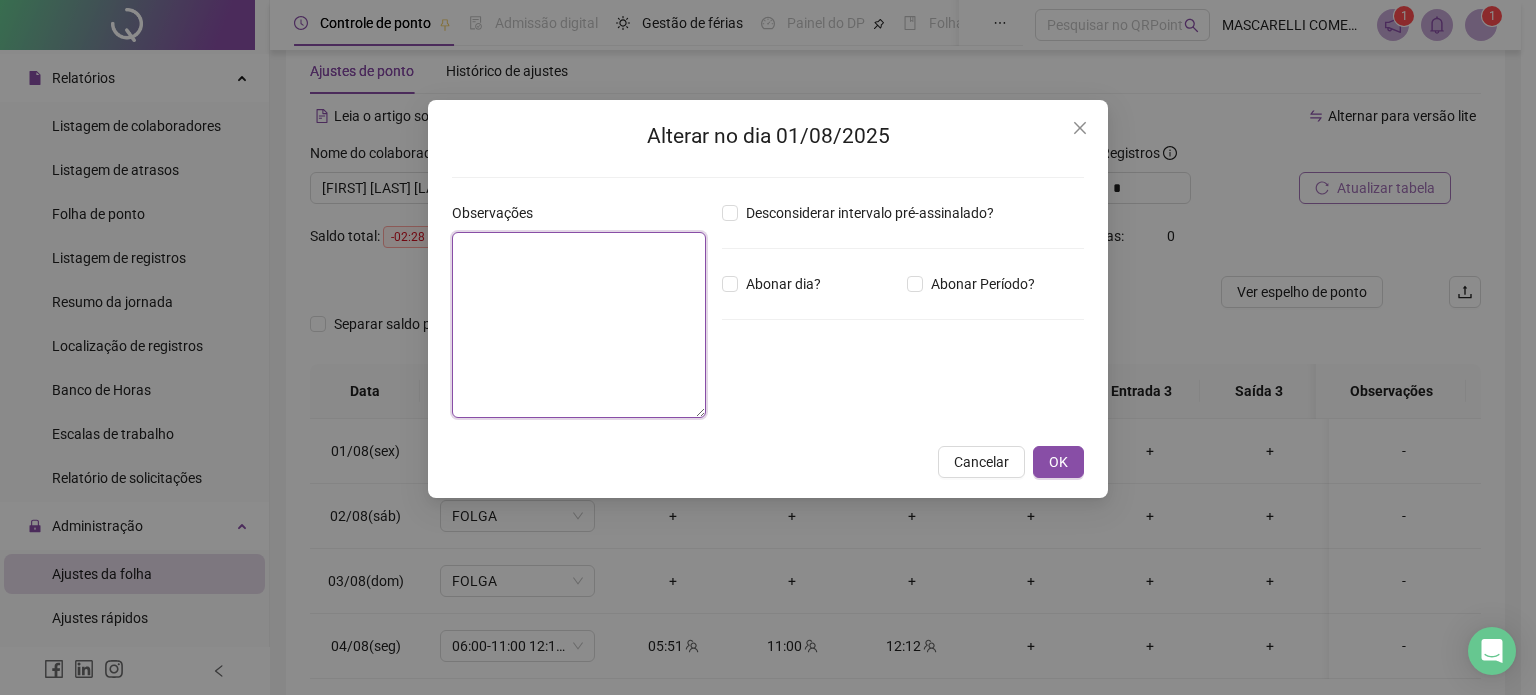 click at bounding box center (579, 325) 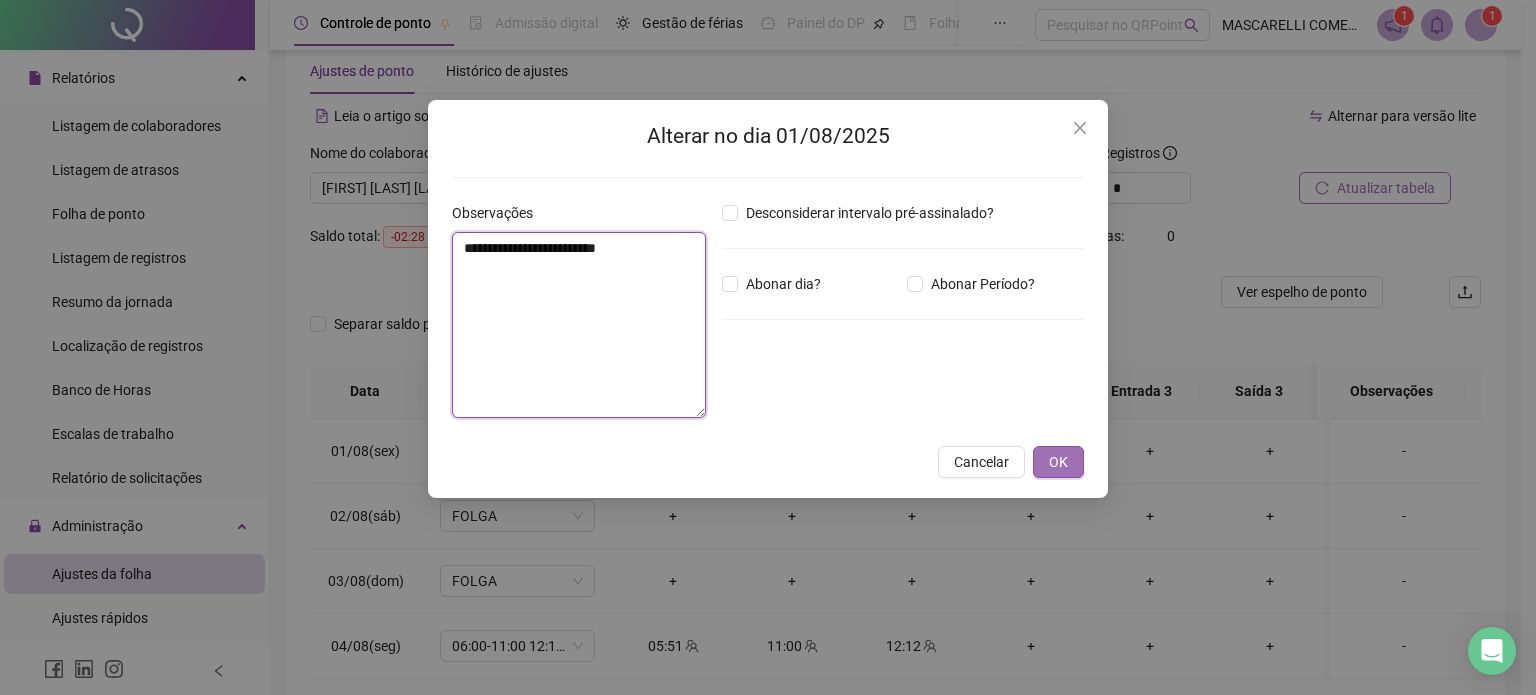 type on "**********" 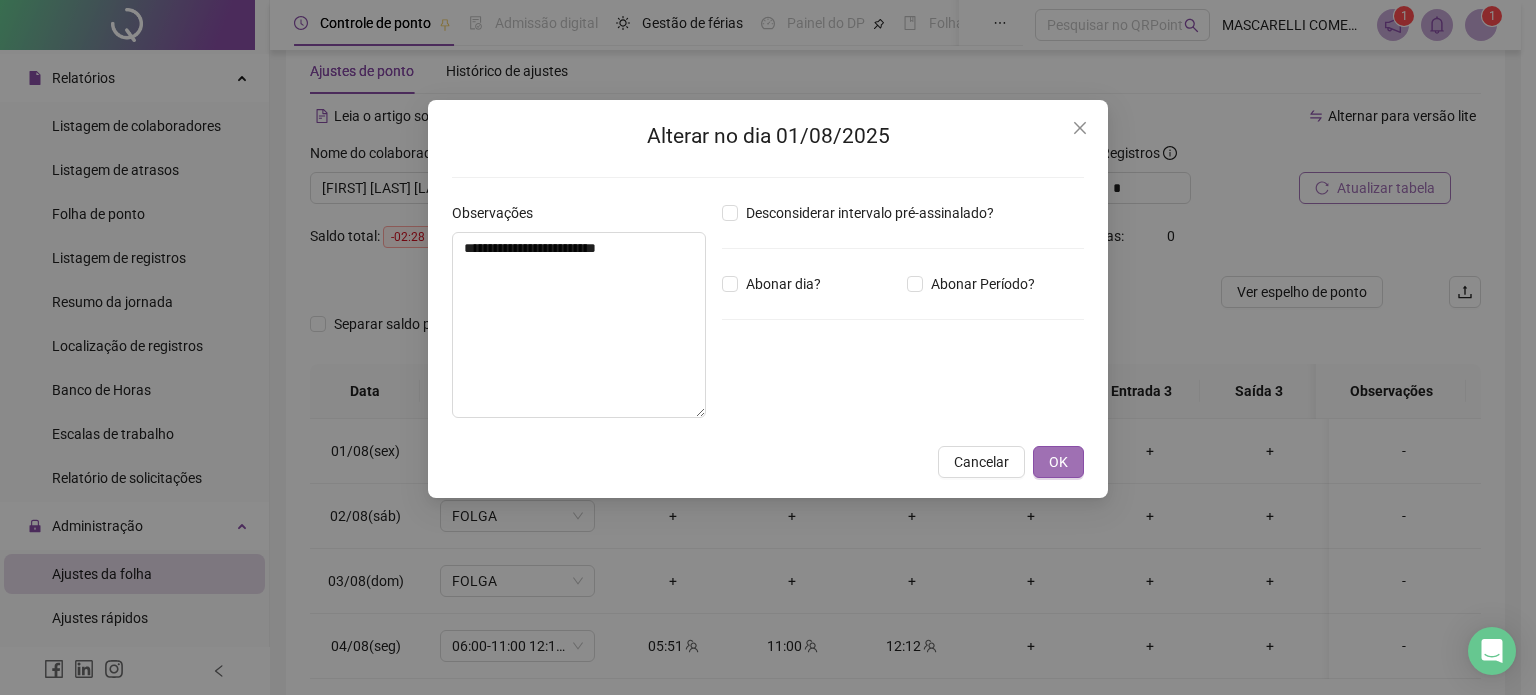 click on "OK" at bounding box center [1058, 462] 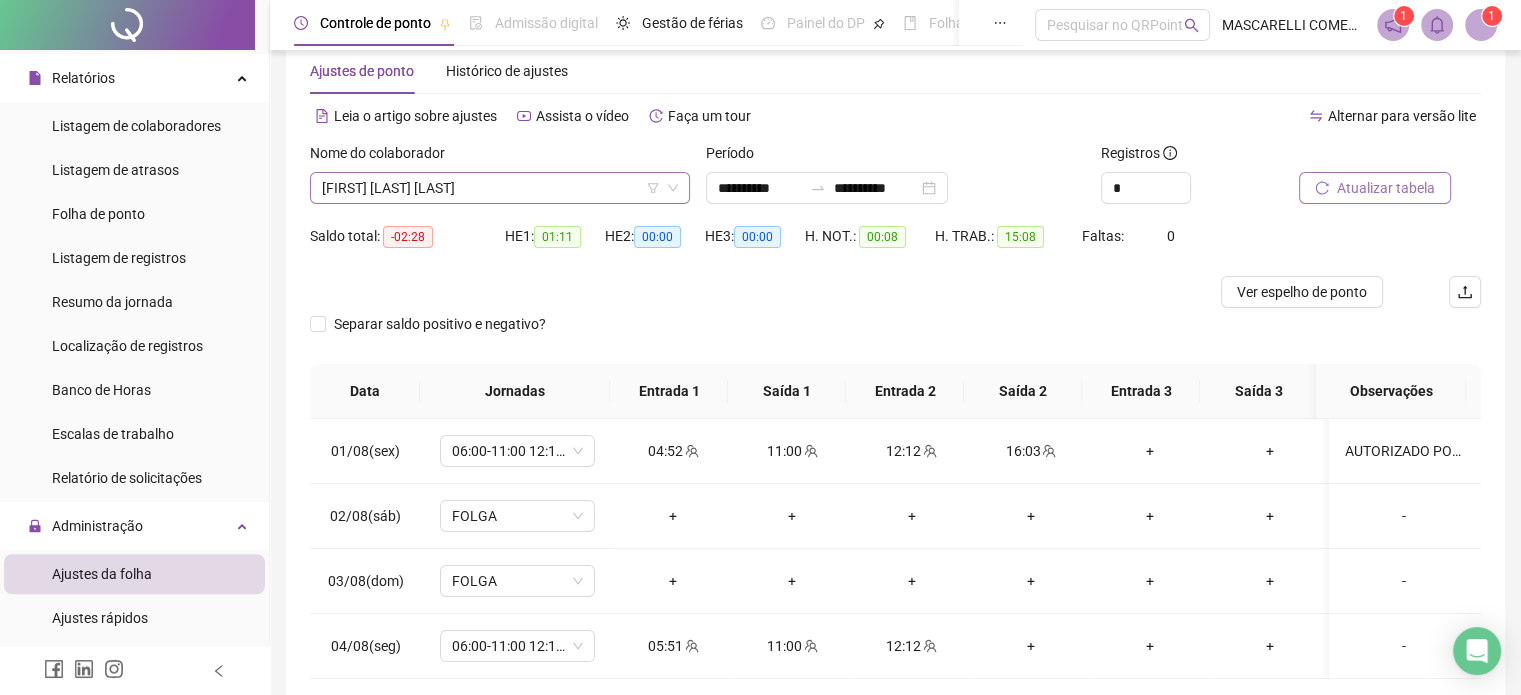 click on "[FIRST] [LAST] [LAST]" at bounding box center [500, 188] 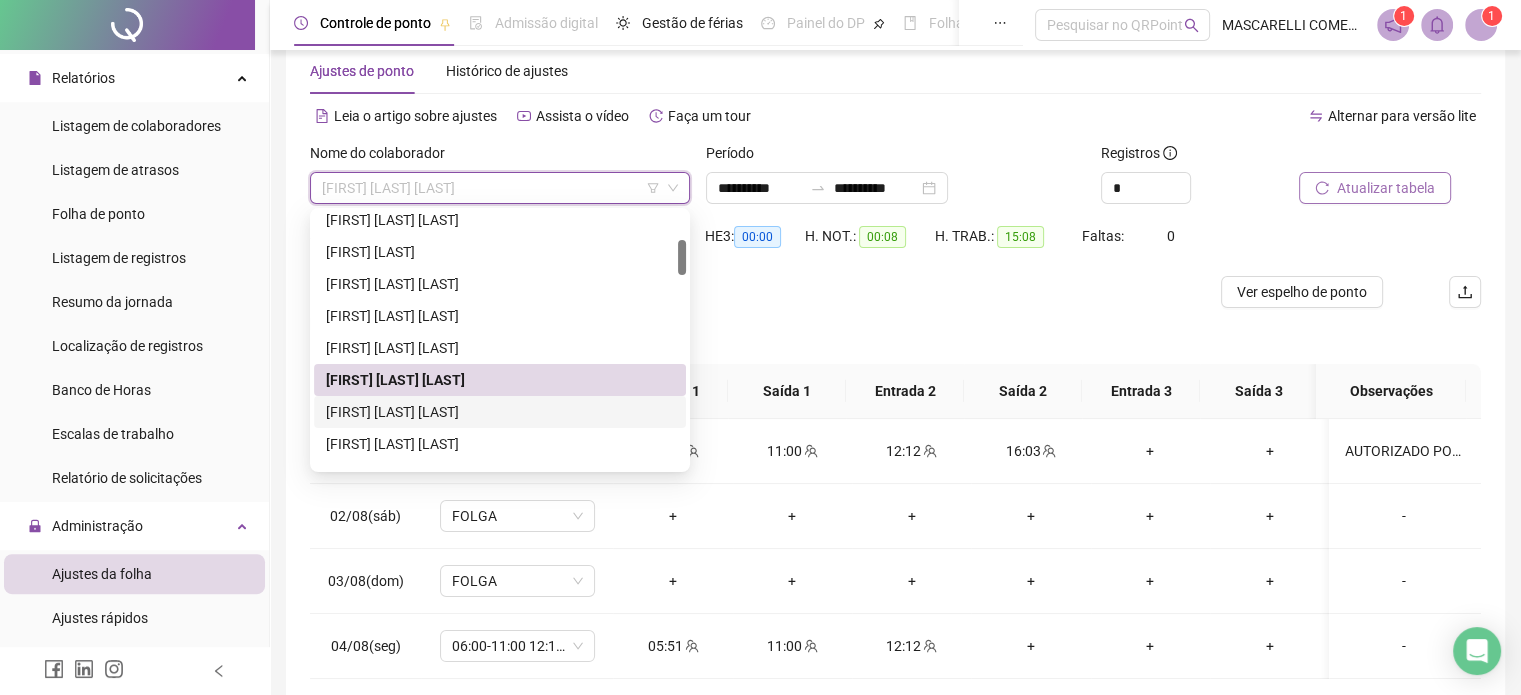 drag, startPoint x: 348, startPoint y: 413, endPoint x: 739, endPoint y: 340, distance: 397.7562 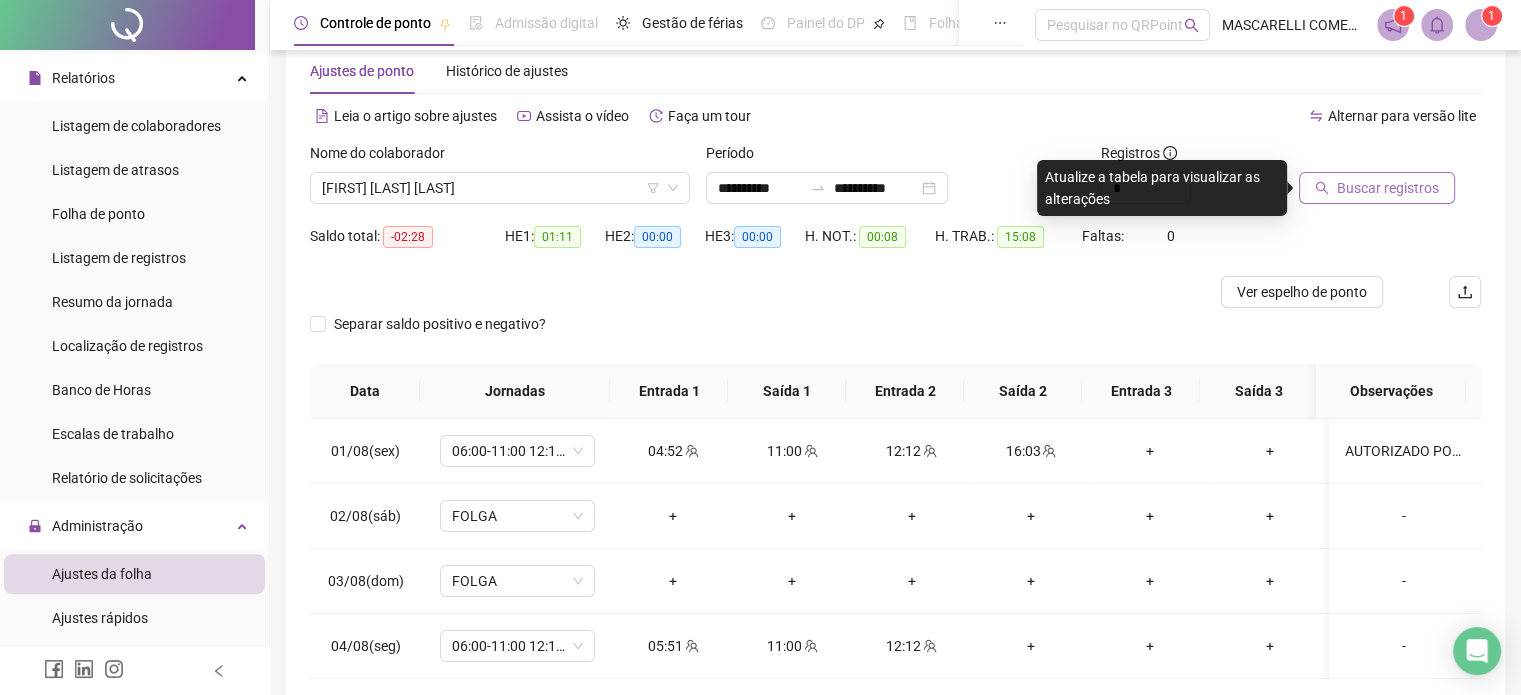 click on "Buscar registros" at bounding box center [1388, 188] 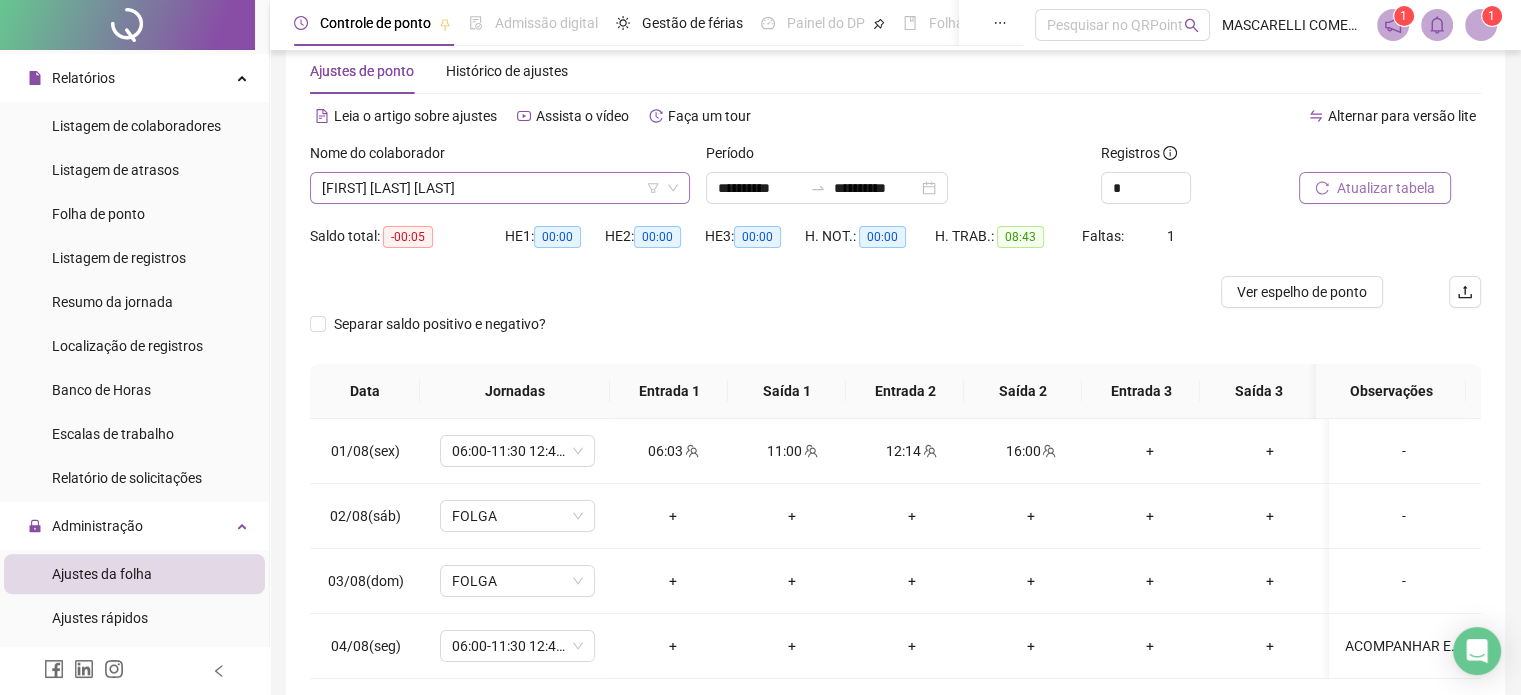 click on "[FIRST] [LAST] [LAST]" at bounding box center (500, 188) 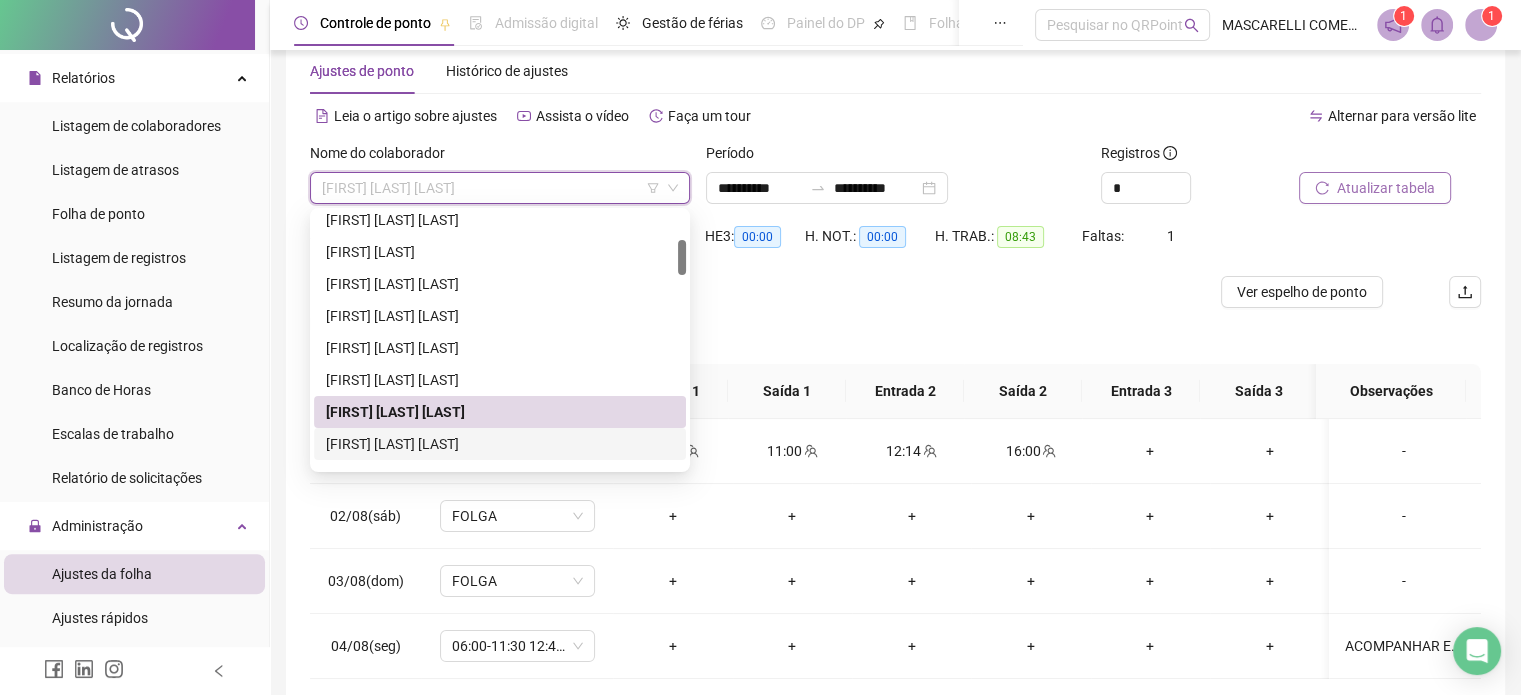click on "[FIRST] [LAST] [LAST]" at bounding box center (500, 444) 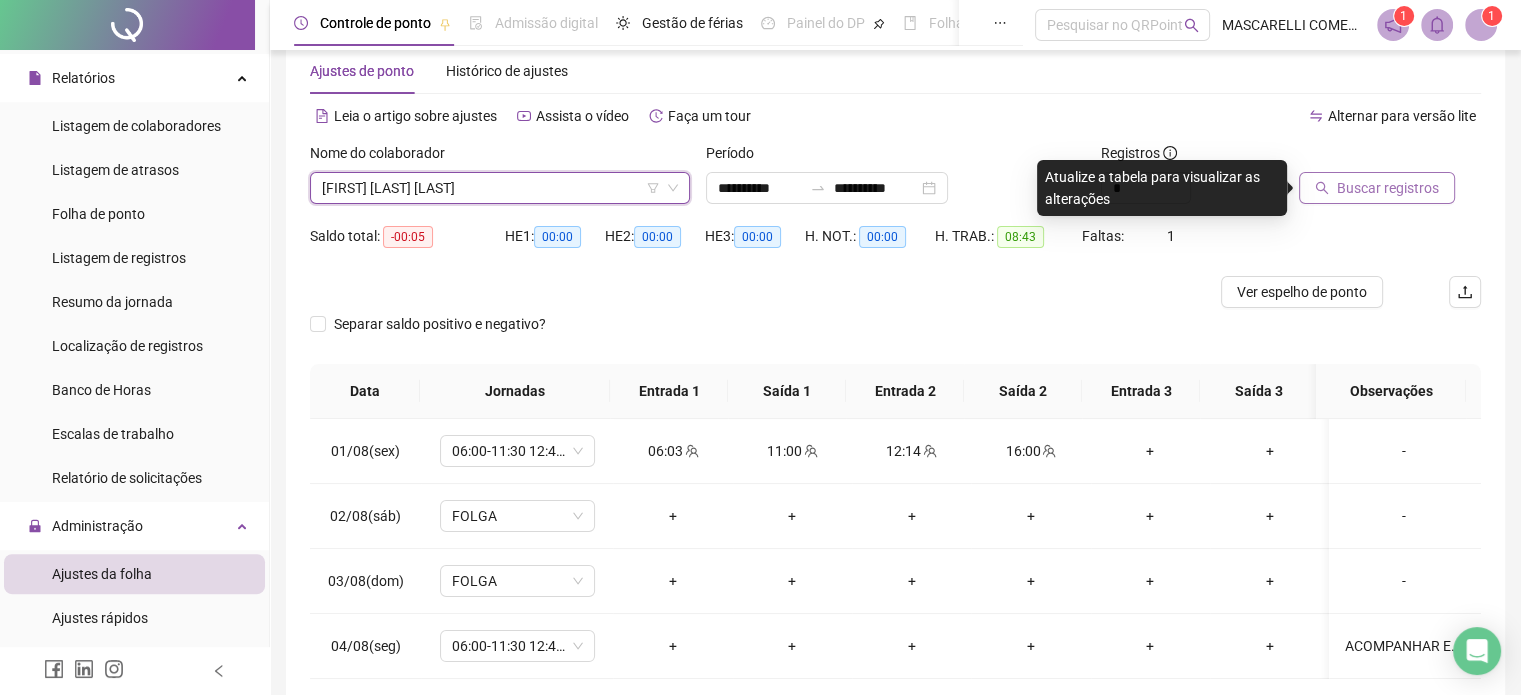 click on "Buscar registros" at bounding box center [1388, 188] 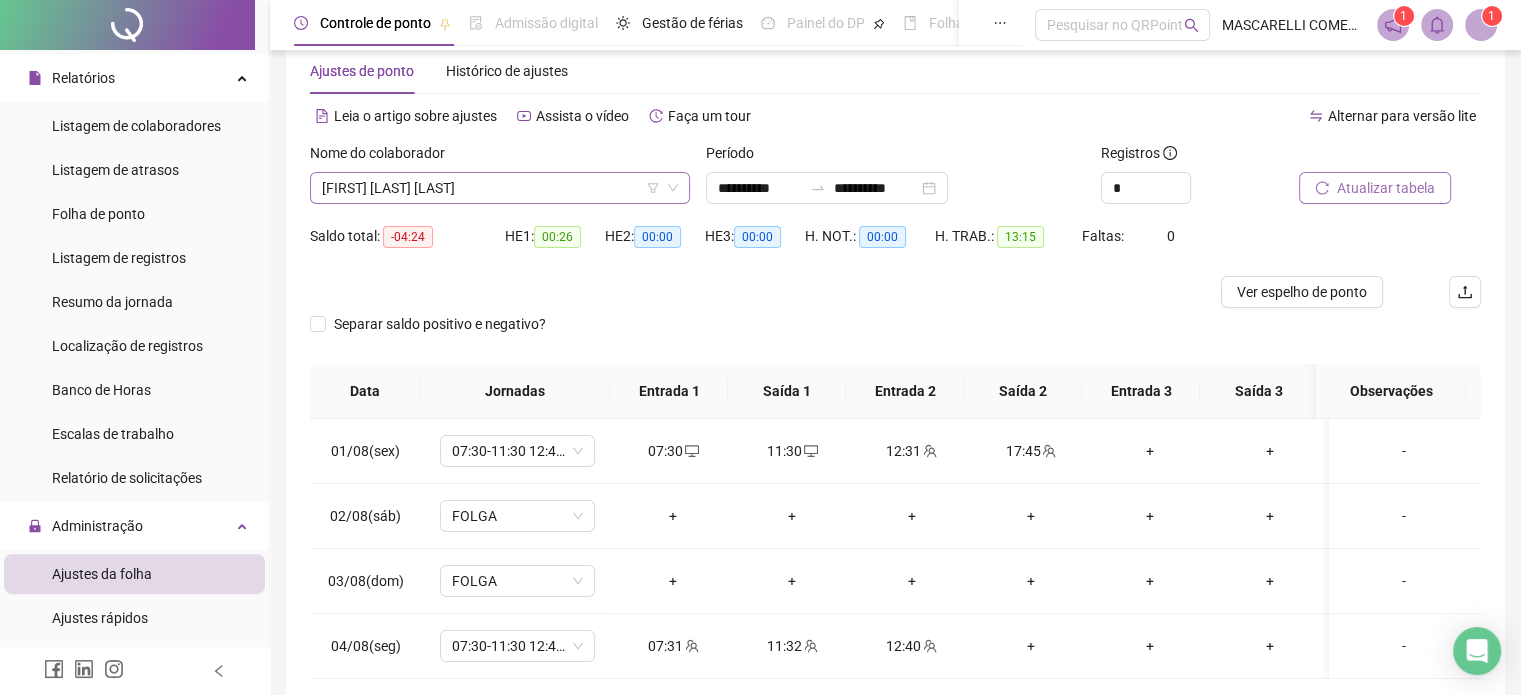 click on "[FIRST] [LAST] [LAST]" at bounding box center (500, 188) 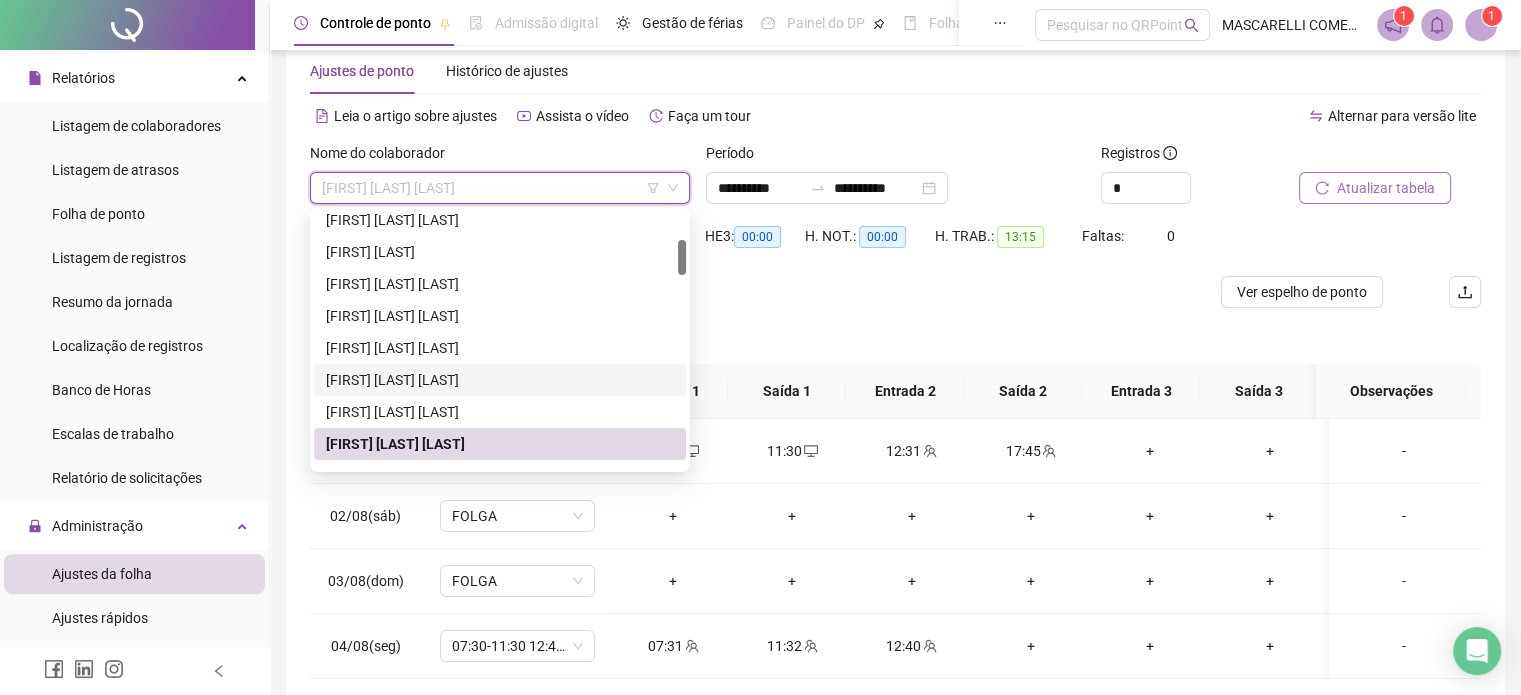 scroll, scrollTop: 300, scrollLeft: 0, axis: vertical 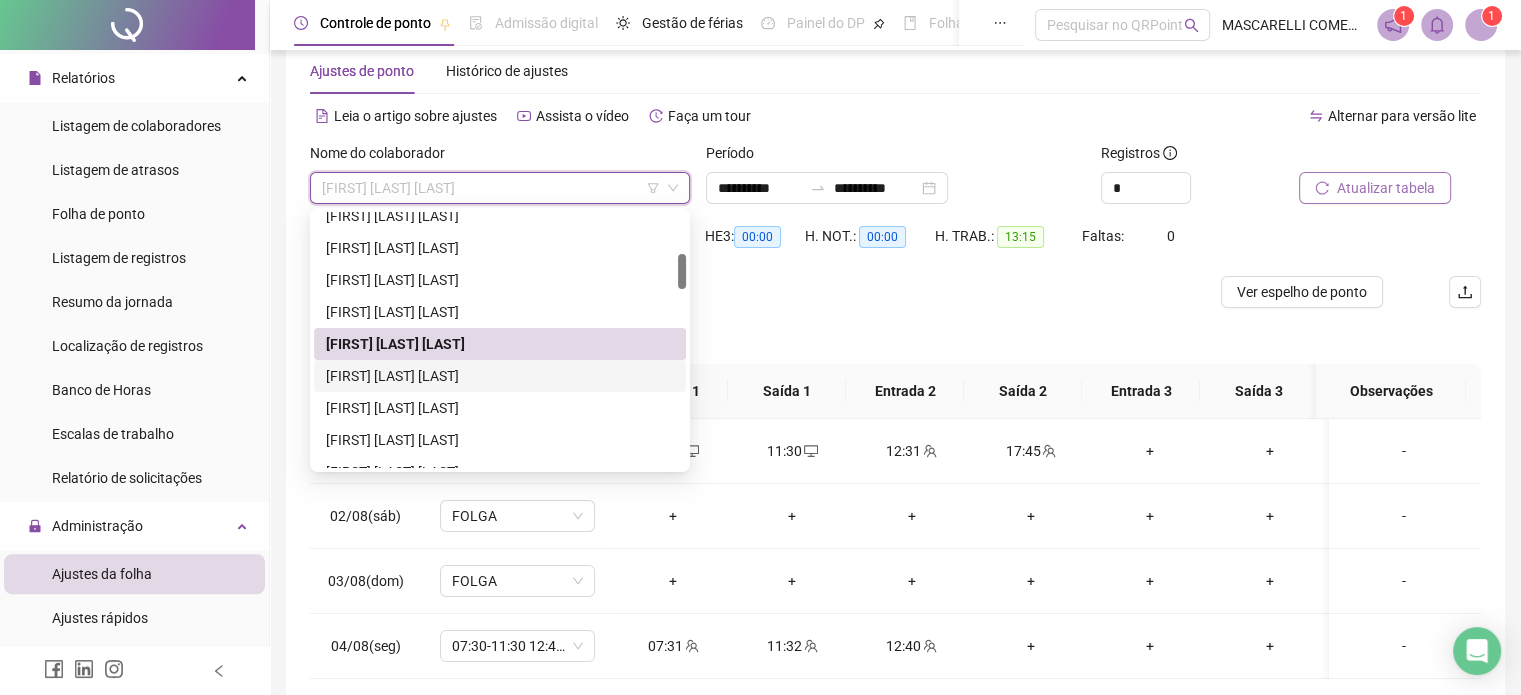 click on "[FIRST] [LAST] [LAST]" at bounding box center (500, 376) 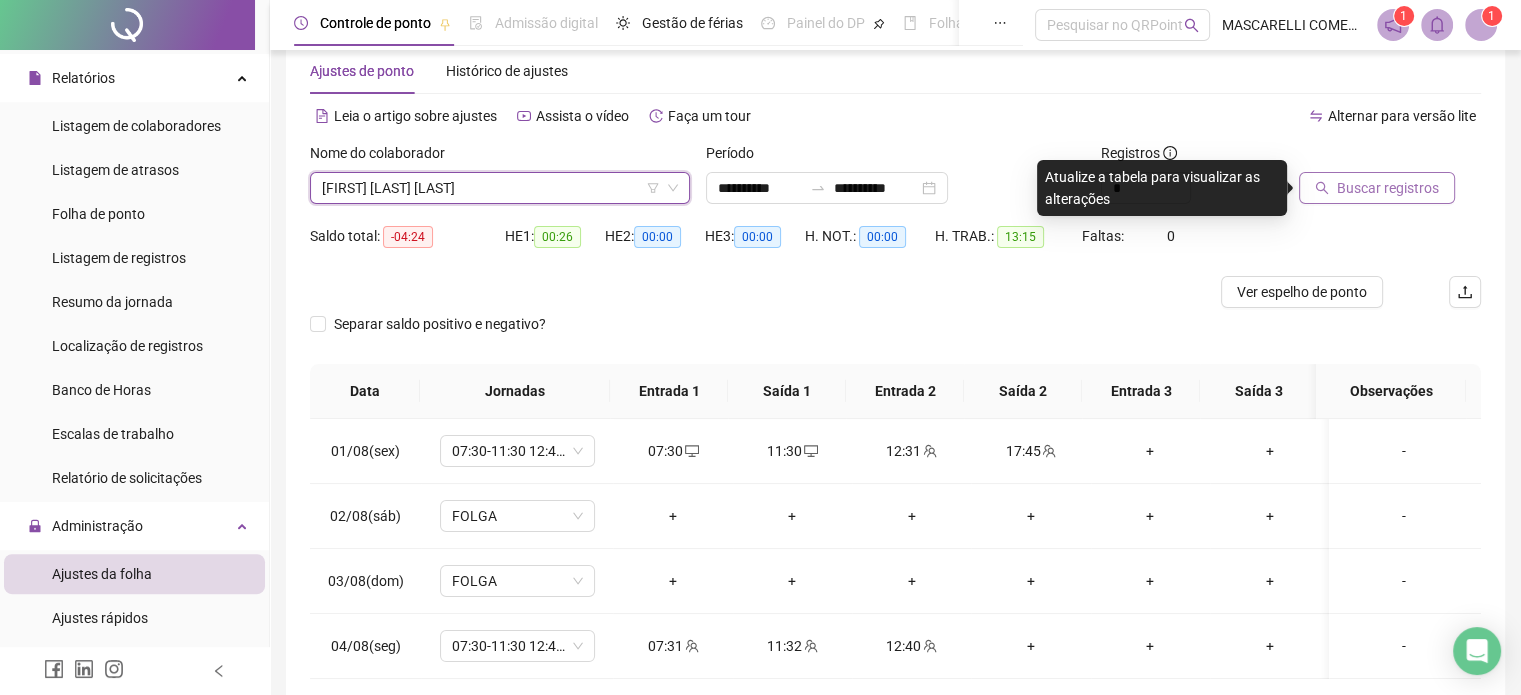 click on "Buscar registros" at bounding box center [1388, 188] 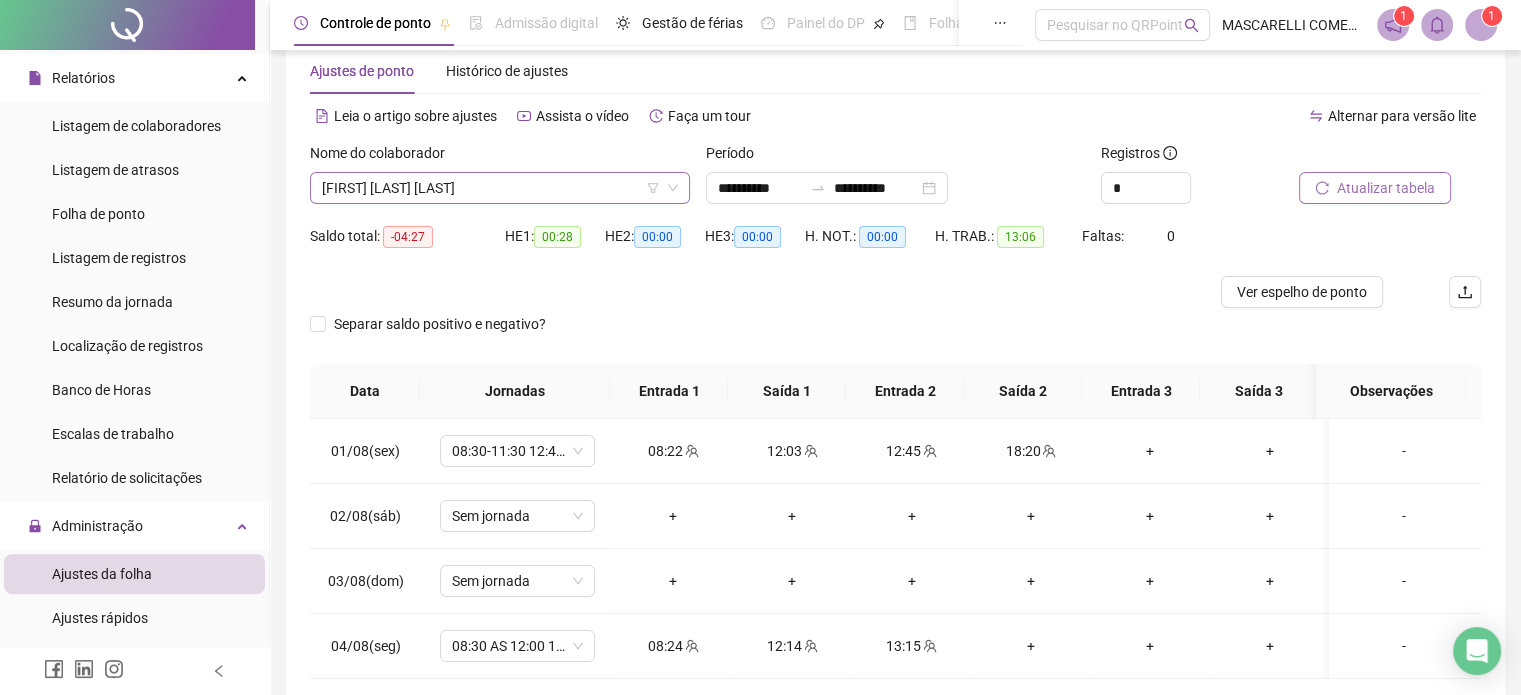 click on "[FIRST] [LAST] [LAST]" at bounding box center [500, 188] 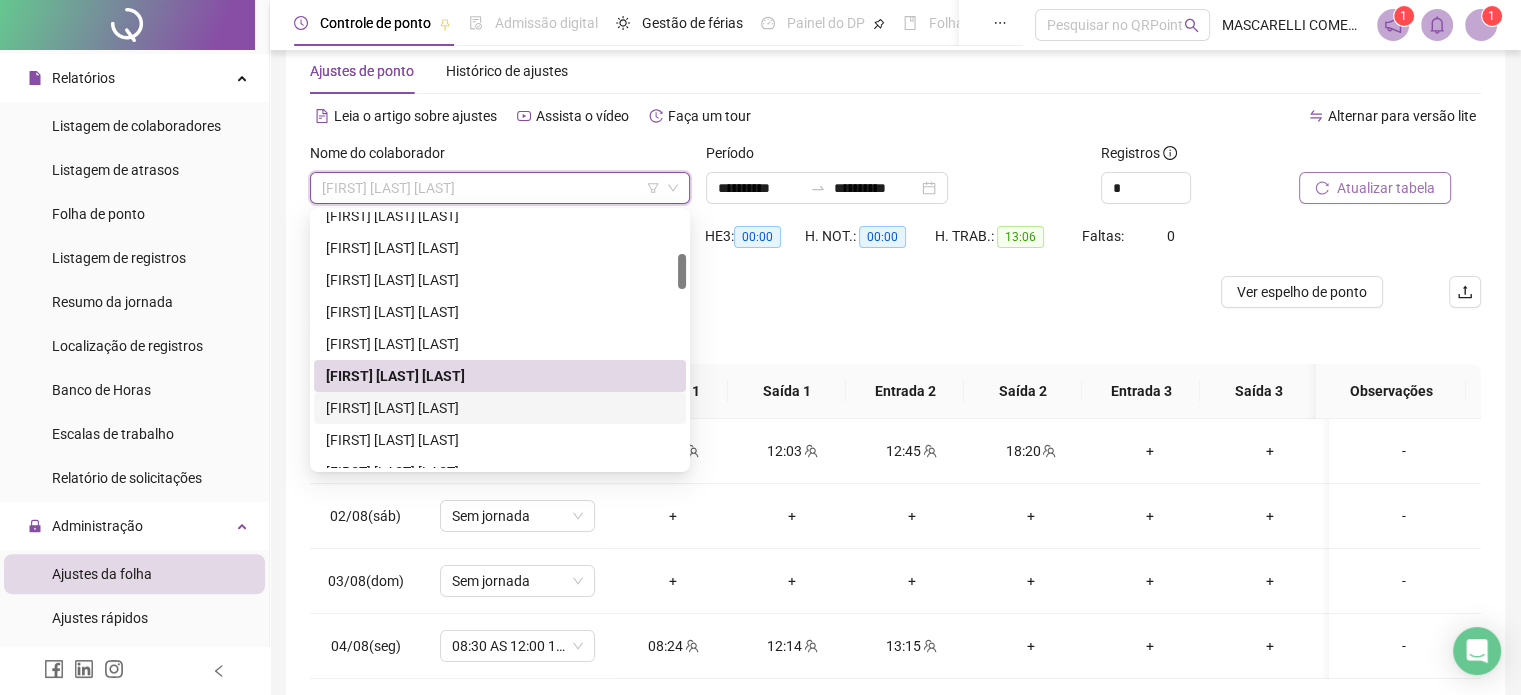 click on "[FIRST] [LAST] [LAST]" at bounding box center [500, 408] 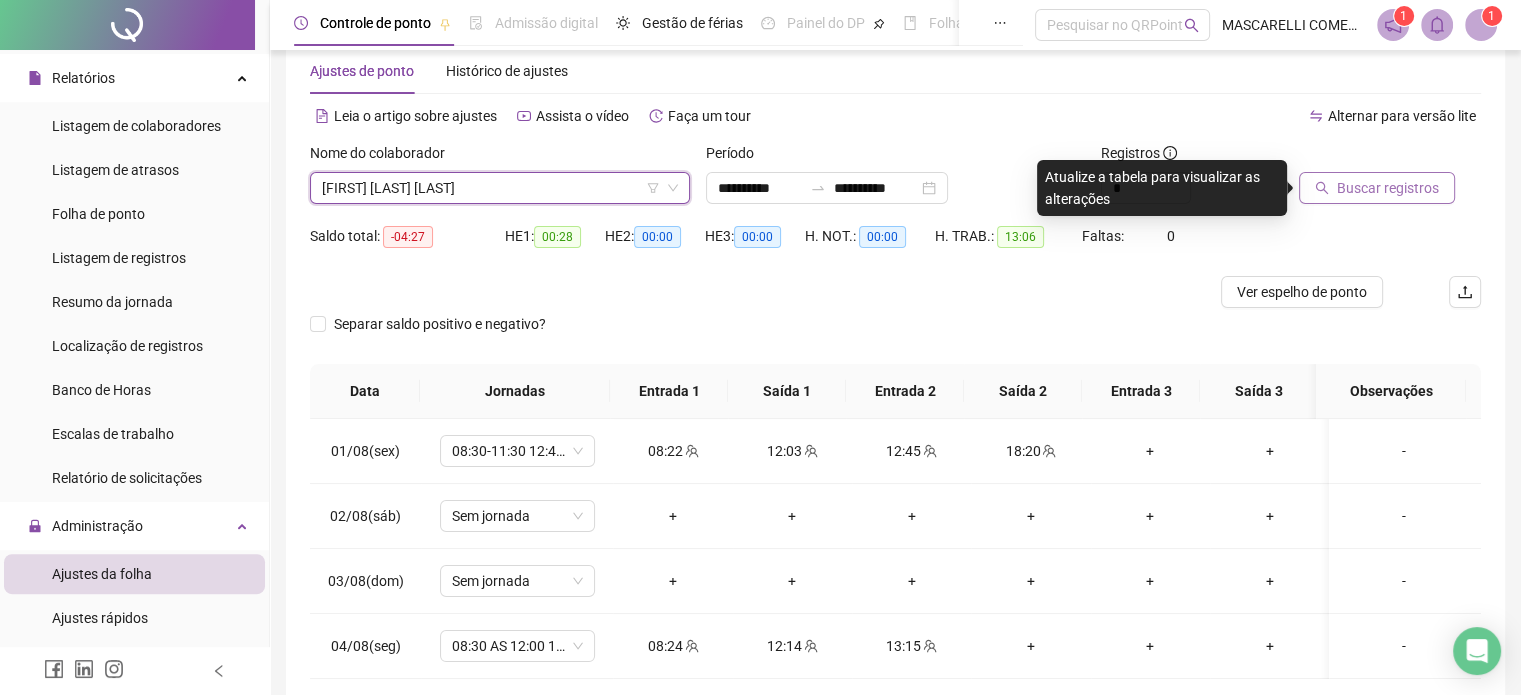 click on "Buscar registros" at bounding box center (1388, 188) 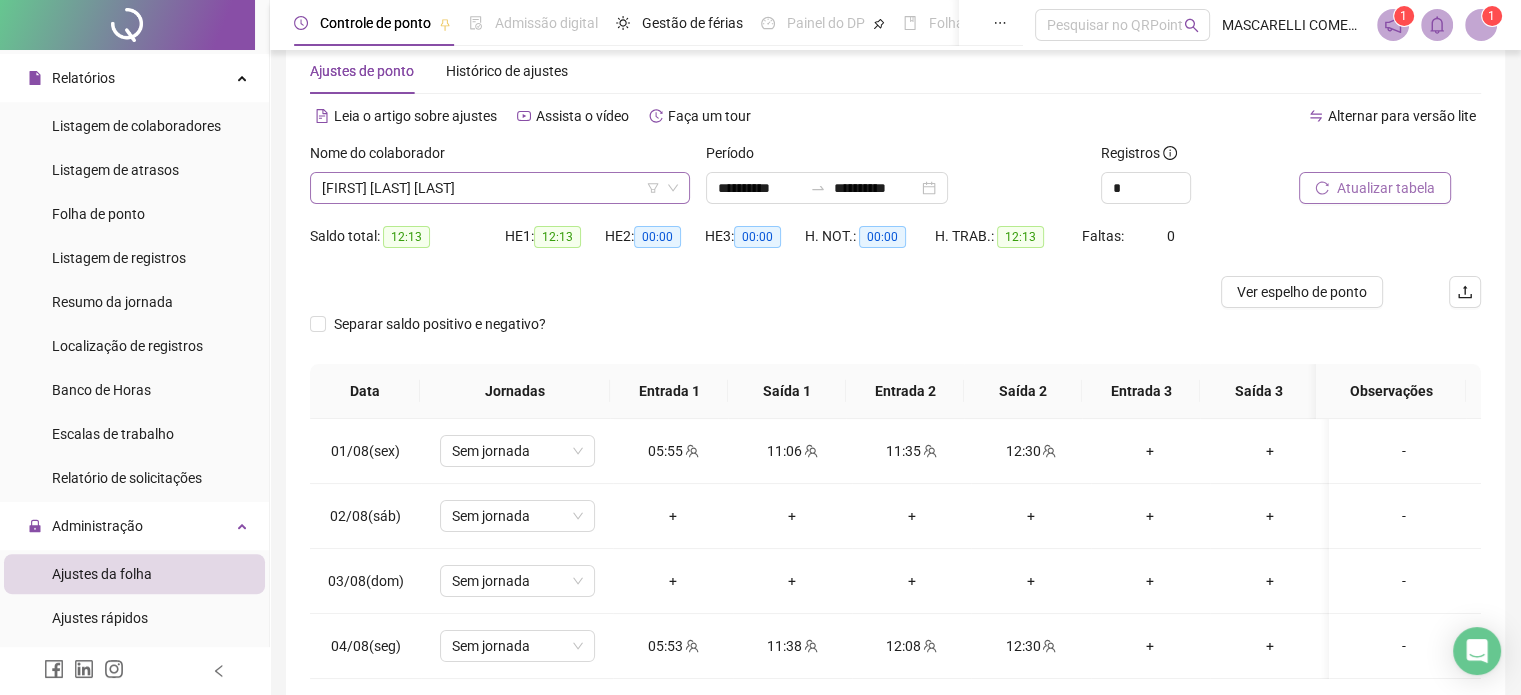 click on "[FIRST] [LAST] [LAST]" at bounding box center (500, 188) 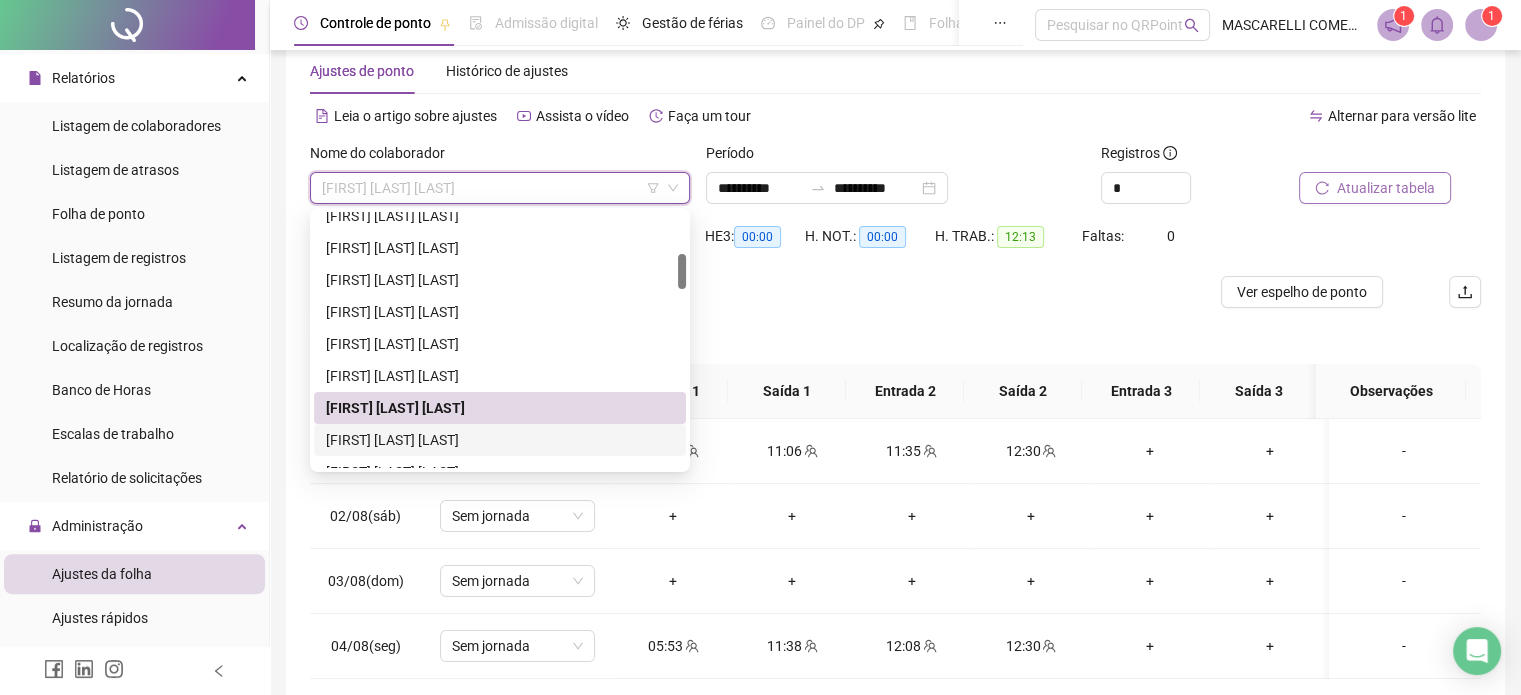 click on "[FIRST] [LAST] [LAST]" at bounding box center [500, 440] 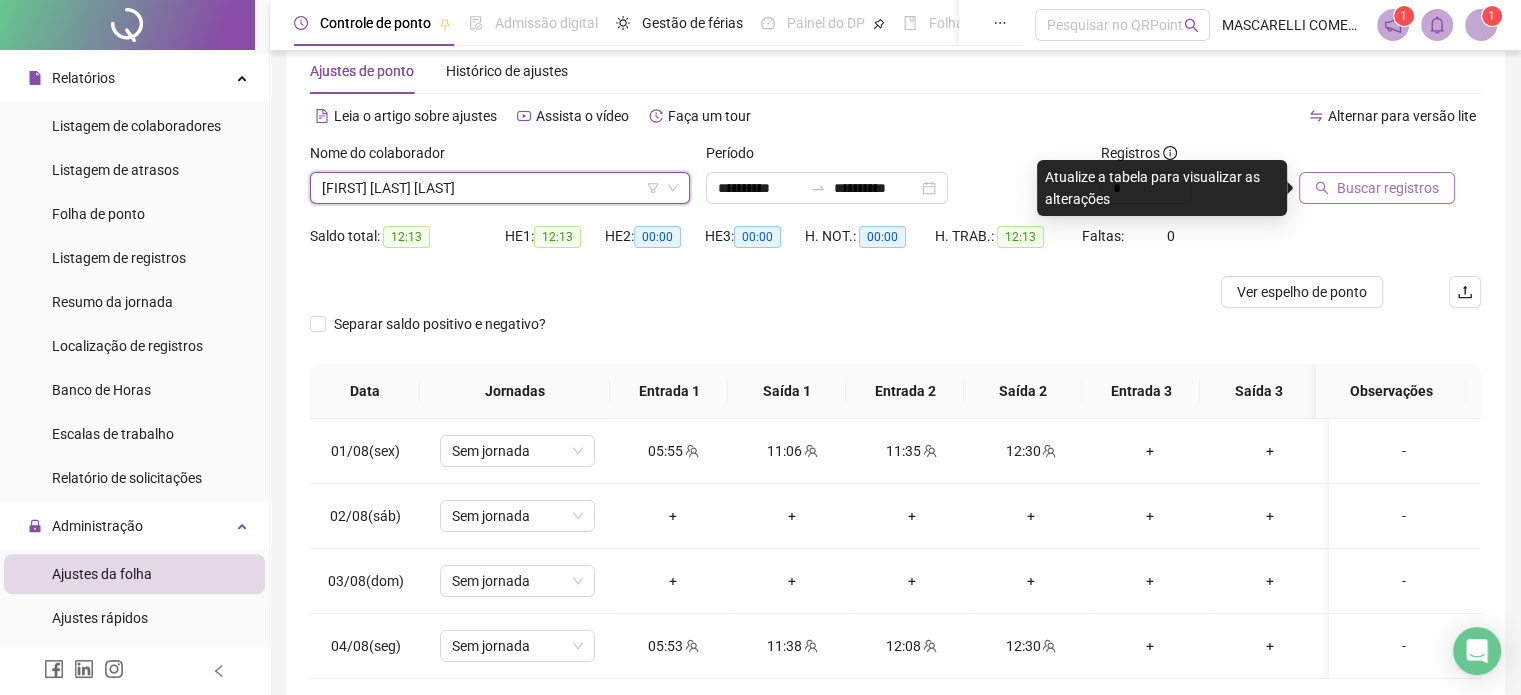 click on "Buscar registros" at bounding box center (1388, 188) 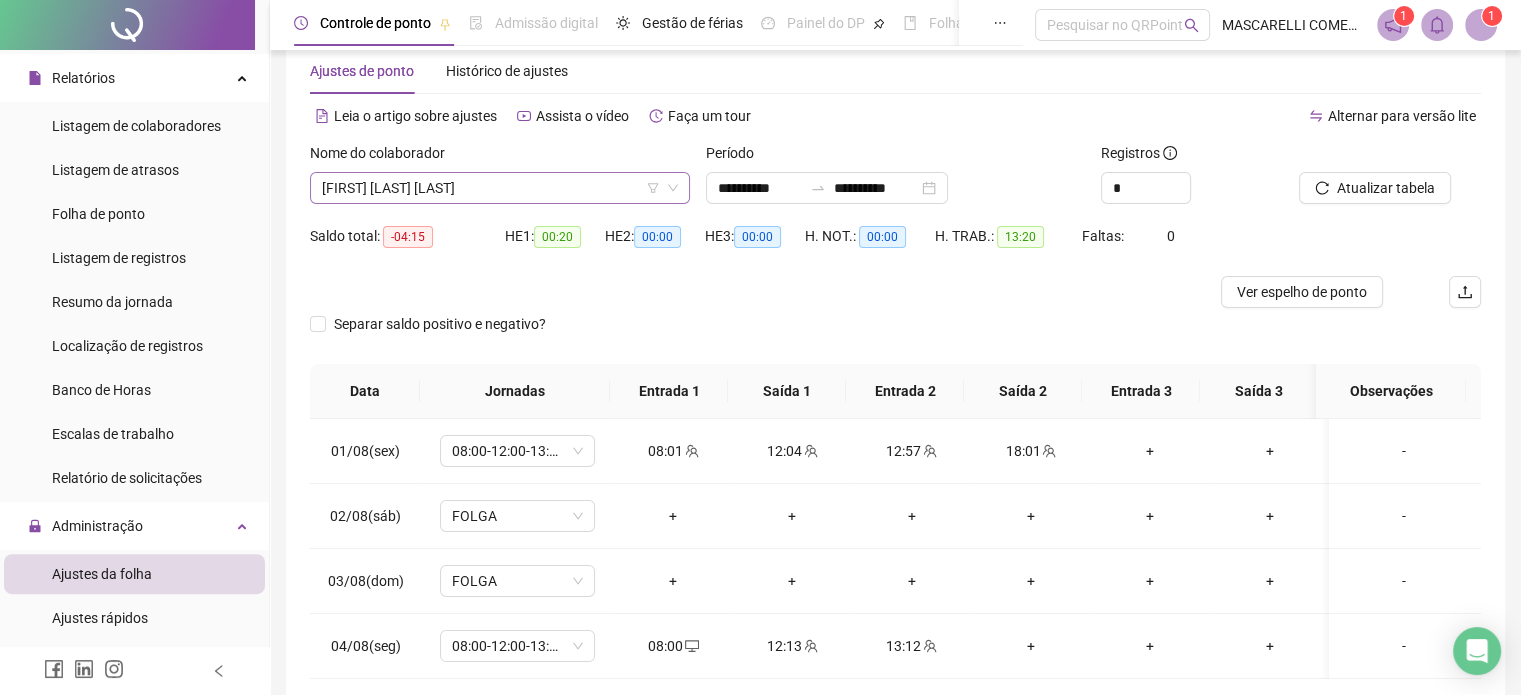click on "[FIRST] [LAST] [LAST]" at bounding box center (500, 188) 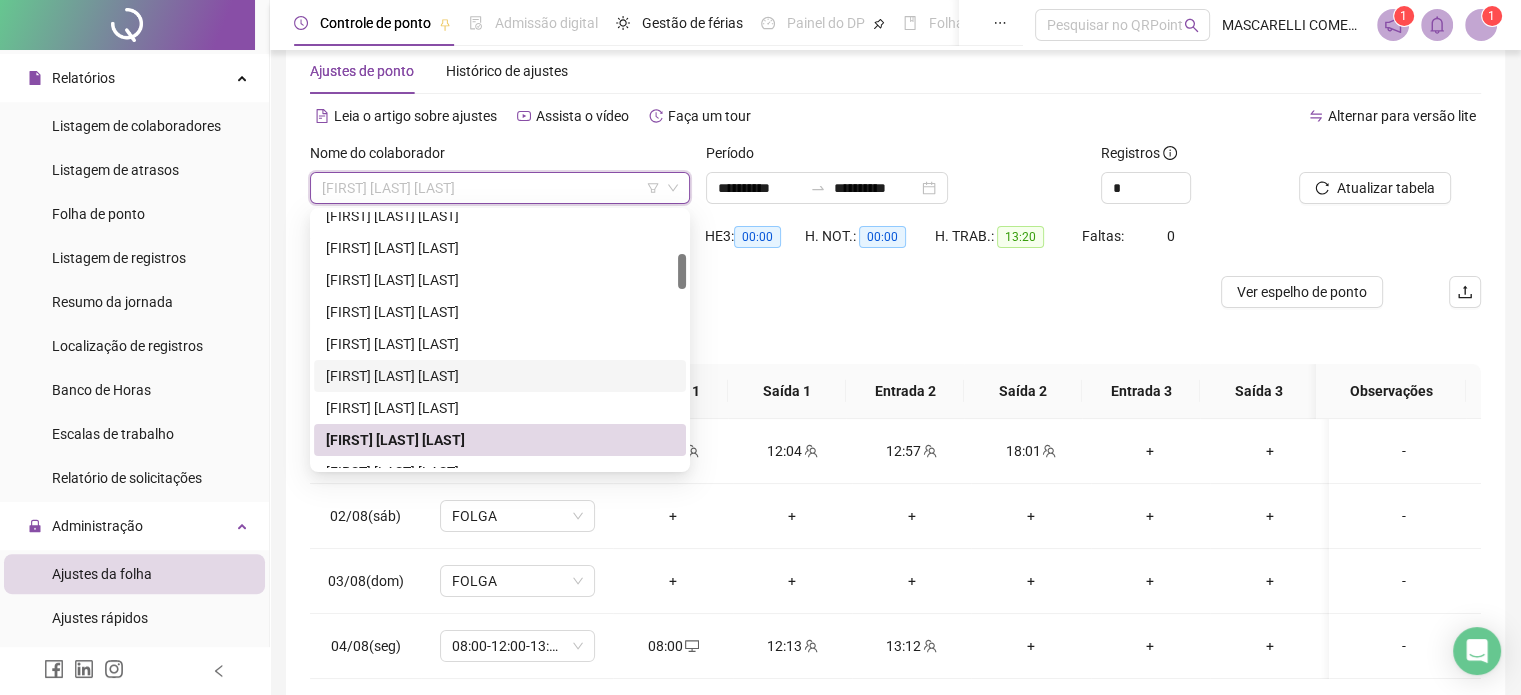 scroll, scrollTop: 400, scrollLeft: 0, axis: vertical 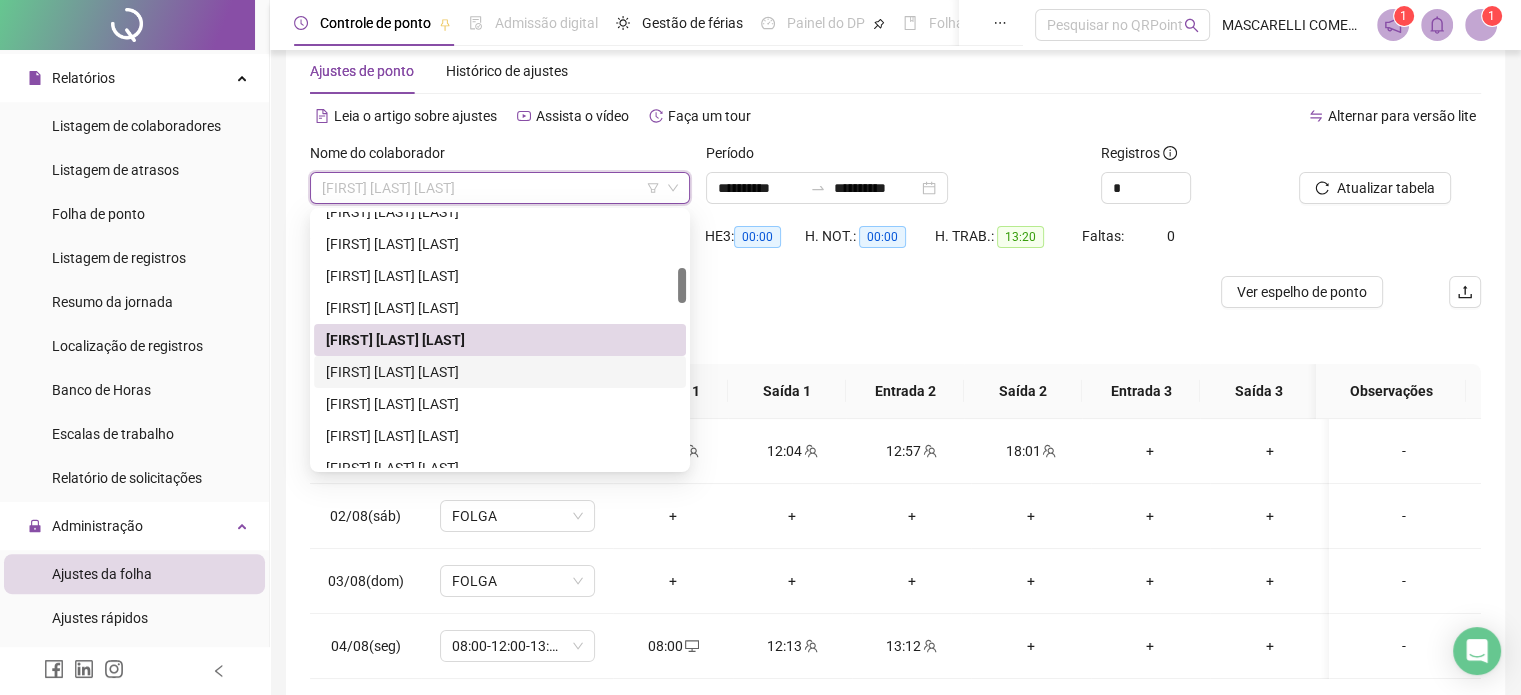 click on "[FIRST] [LAST] [LAST]" at bounding box center (500, 372) 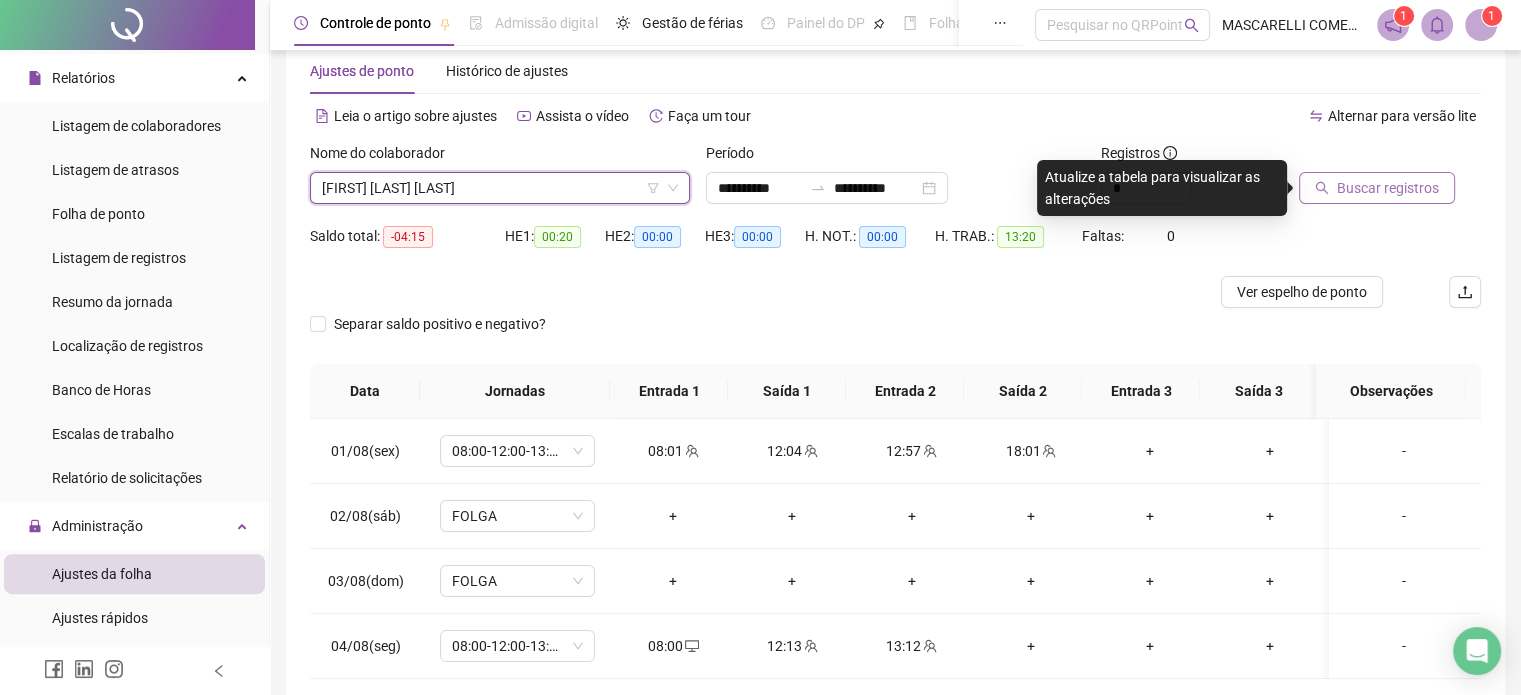 click on "Buscar registros" at bounding box center (1388, 188) 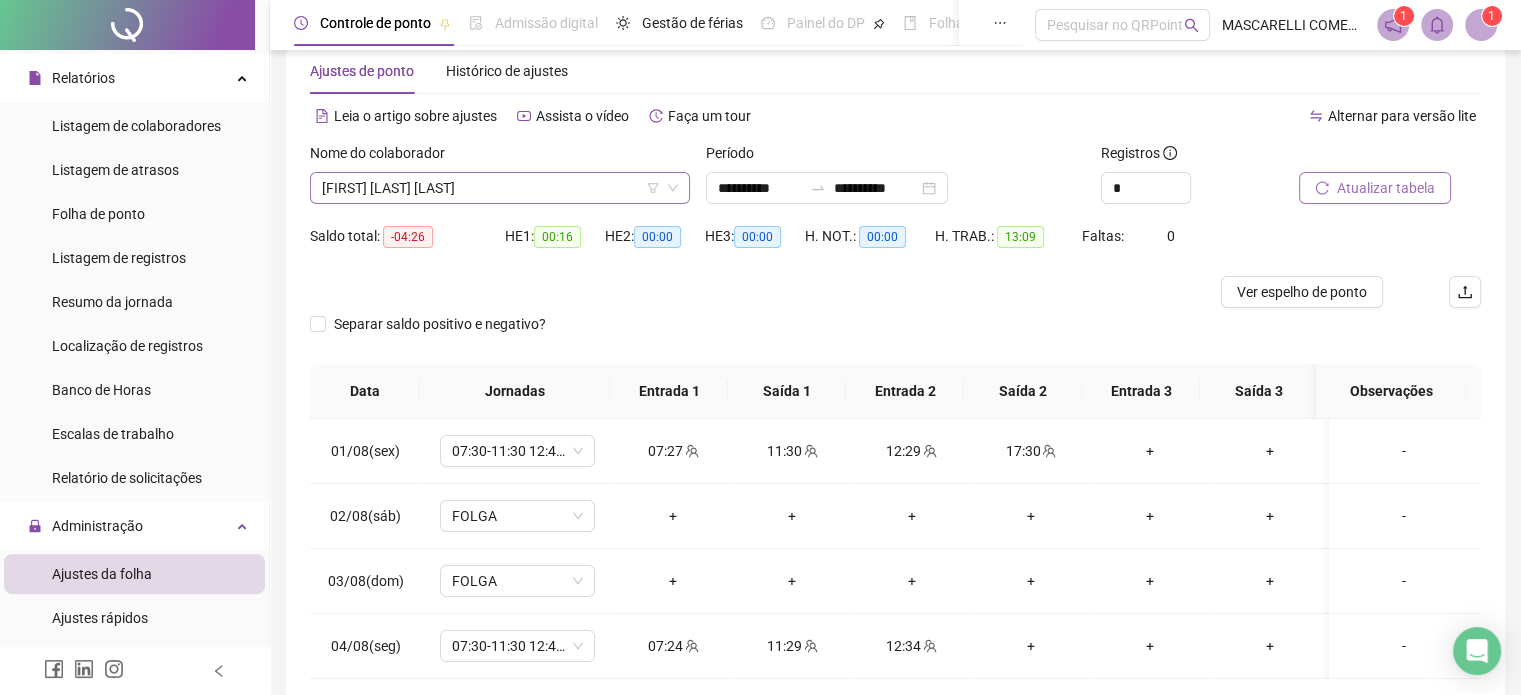 click on "[FIRST] [LAST] [LAST]" at bounding box center (500, 188) 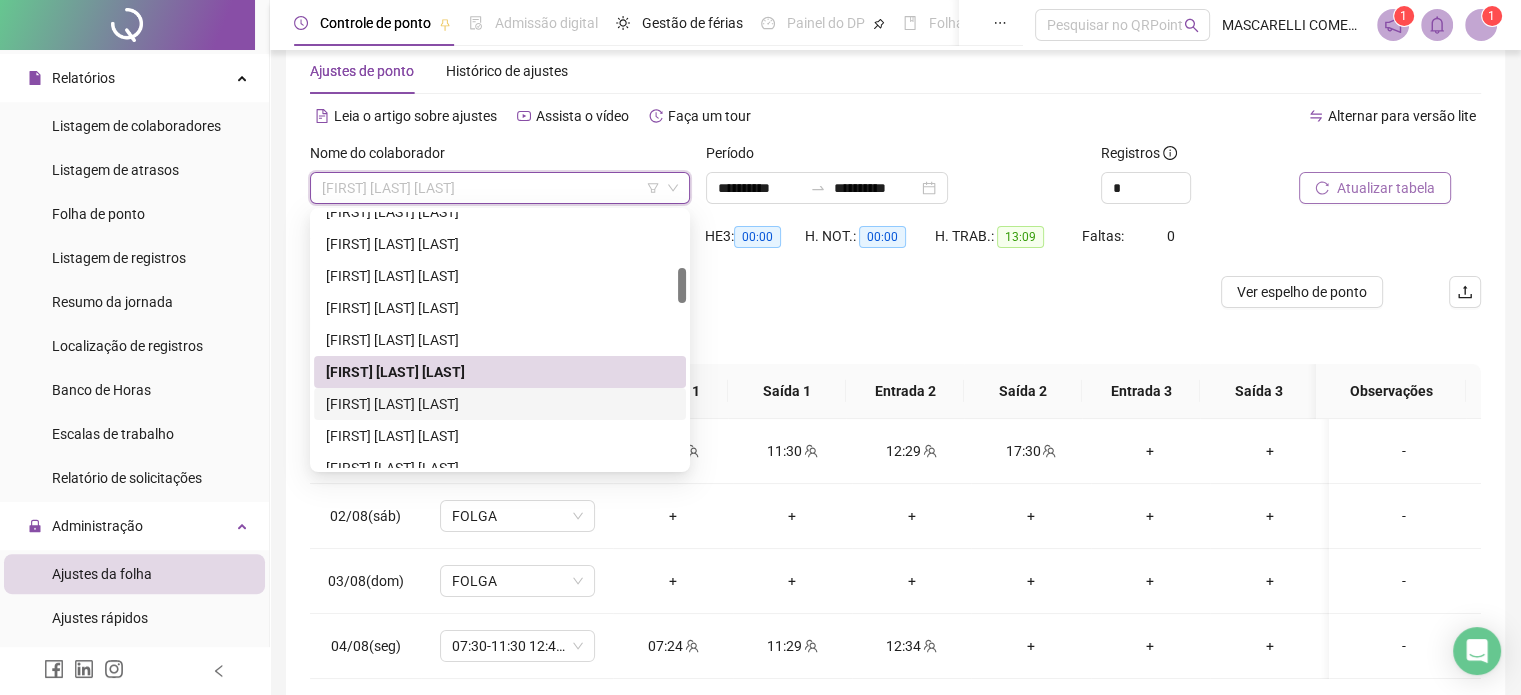 drag, startPoint x: 354, startPoint y: 407, endPoint x: 379, endPoint y: 395, distance: 27.730848 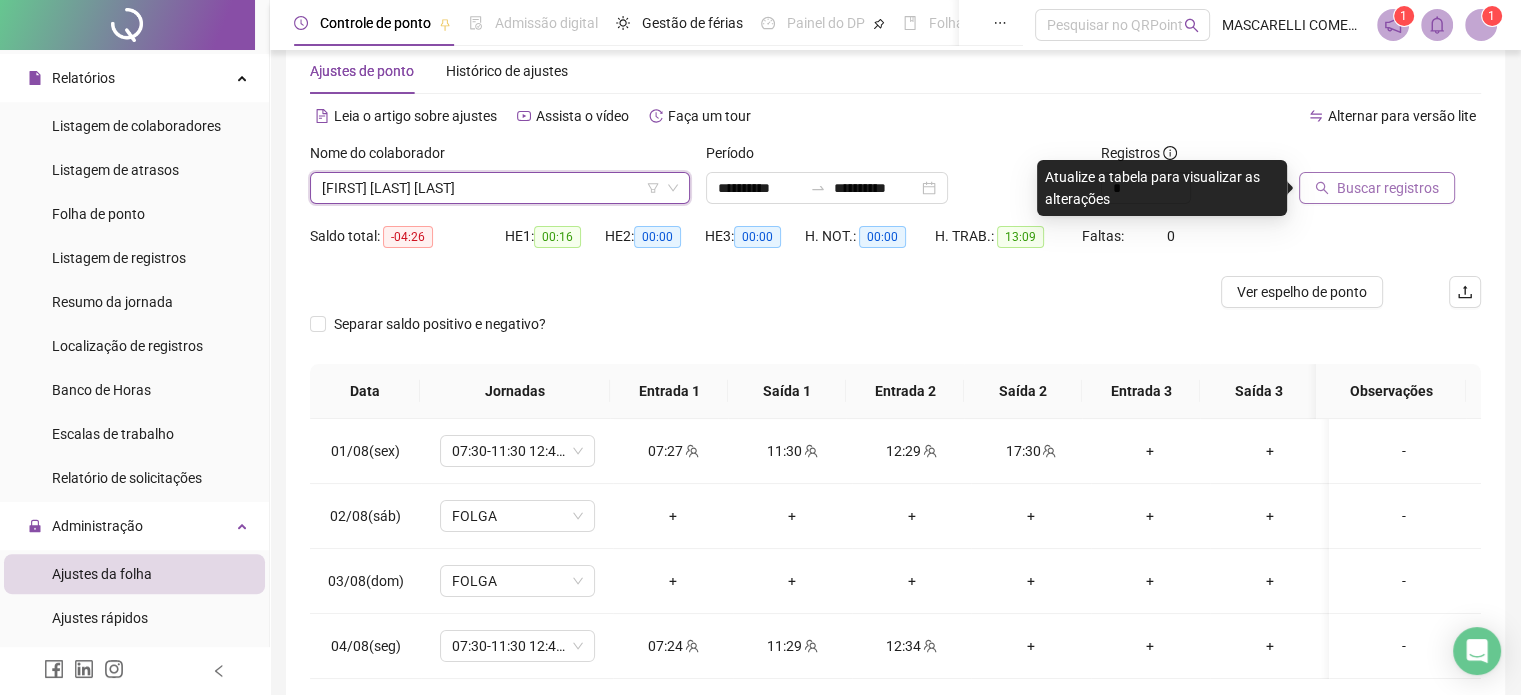 click on "Buscar registros" at bounding box center [1388, 188] 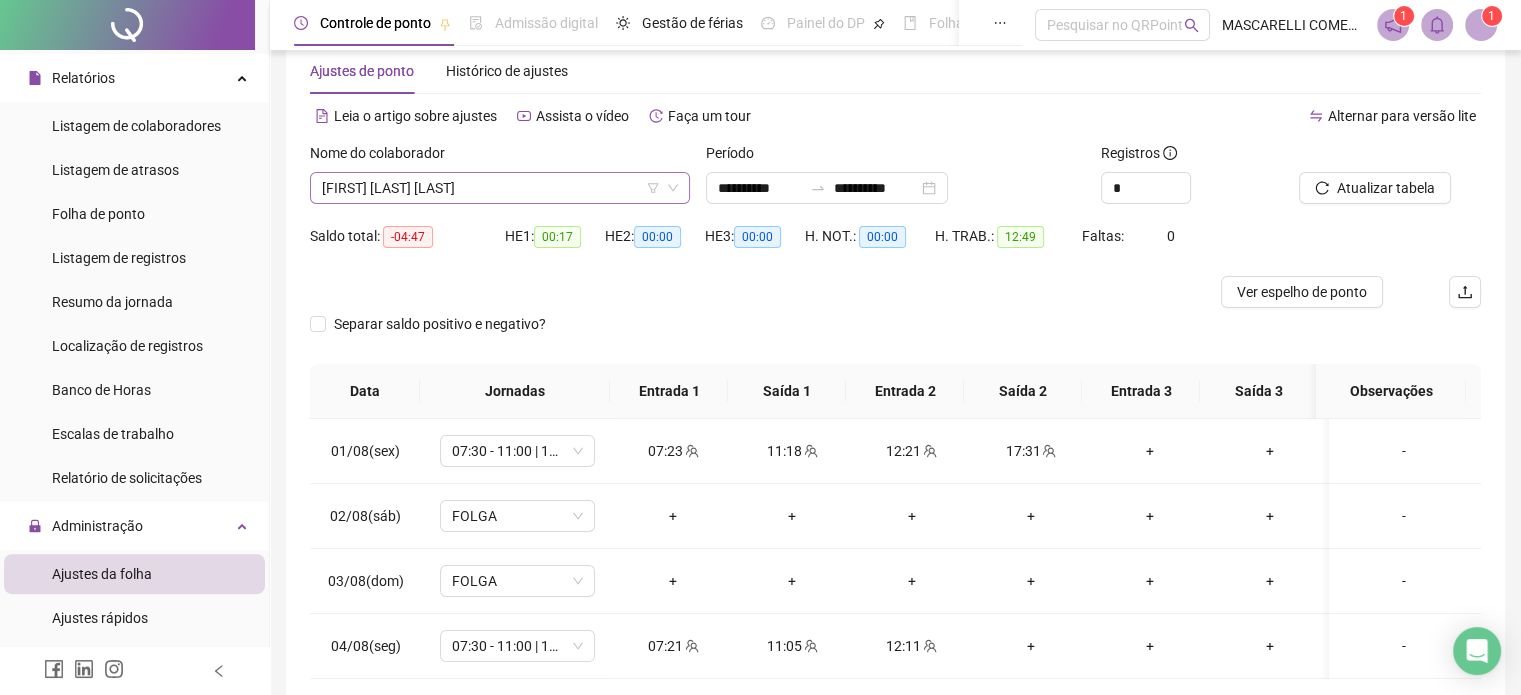 click on "[FIRST] [LAST] [LAST]" at bounding box center (500, 188) 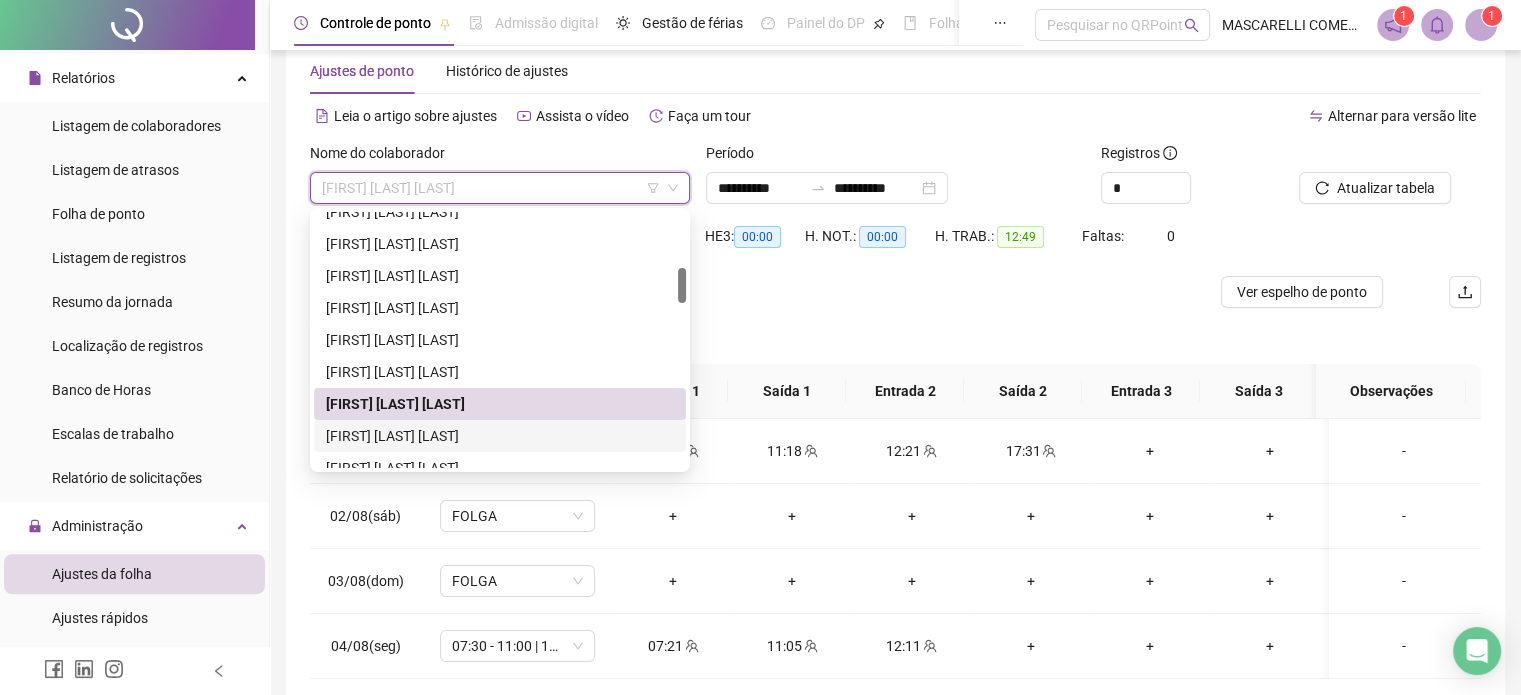 click on "[FIRST] [LAST] [LAST]" at bounding box center [500, 436] 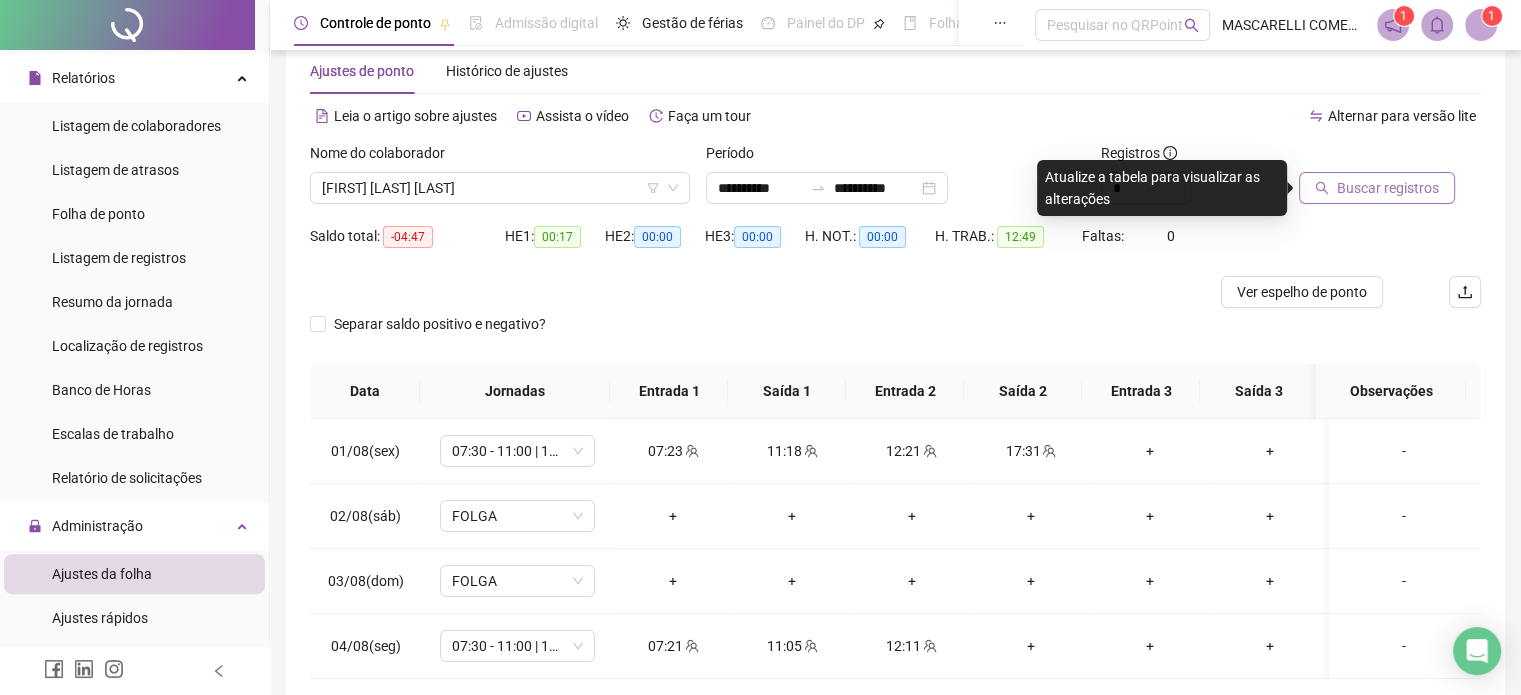 click on "Buscar registros" at bounding box center [1388, 188] 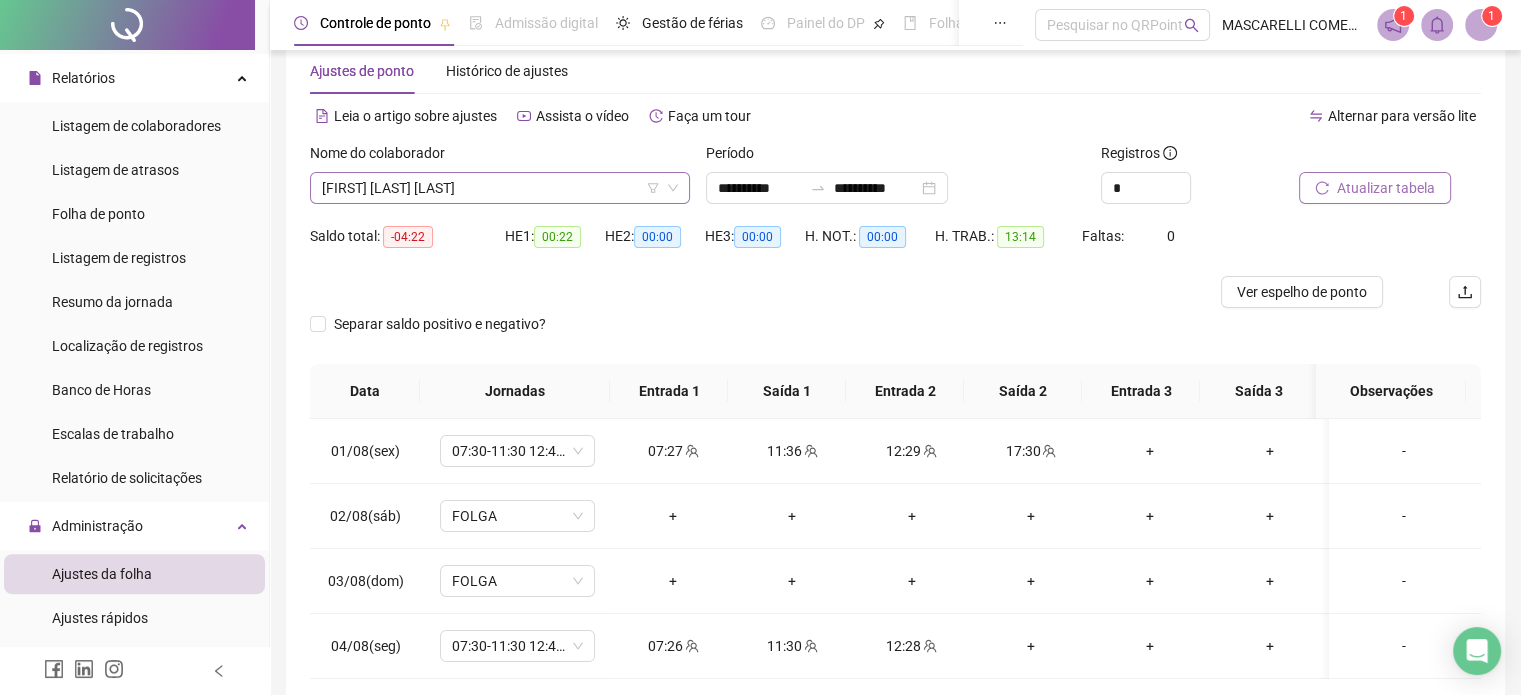 click on "[FIRST] [LAST] [LAST]" at bounding box center (500, 188) 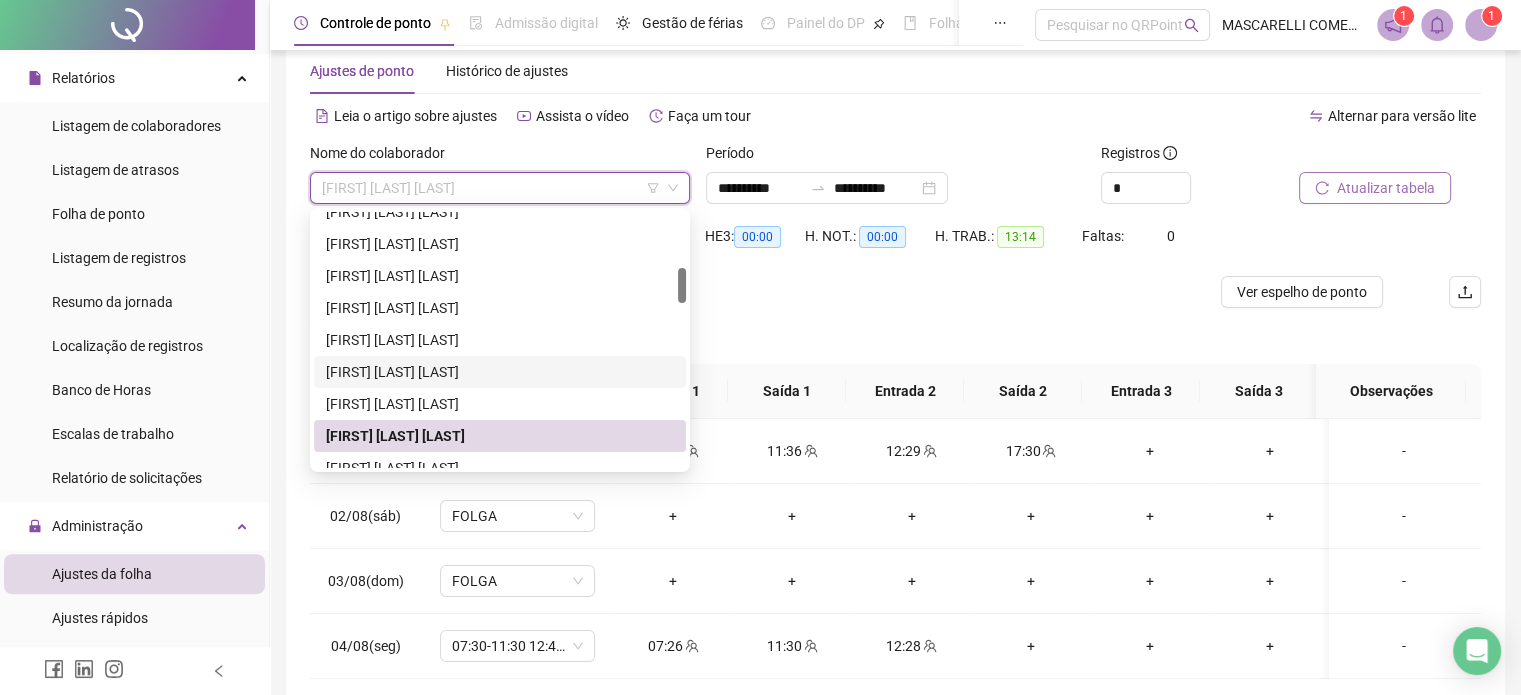 scroll, scrollTop: 500, scrollLeft: 0, axis: vertical 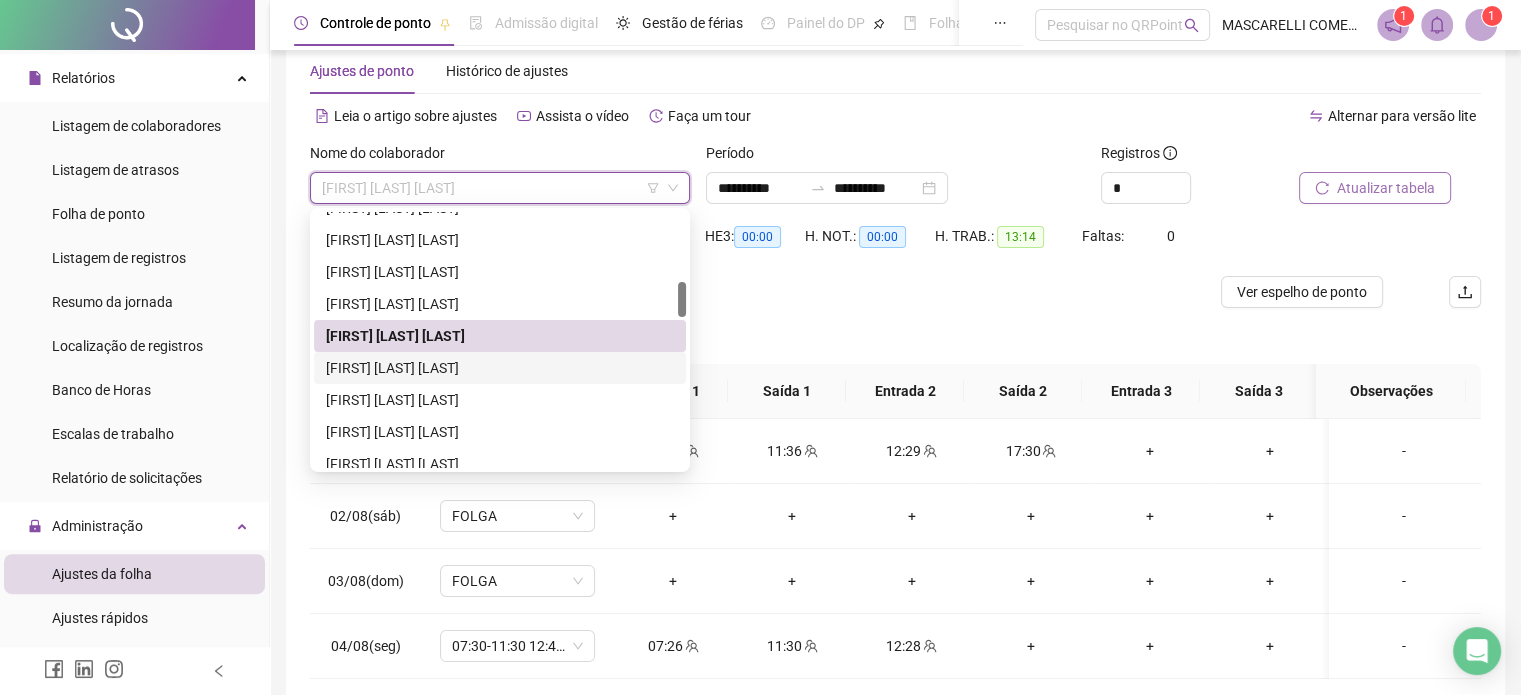 click on "[FIRST] [LAST] [LAST]" at bounding box center [500, 368] 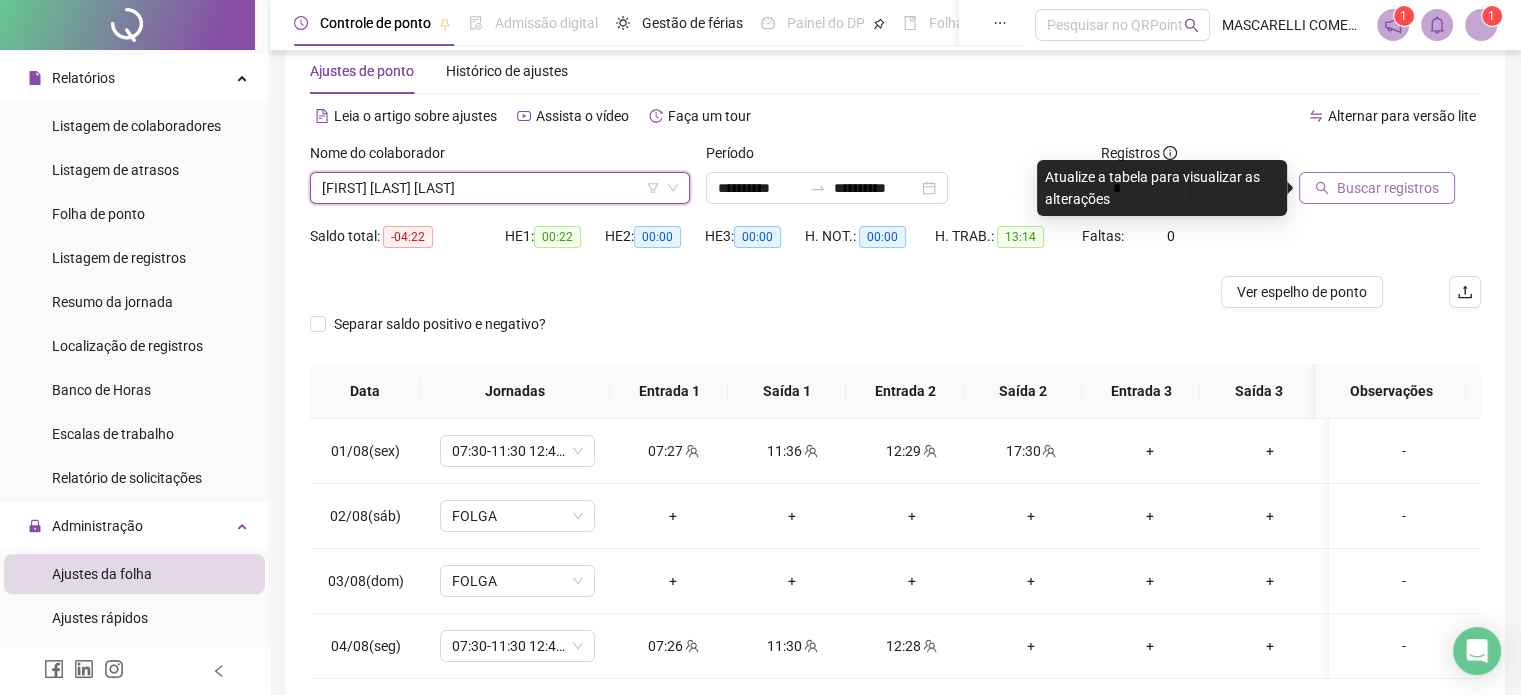 click on "Buscar registros" at bounding box center [1388, 188] 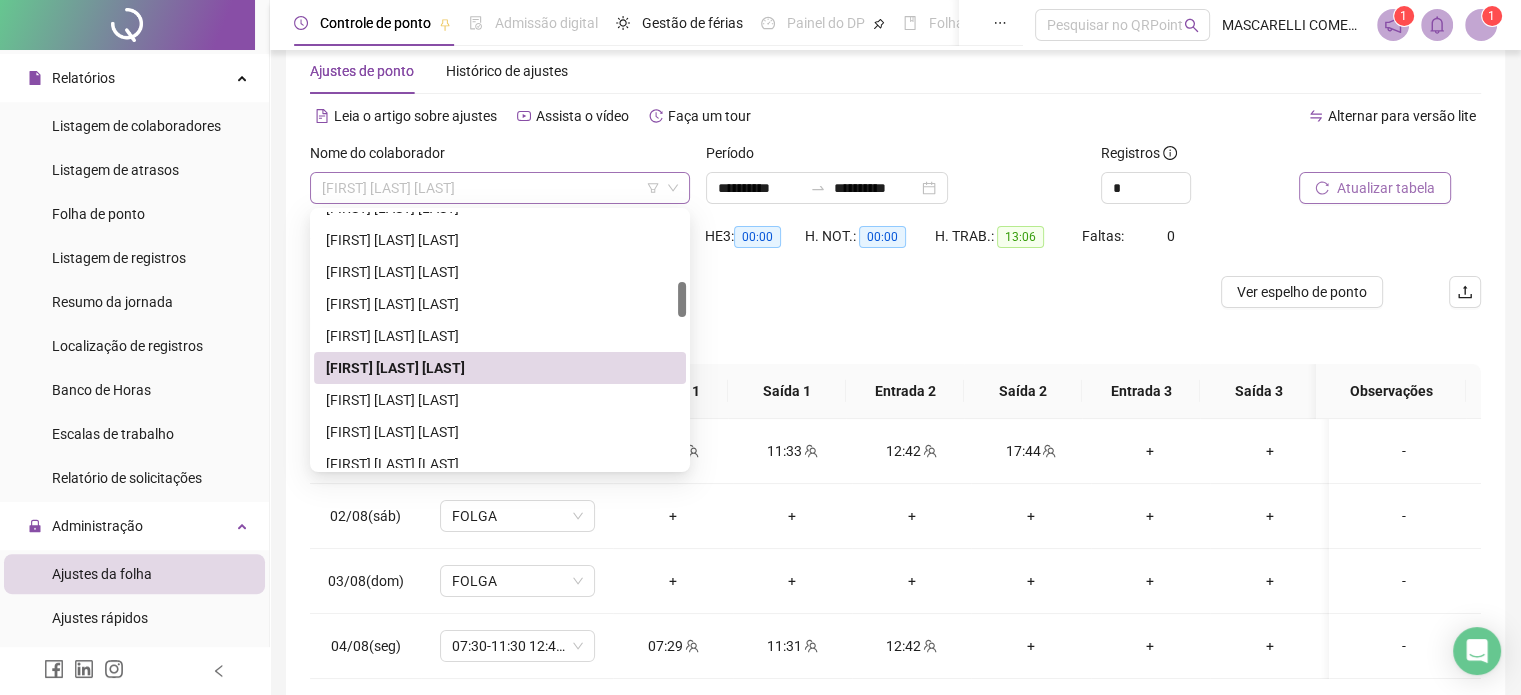 click on "[FIRST] [LAST] [LAST]" at bounding box center [500, 188] 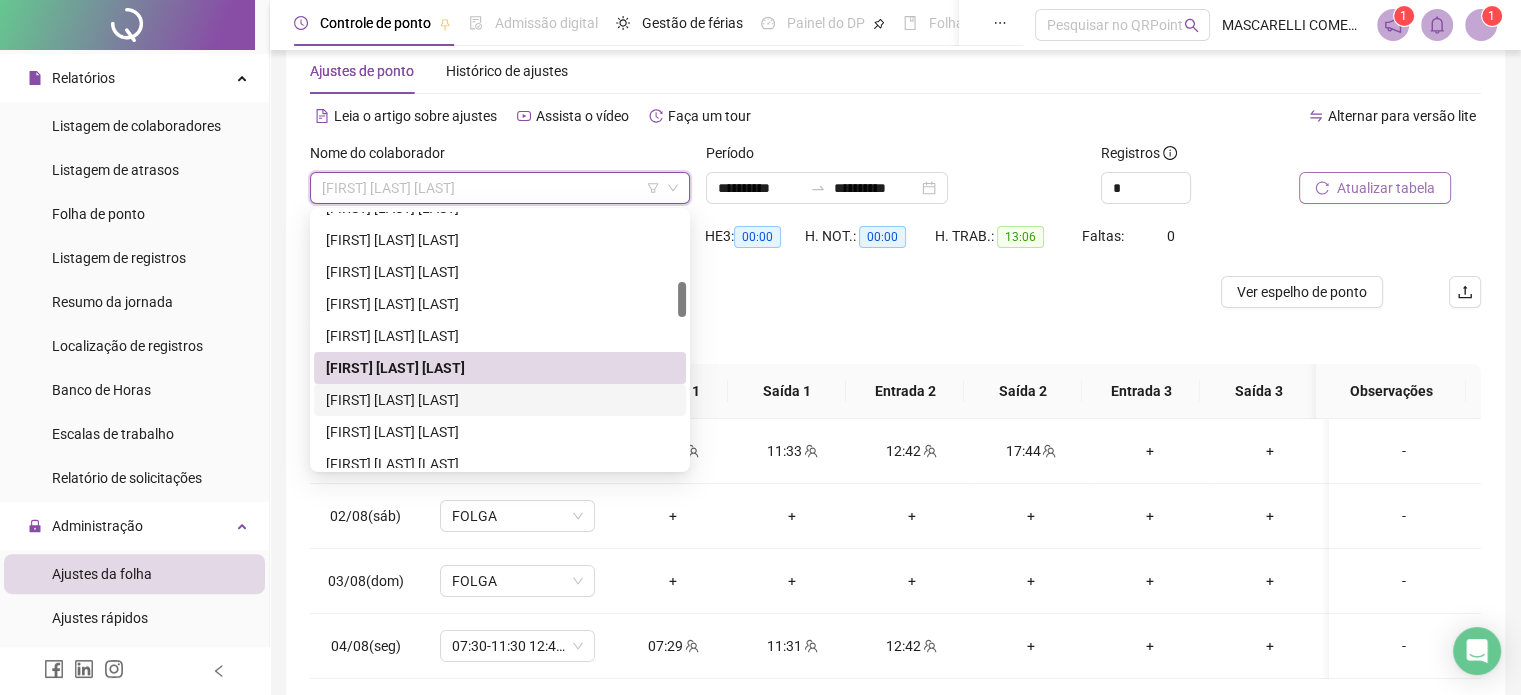 click on "[FIRST] [LAST] [LAST]" at bounding box center [500, 400] 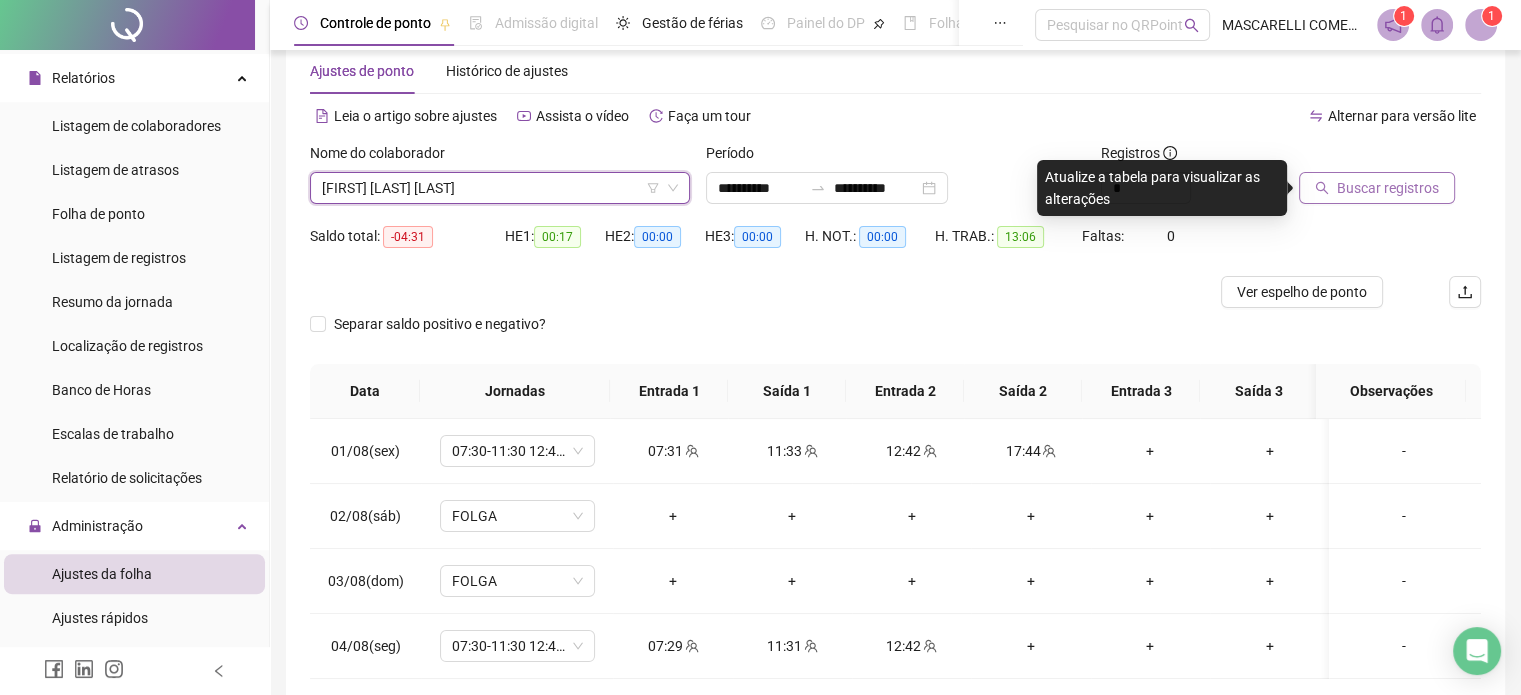 click on "Buscar registros" at bounding box center [1388, 188] 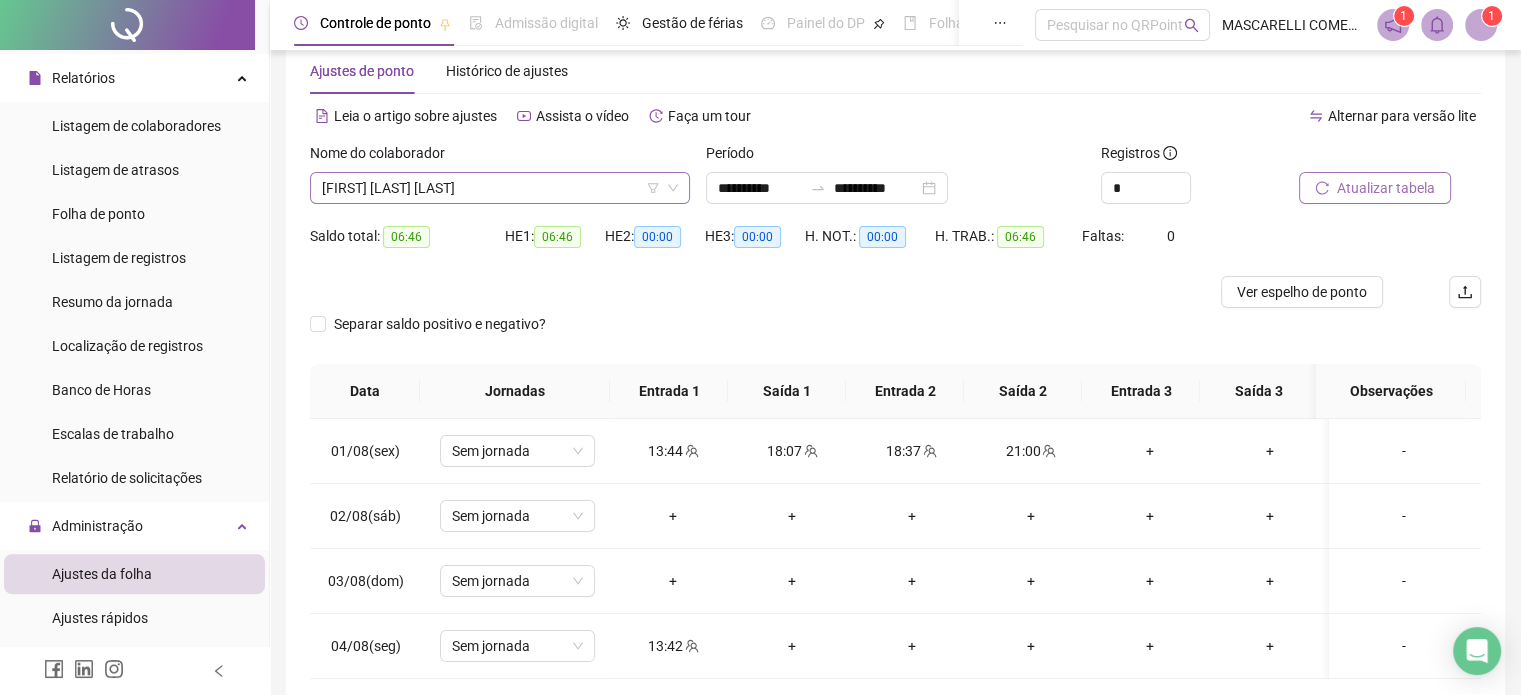 click on "[FIRST] [LAST] [LAST]" at bounding box center (500, 188) 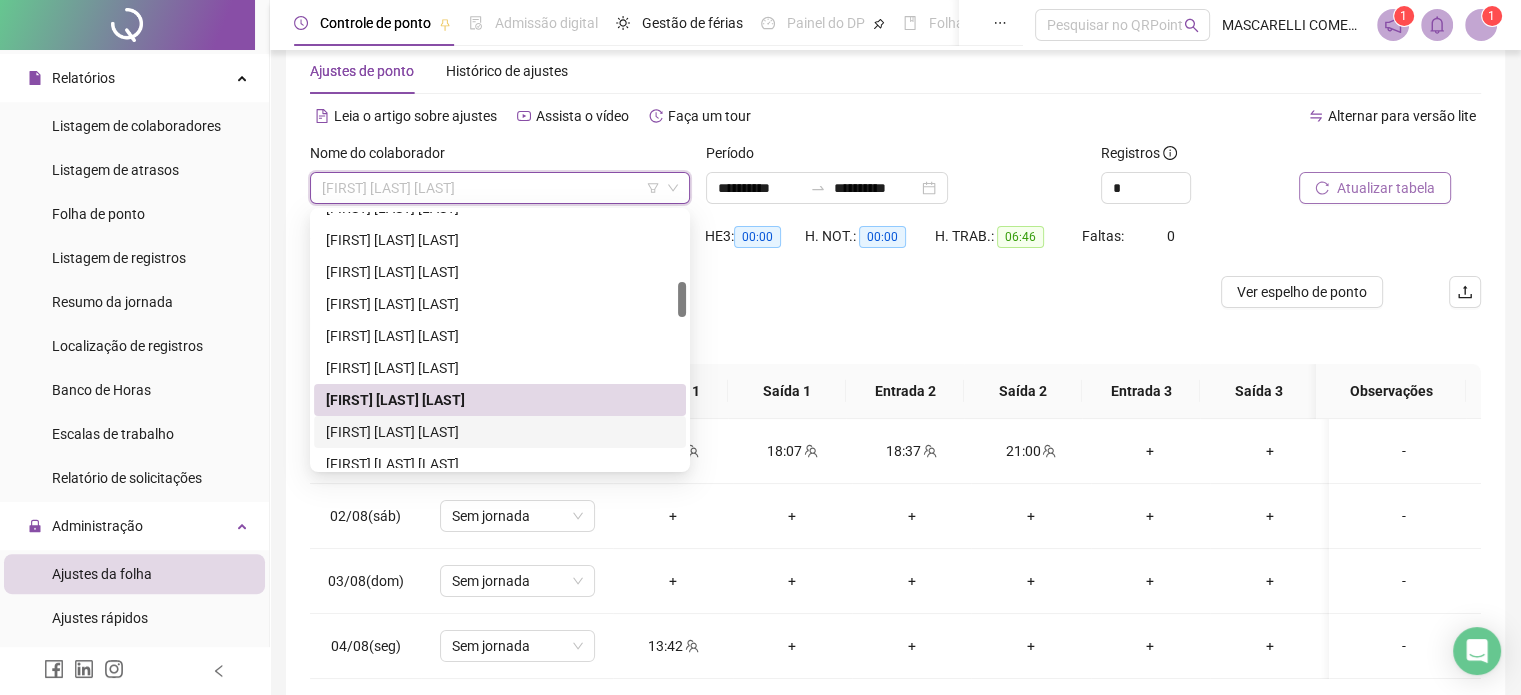 click on "[FIRST] [LAST] [LAST]" at bounding box center (500, 432) 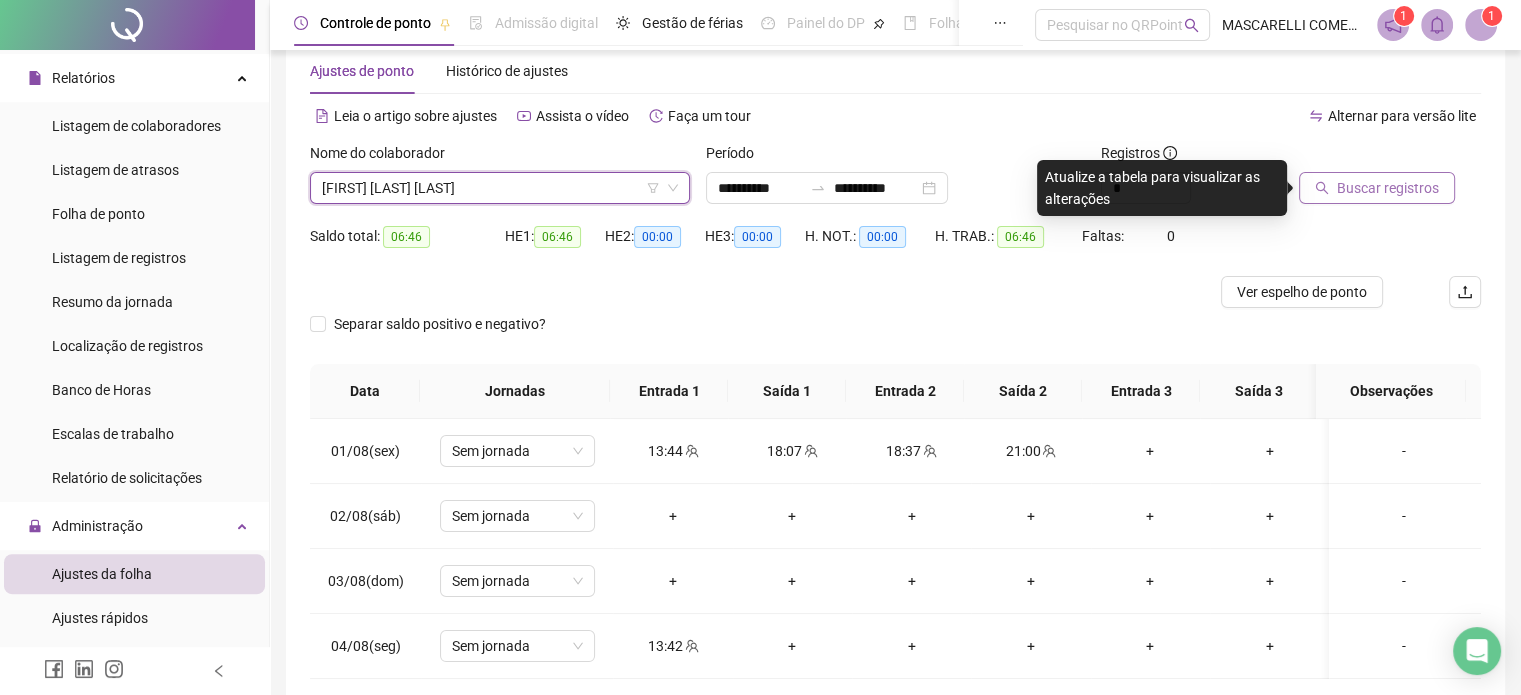 click on "Buscar registros" at bounding box center (1388, 188) 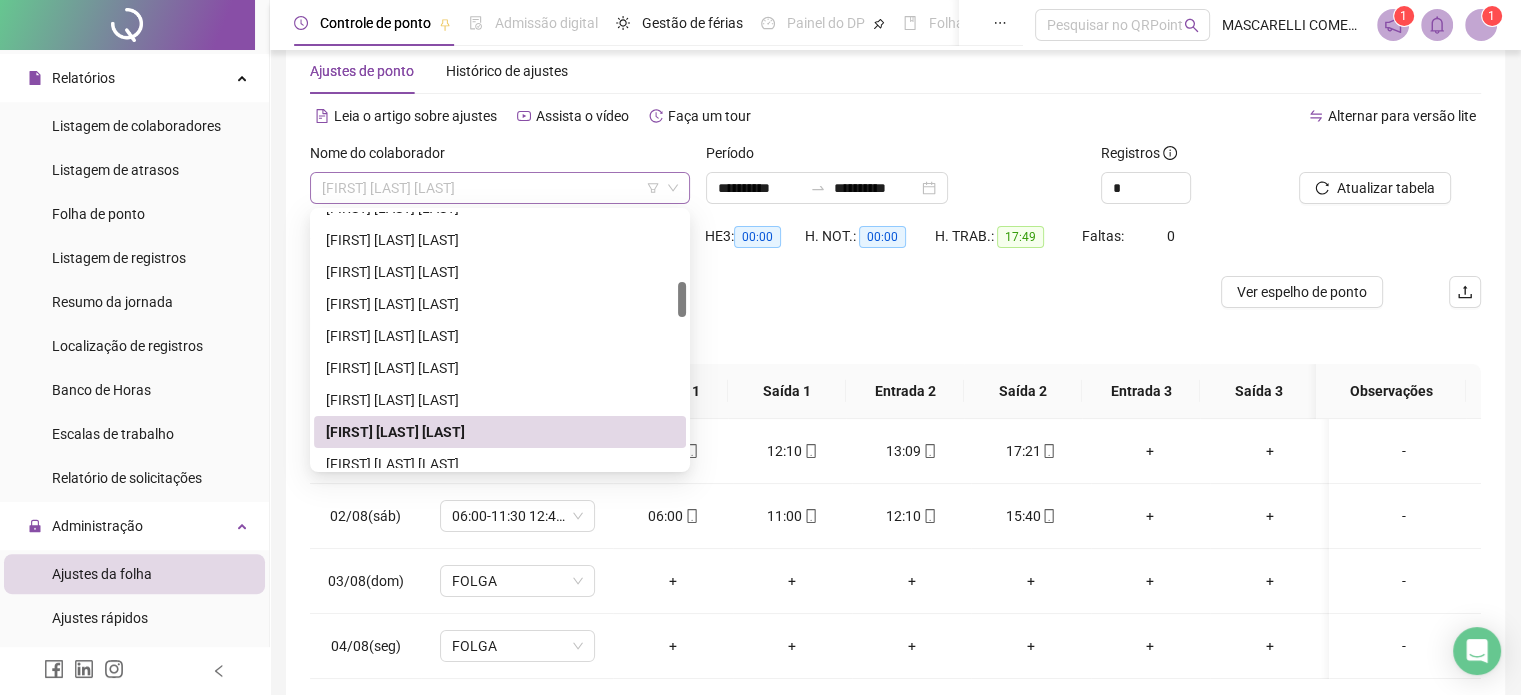 click on "[FIRST] [LAST] [LAST]" at bounding box center (500, 188) 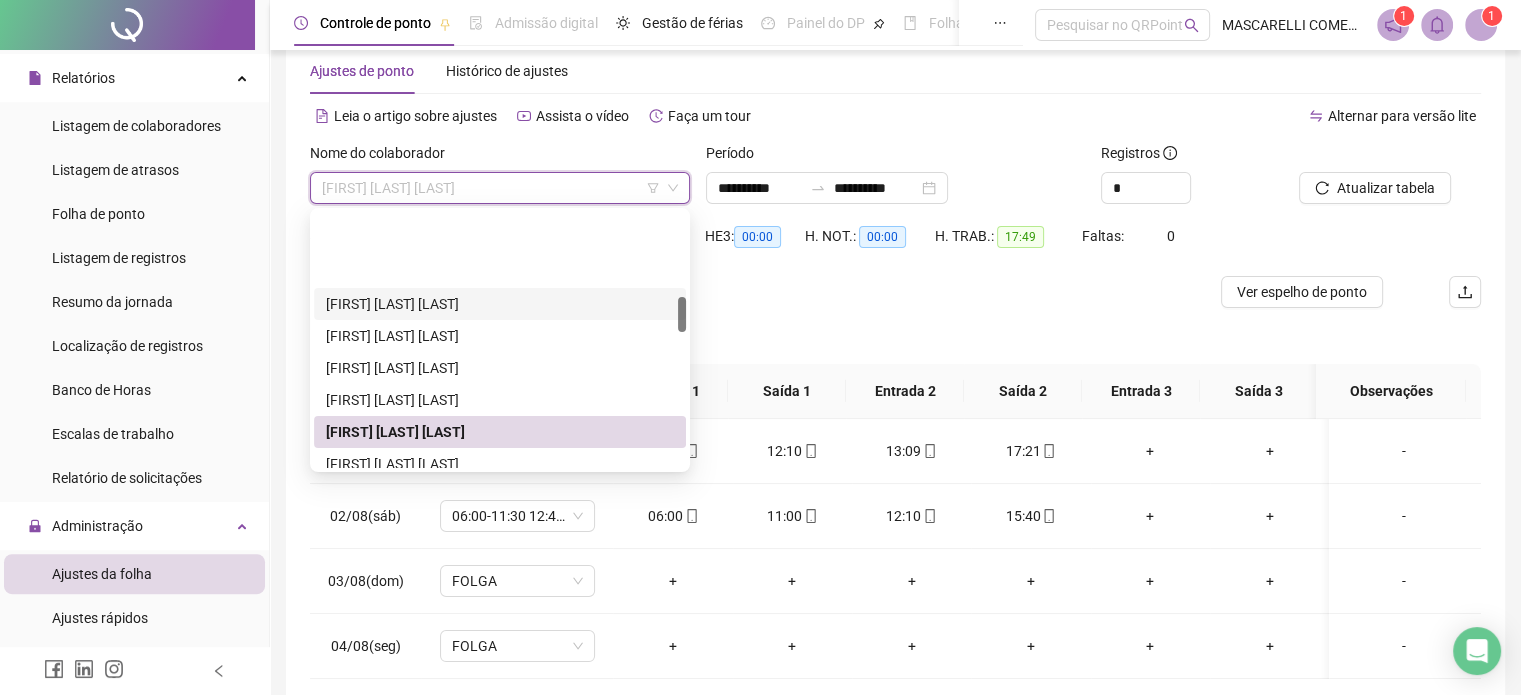 scroll, scrollTop: 600, scrollLeft: 0, axis: vertical 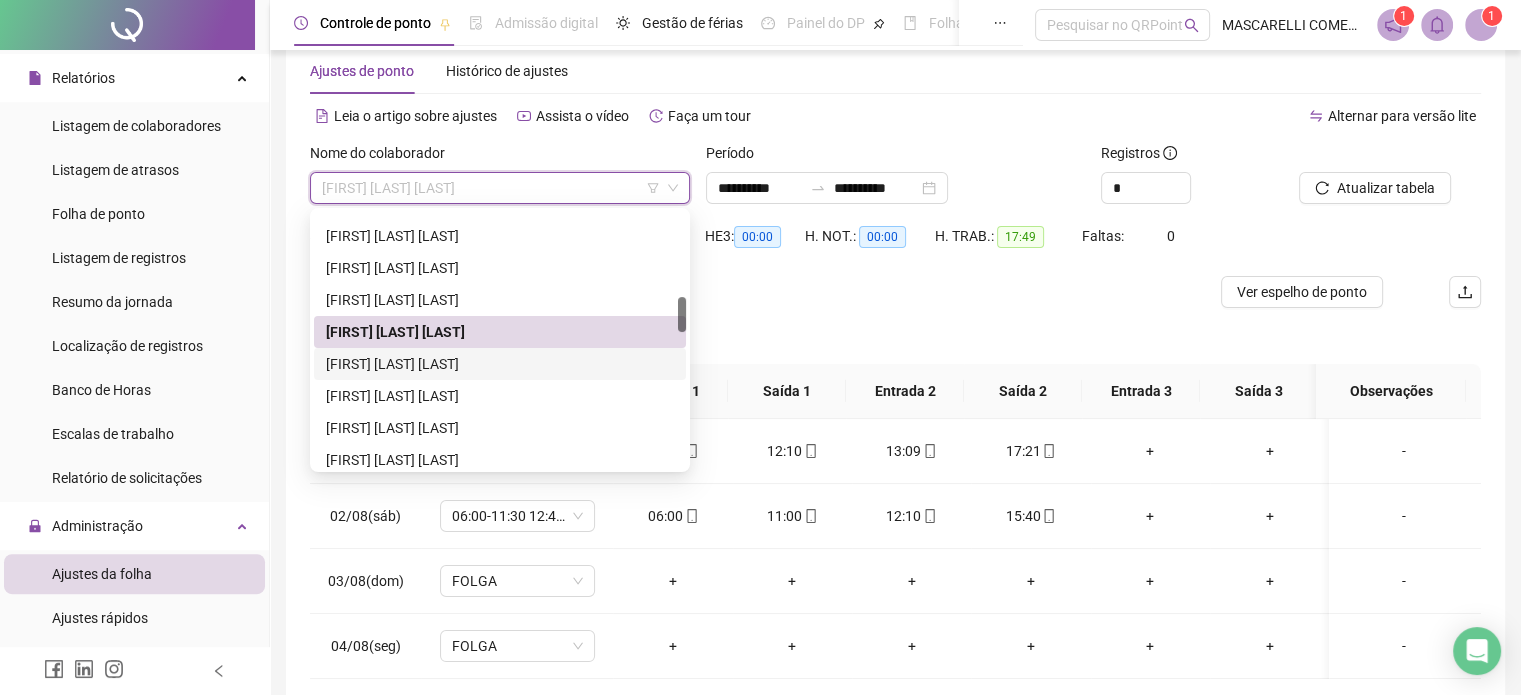 click on "[FIRST] [LAST] [LAST]" at bounding box center [500, 364] 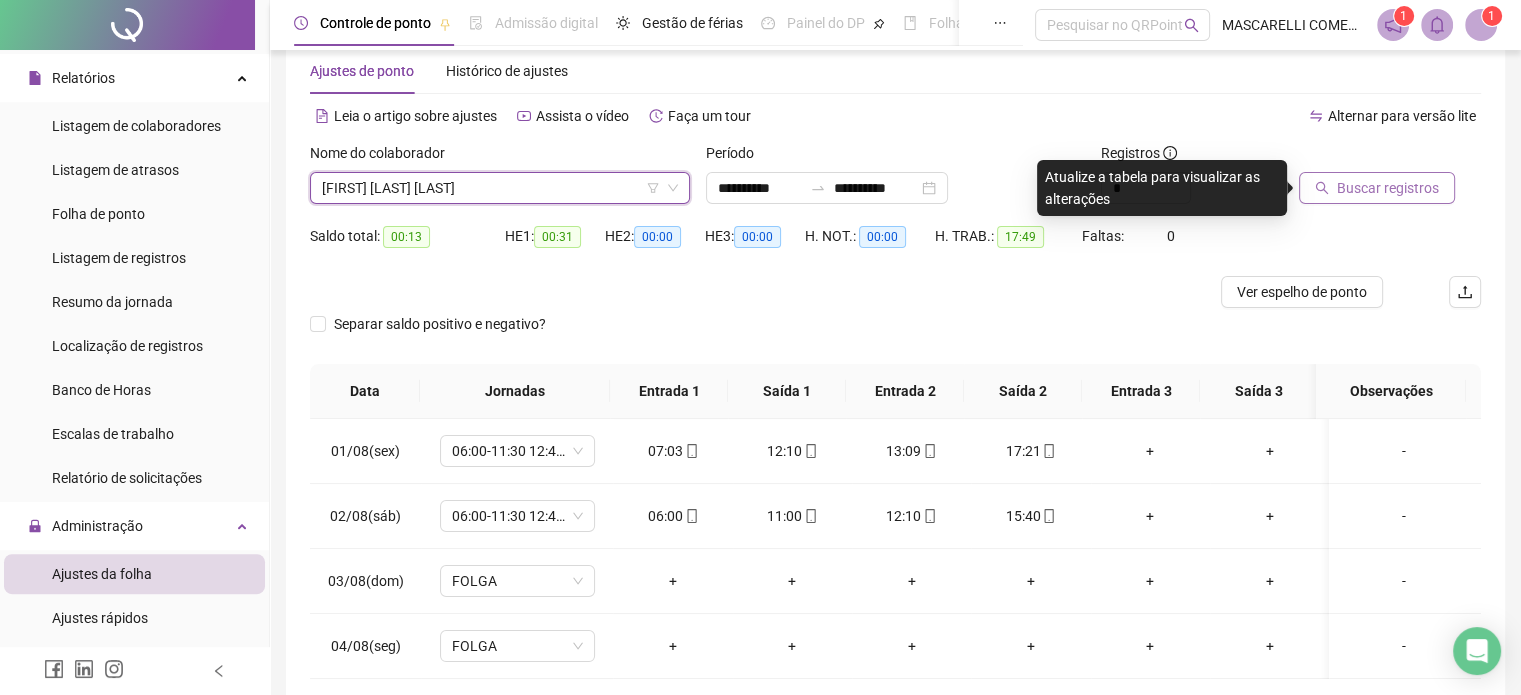 click on "Buscar registros" at bounding box center (1377, 188) 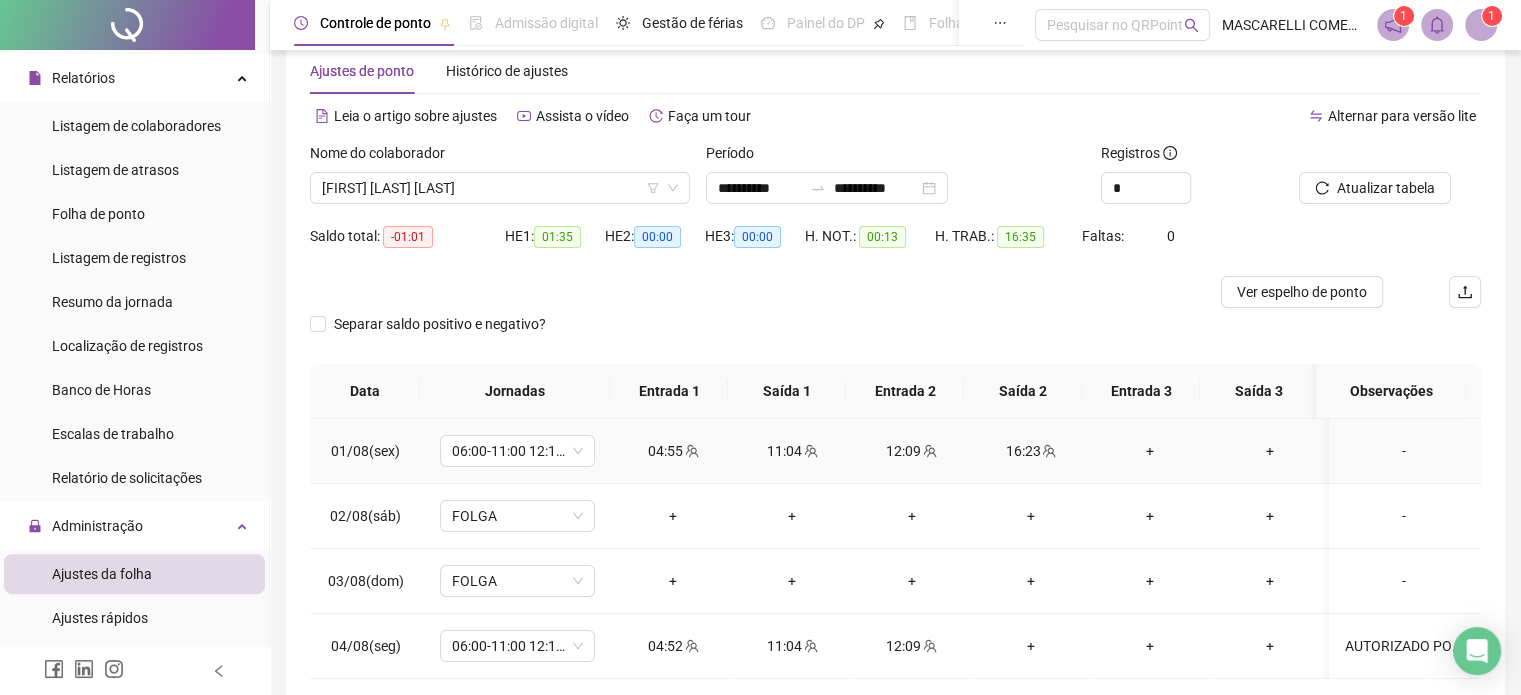 click on "-" at bounding box center [1404, 451] 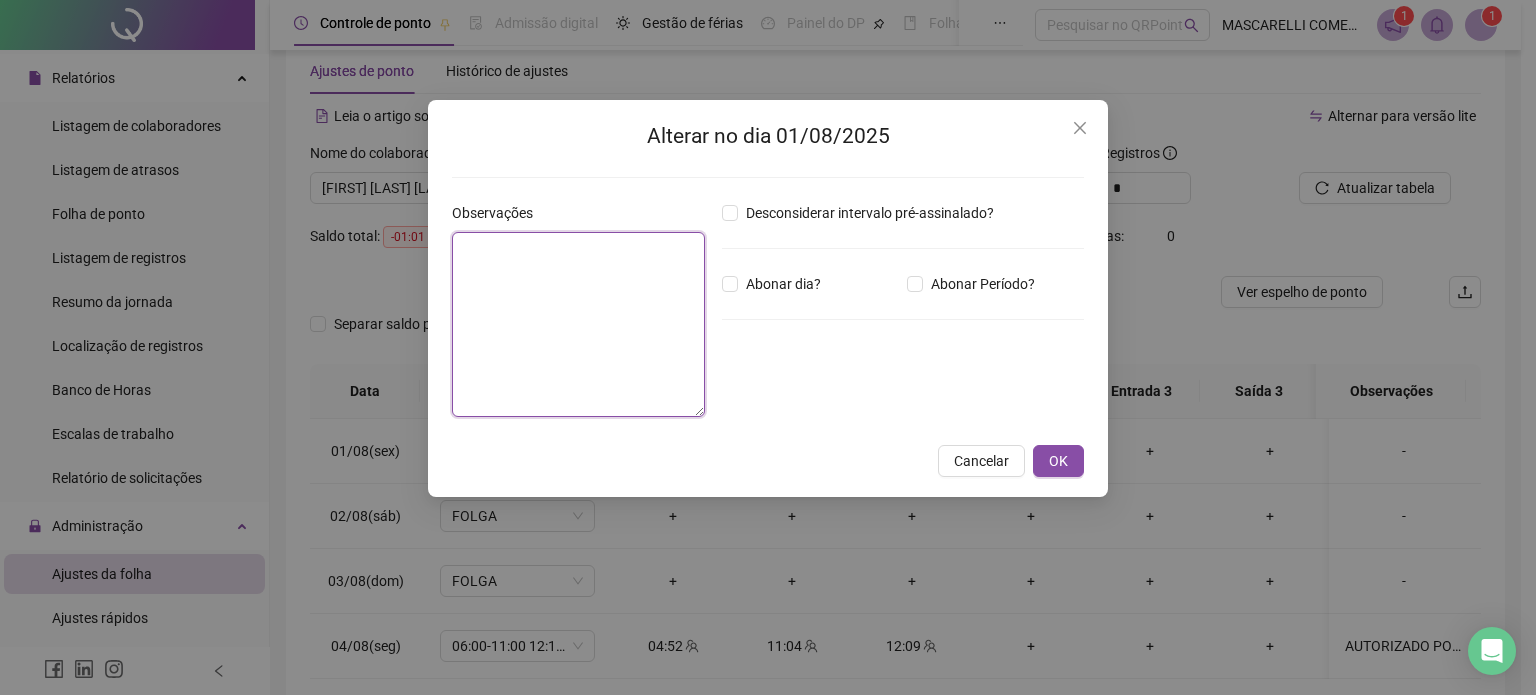 click at bounding box center (578, 324) 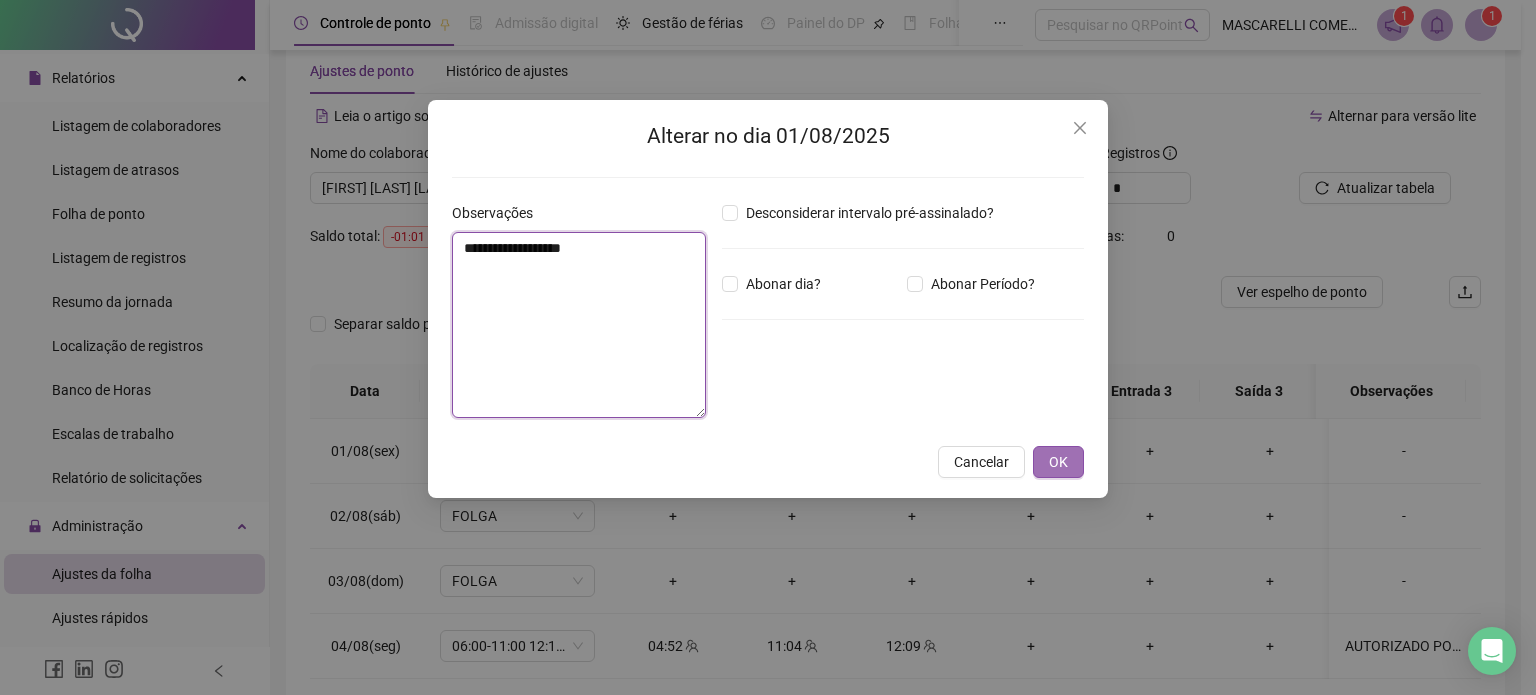 type on "**********" 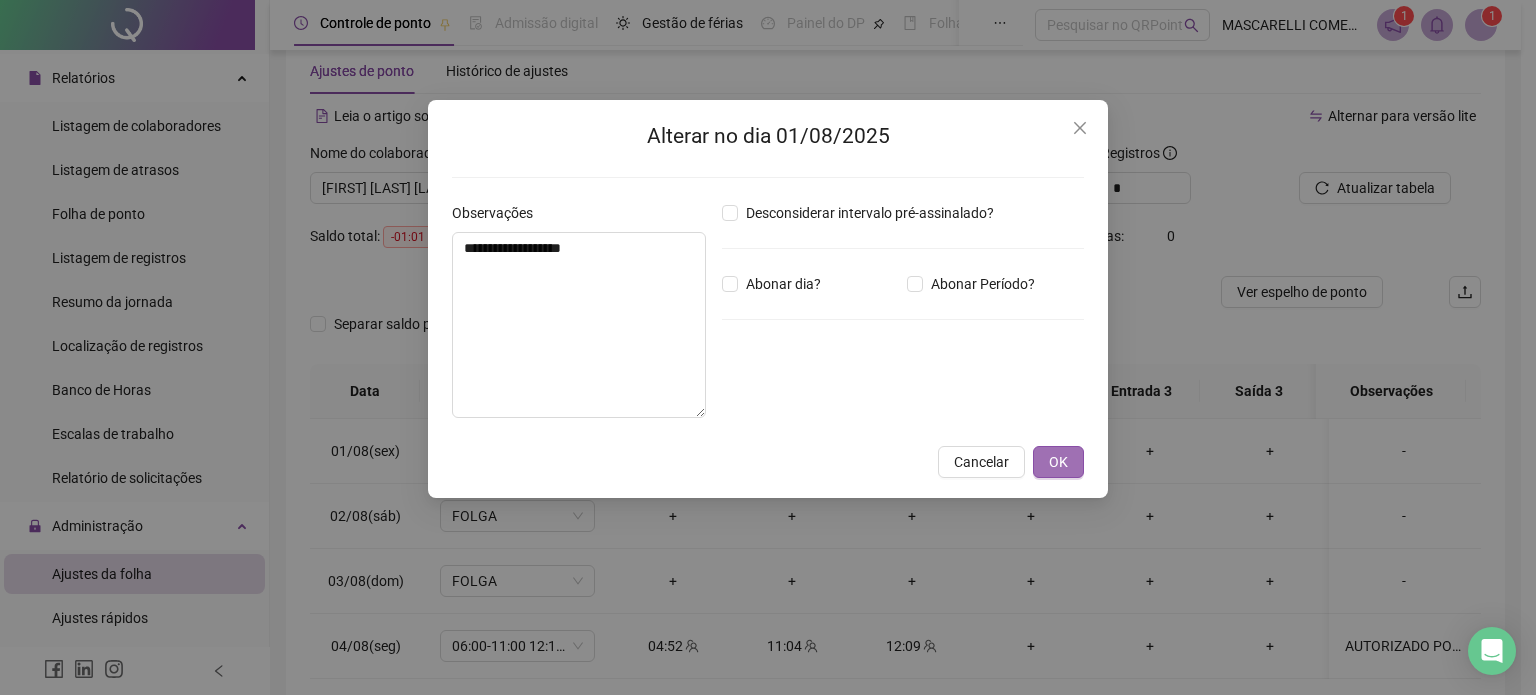 click on "OK" at bounding box center (1058, 462) 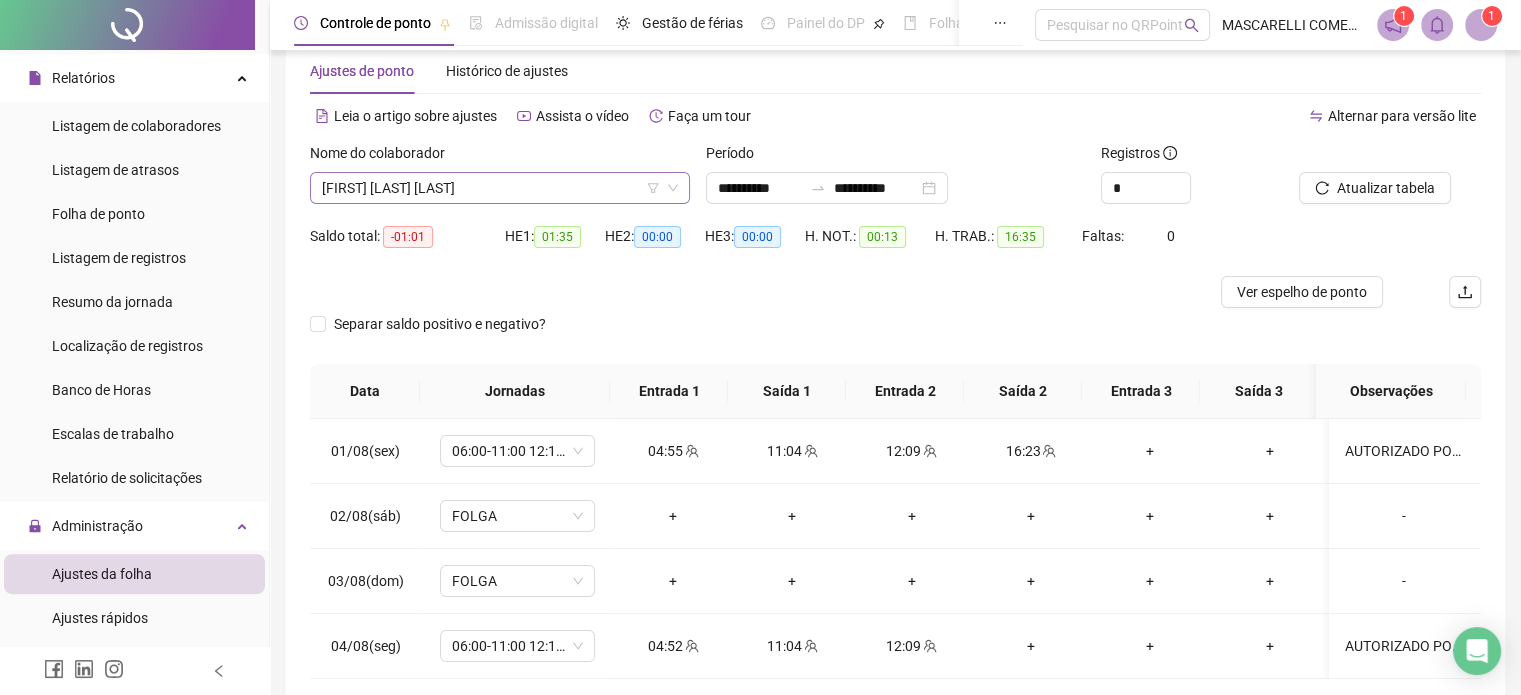 click on "[FIRST] [LAST] [LAST]" at bounding box center [500, 188] 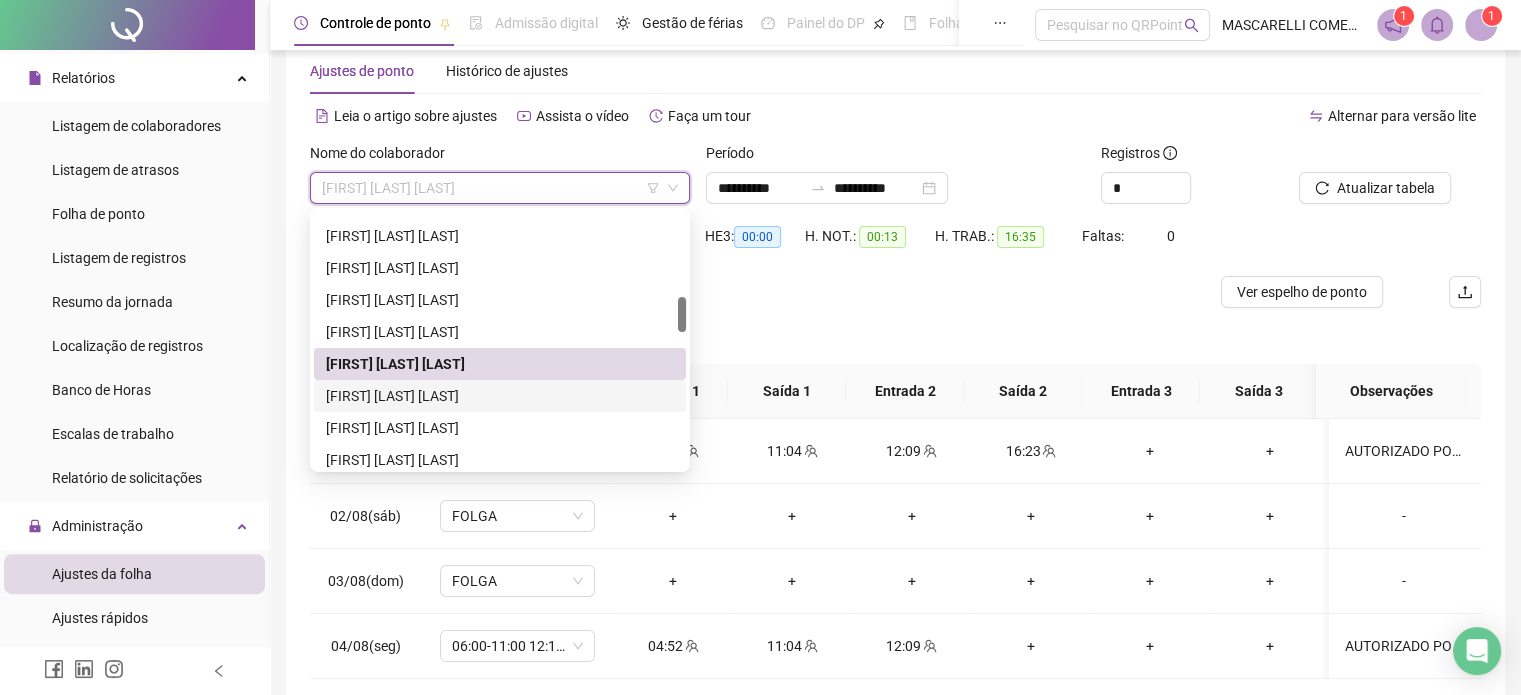 click on "[FIRST] [LAST] [LAST]" at bounding box center (500, 396) 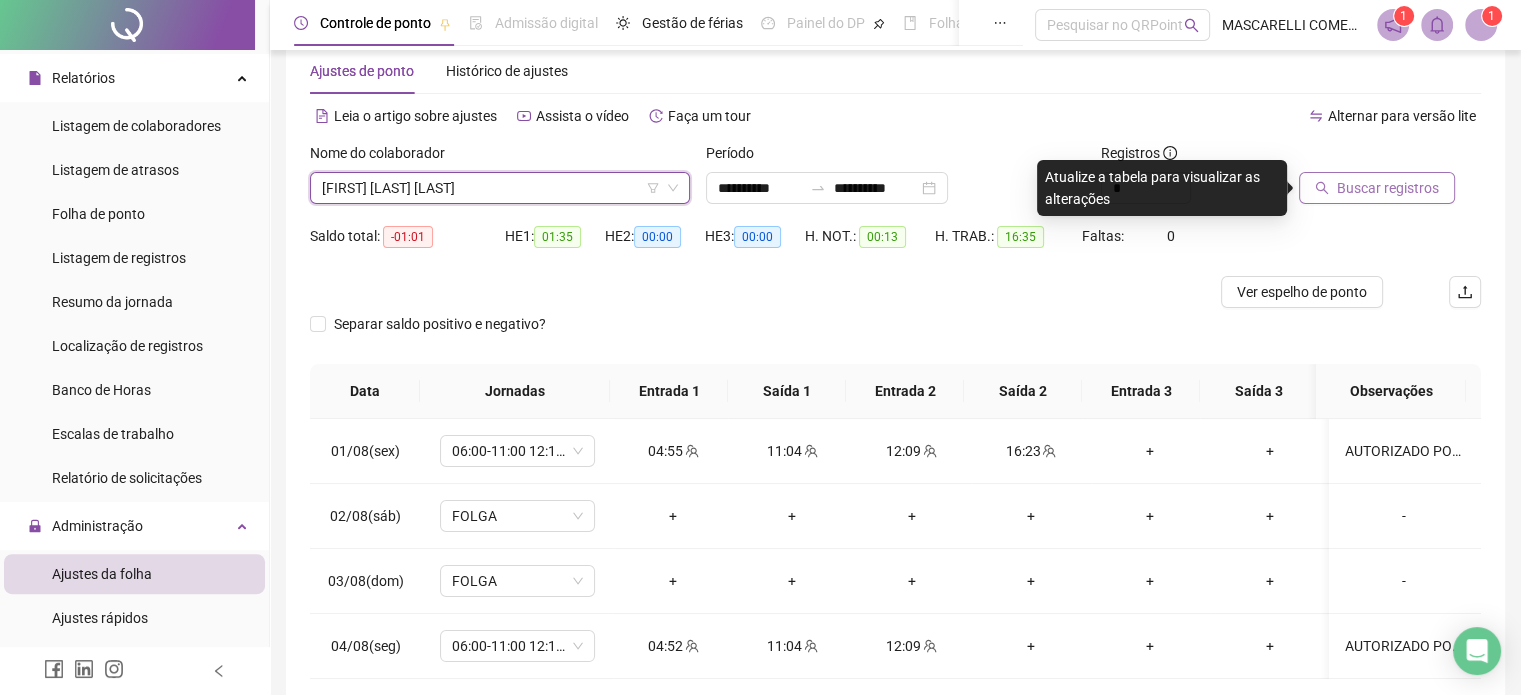 click on "Buscar registros" at bounding box center [1388, 188] 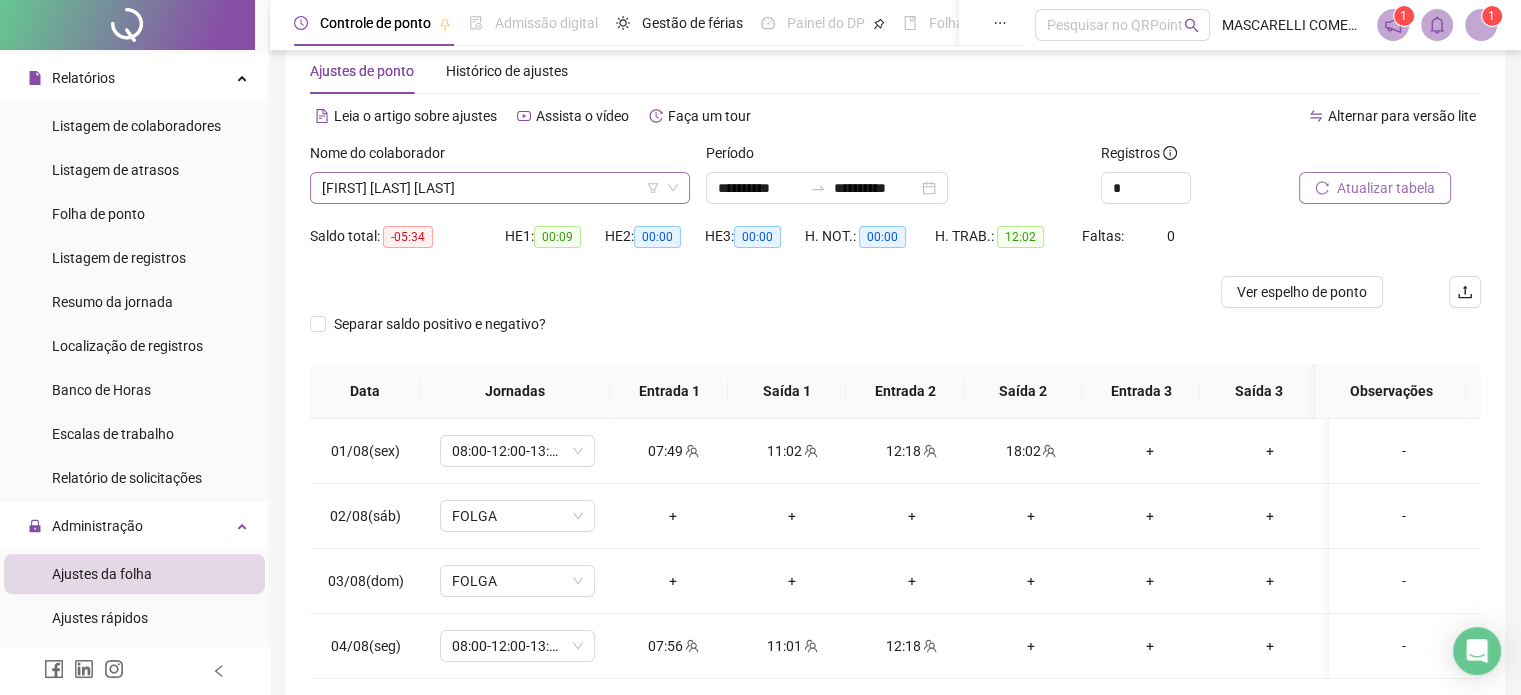 click on "[FIRST] [LAST] [LAST]" at bounding box center [500, 188] 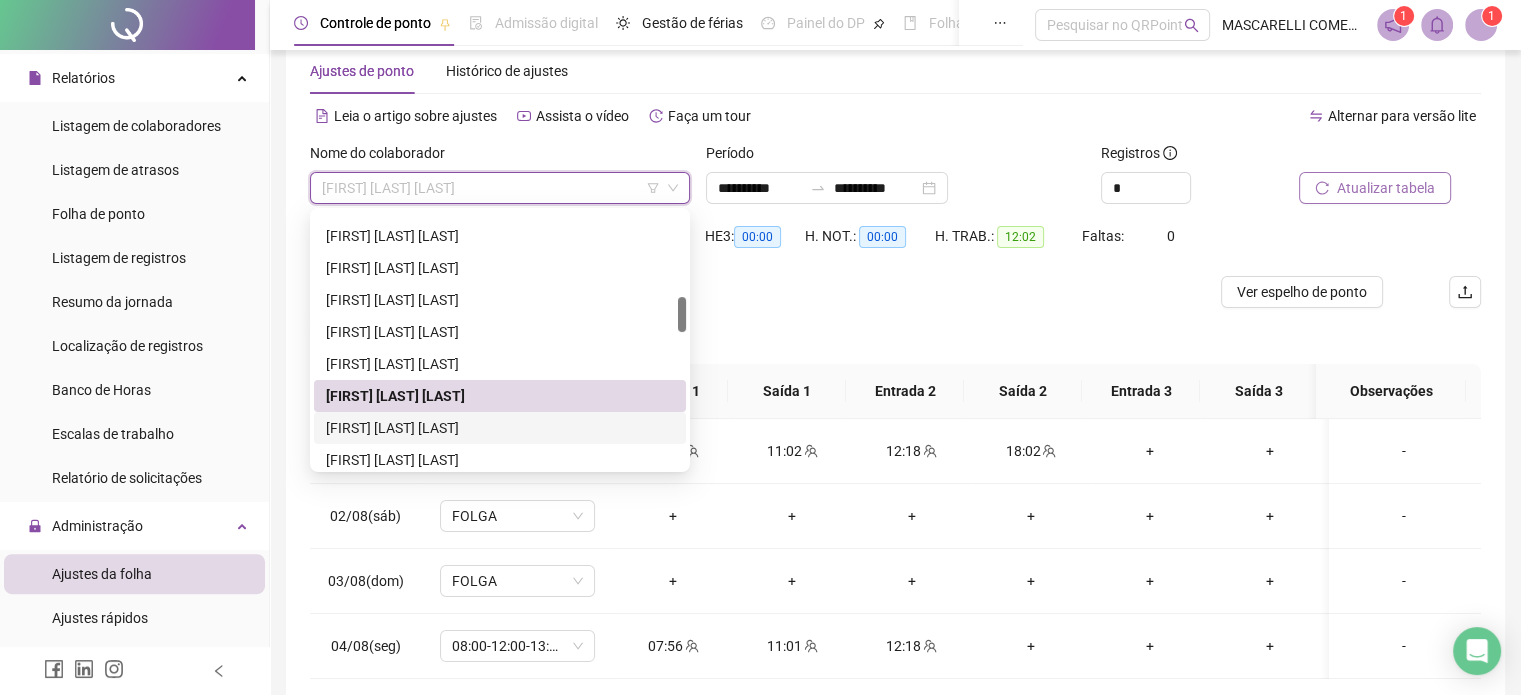 click on "[FIRST] [LAST] [LAST]" at bounding box center [500, 428] 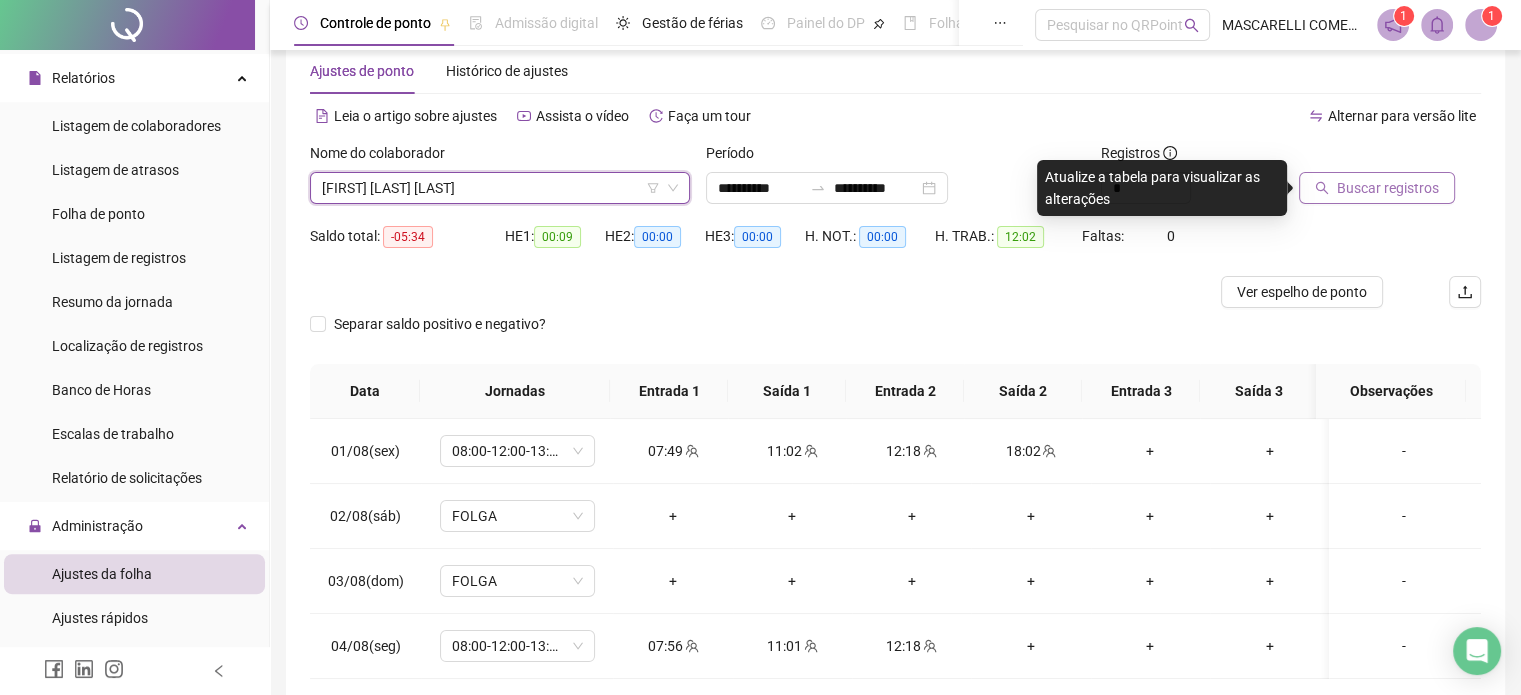 click on "Buscar registros" at bounding box center (1388, 188) 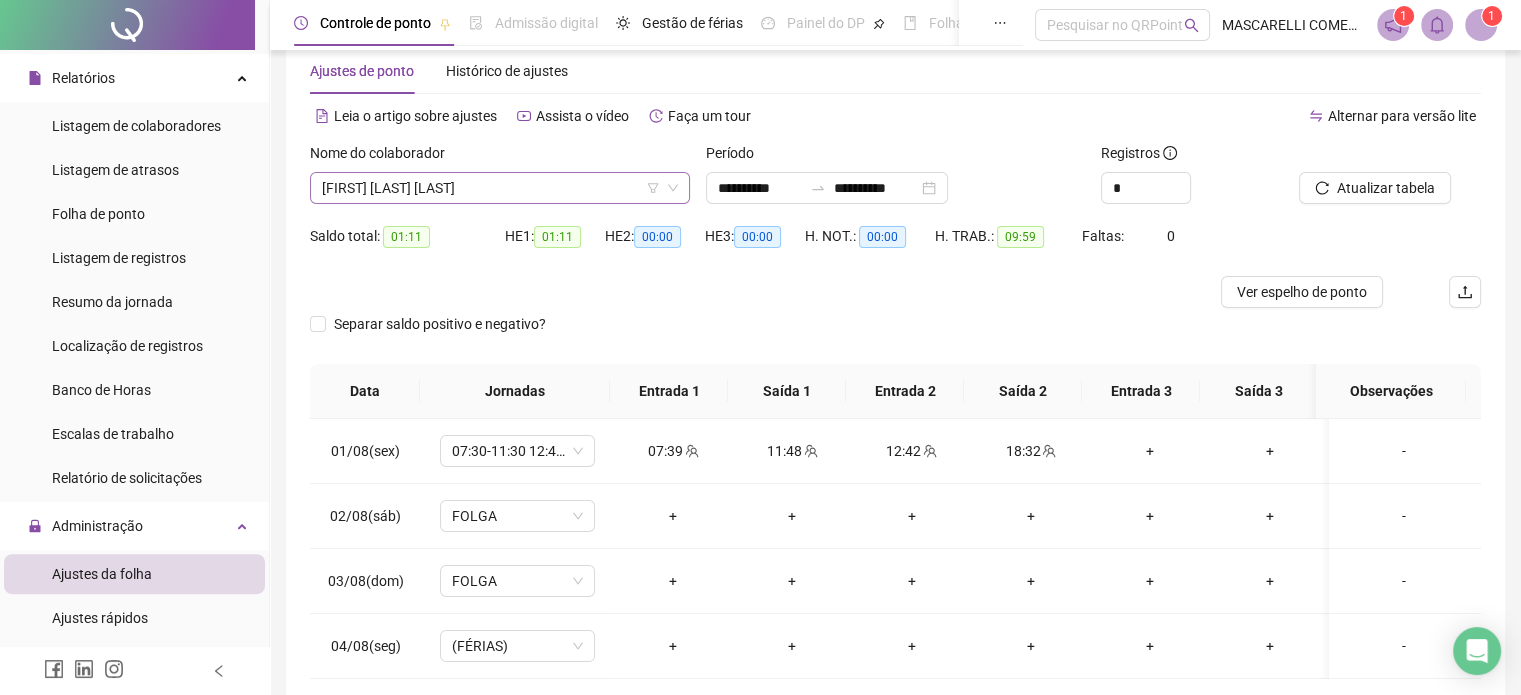 click on "[FIRST] [LAST] [LAST]" at bounding box center [500, 188] 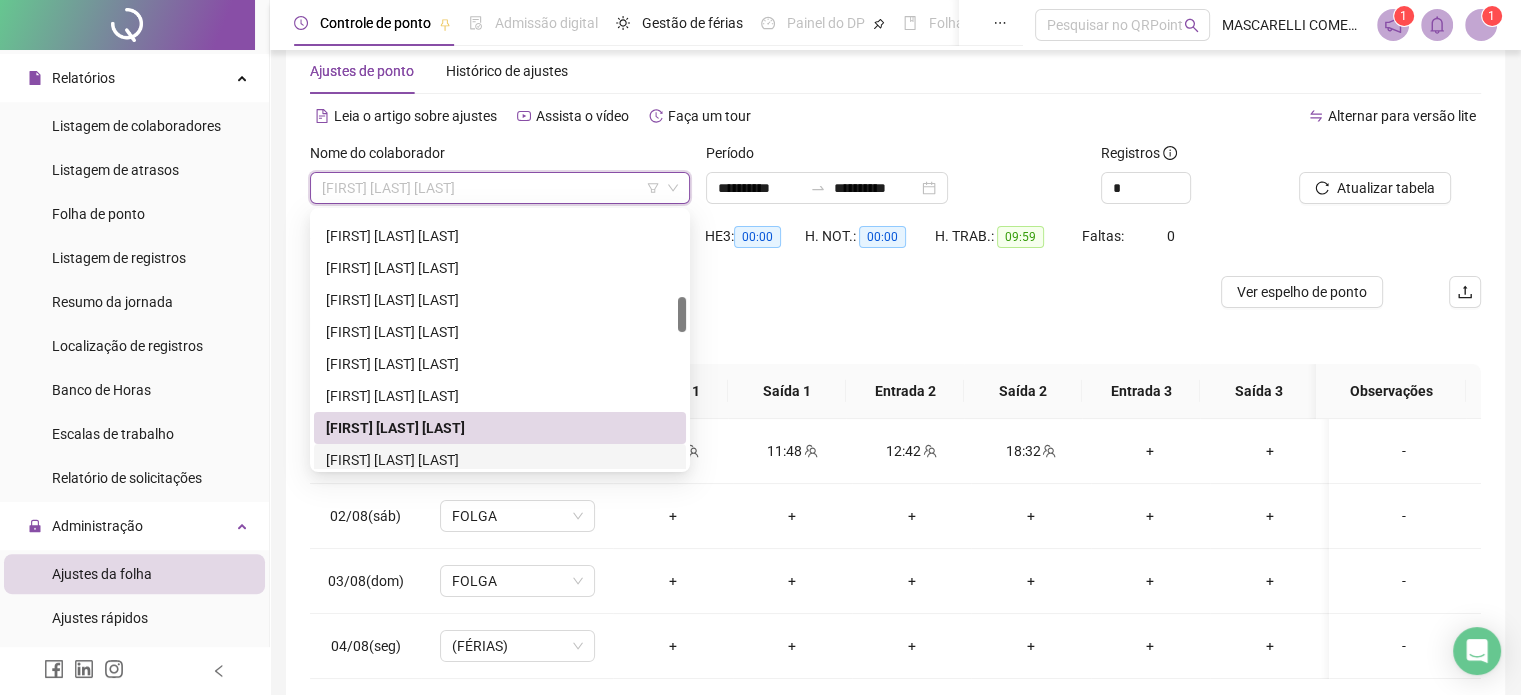 click on "[FIRST] [LAST] [LAST]" at bounding box center [500, 460] 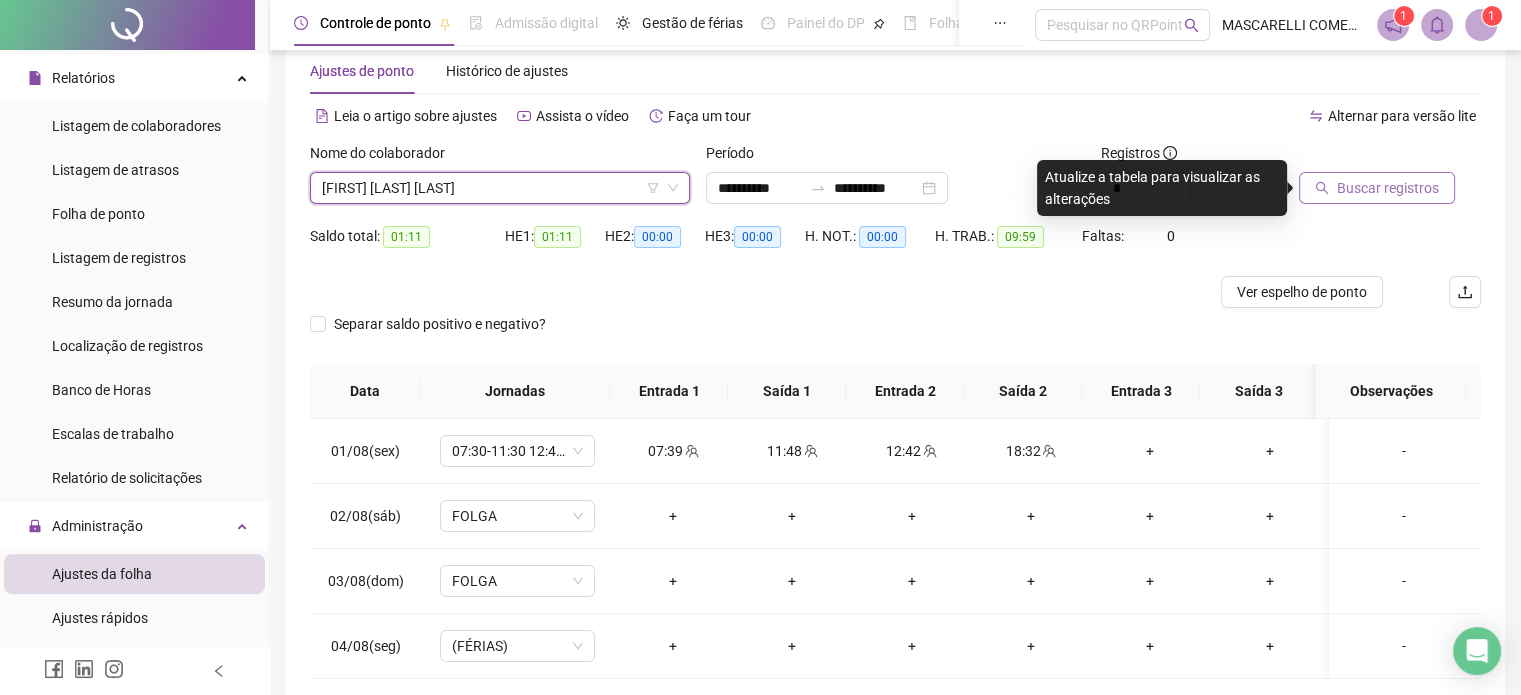 click on "Buscar registros" at bounding box center (1377, 188) 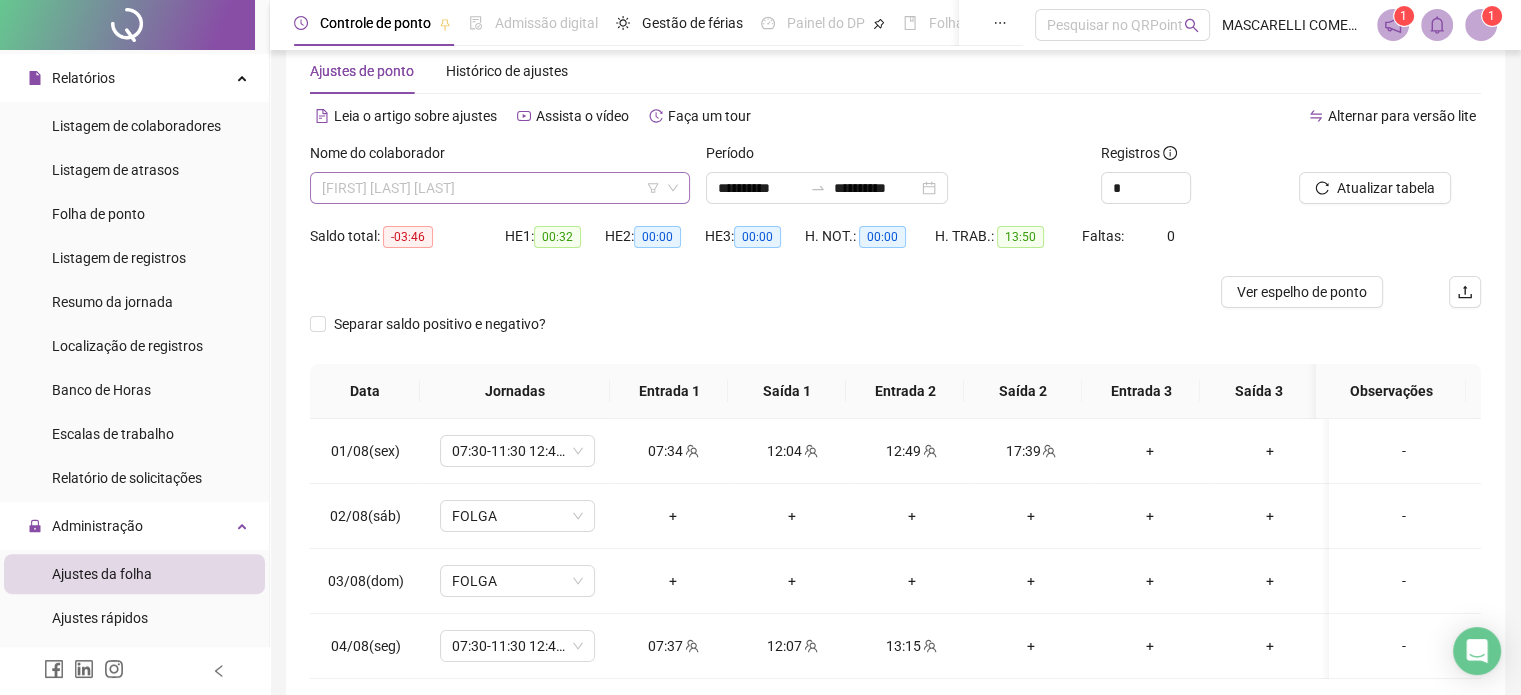 click on "[FIRST] [LAST] [LAST]" at bounding box center (500, 188) 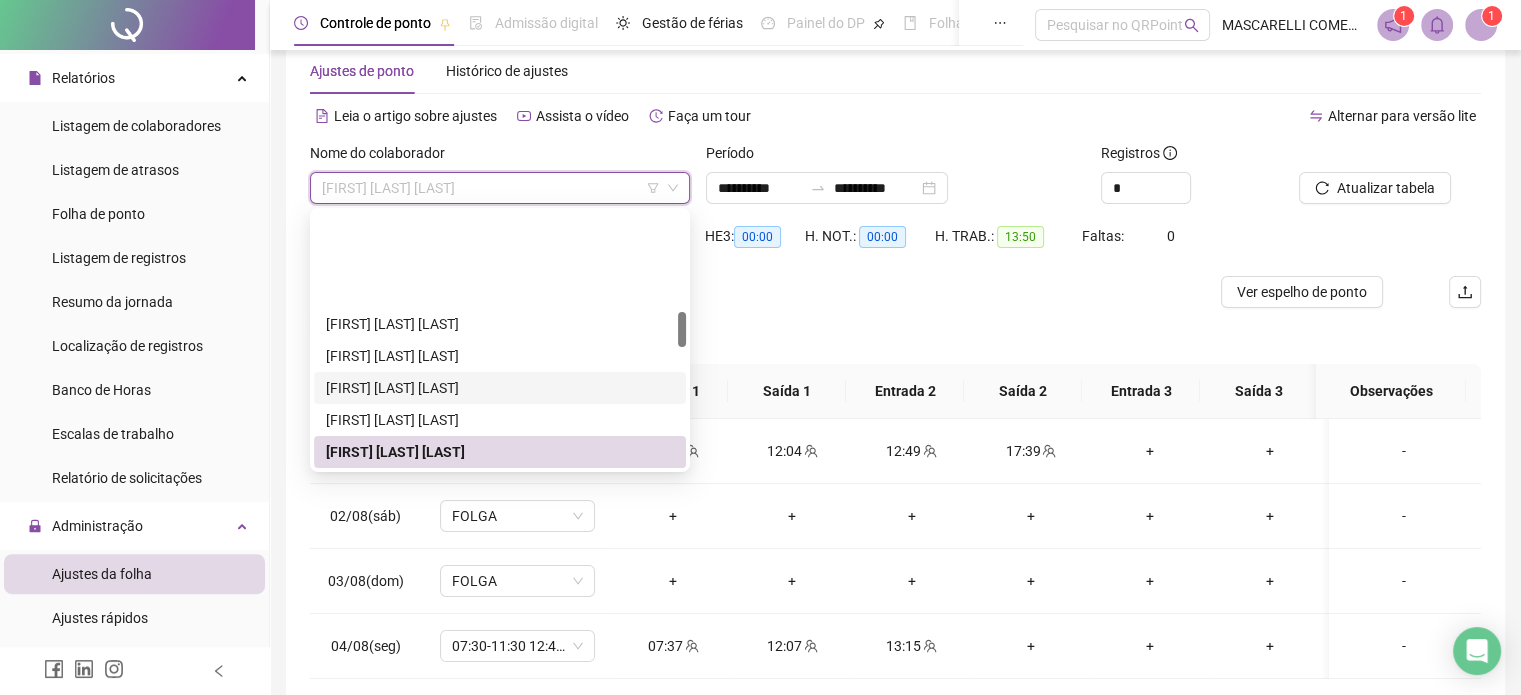 scroll, scrollTop: 708, scrollLeft: 0, axis: vertical 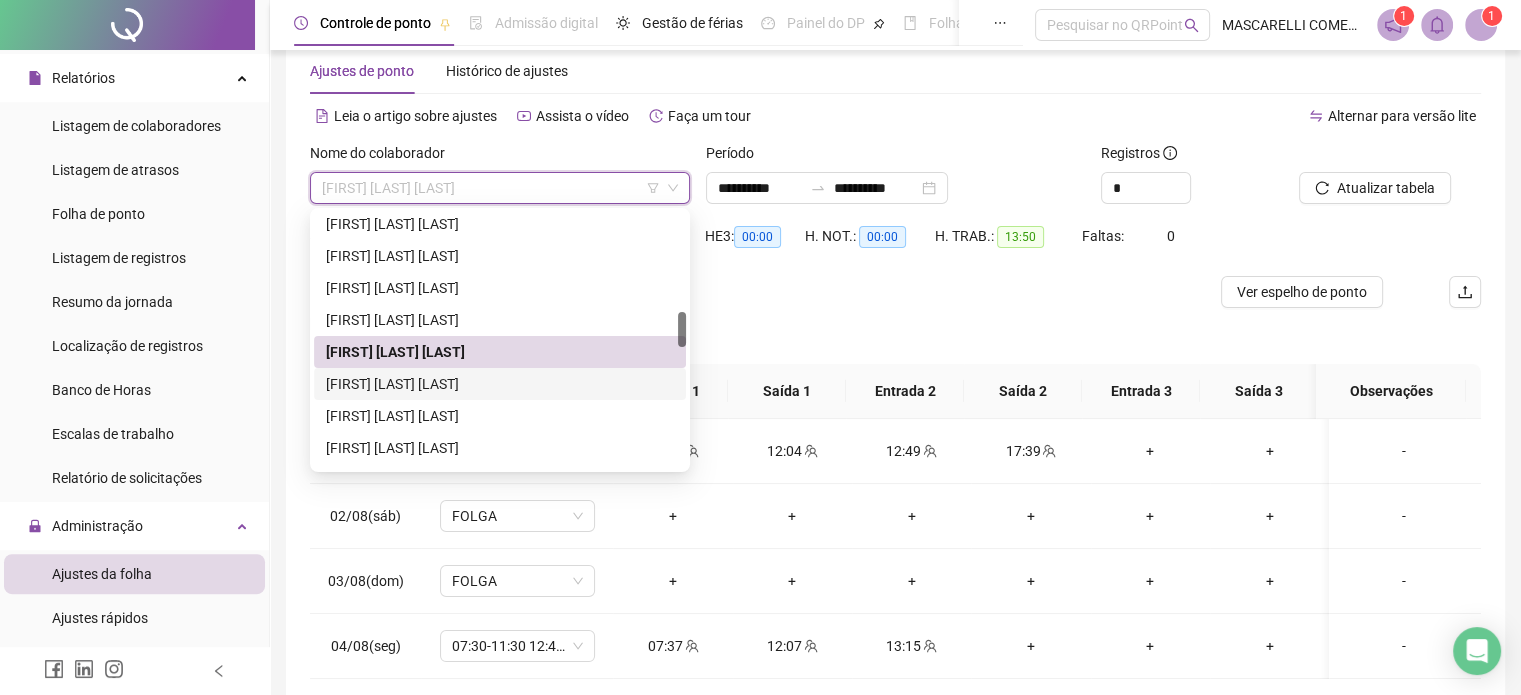 click on "[FIRST] [LAST] [LAST]" at bounding box center (500, 384) 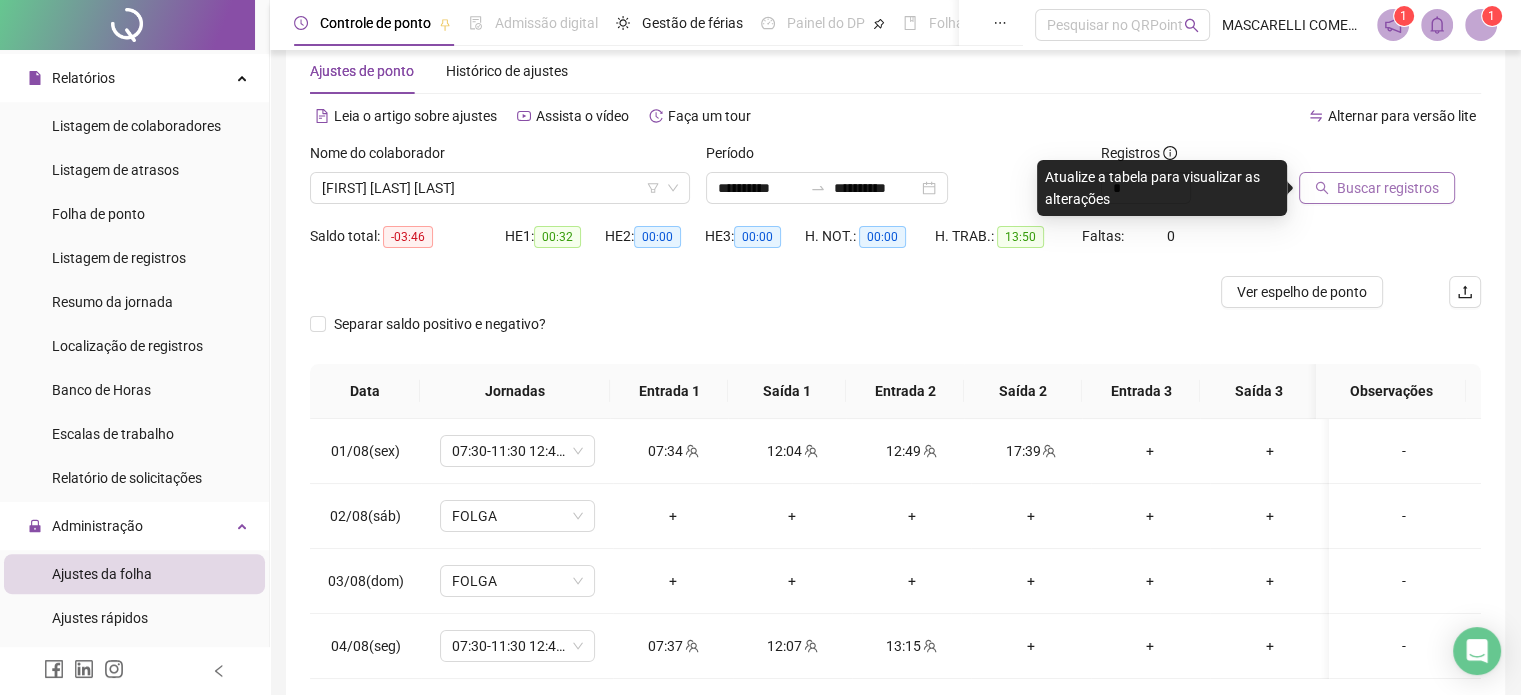 click on "Buscar registros" at bounding box center (1377, 188) 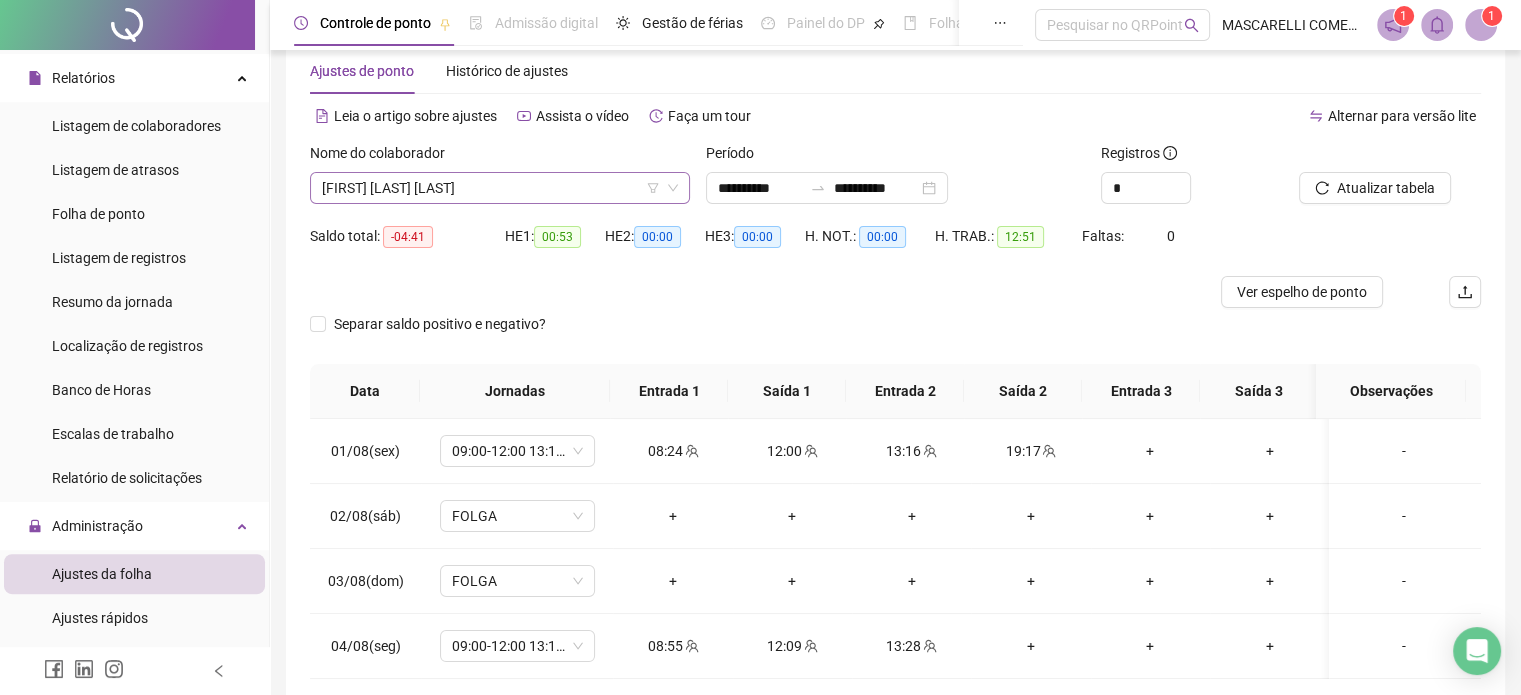 click on "[FIRST] [LAST] [LAST]" at bounding box center [500, 188] 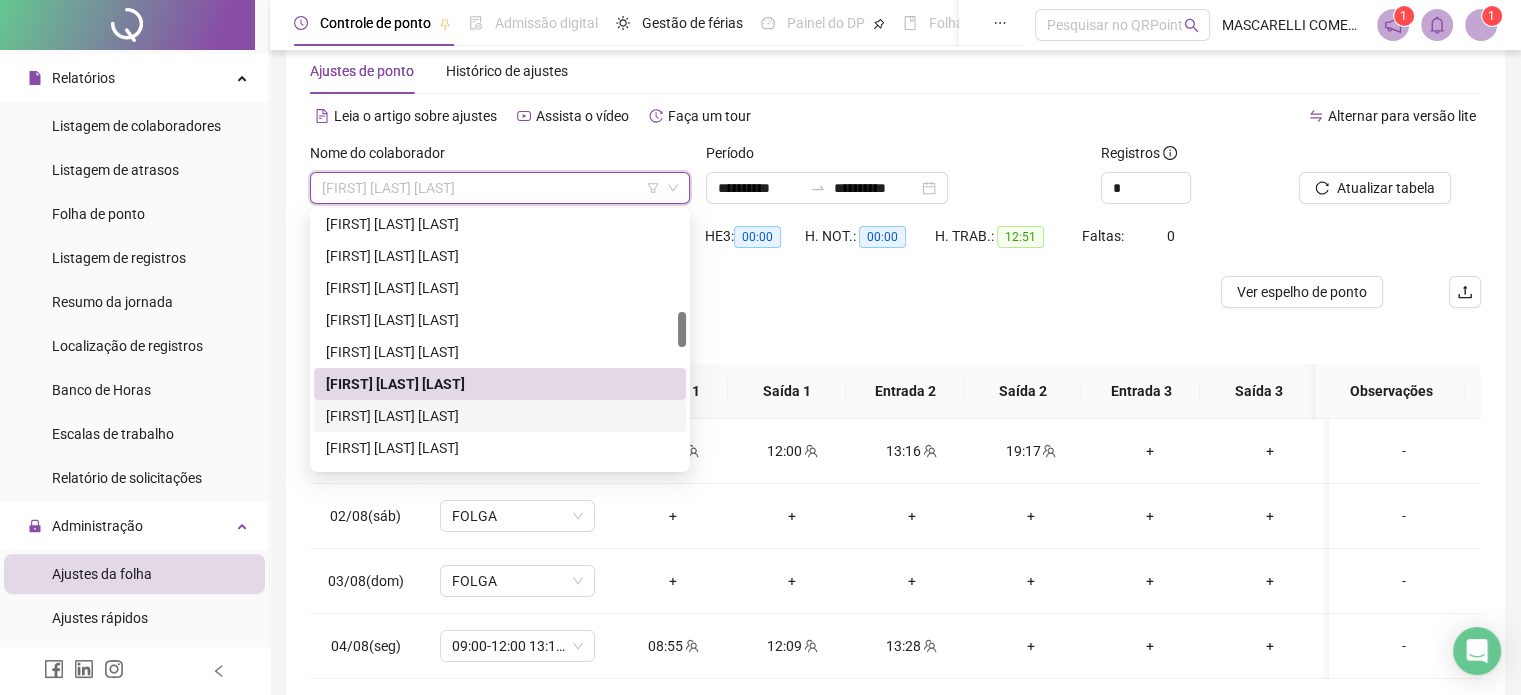 click on "[FIRST] [LAST] [LAST]" at bounding box center (500, 416) 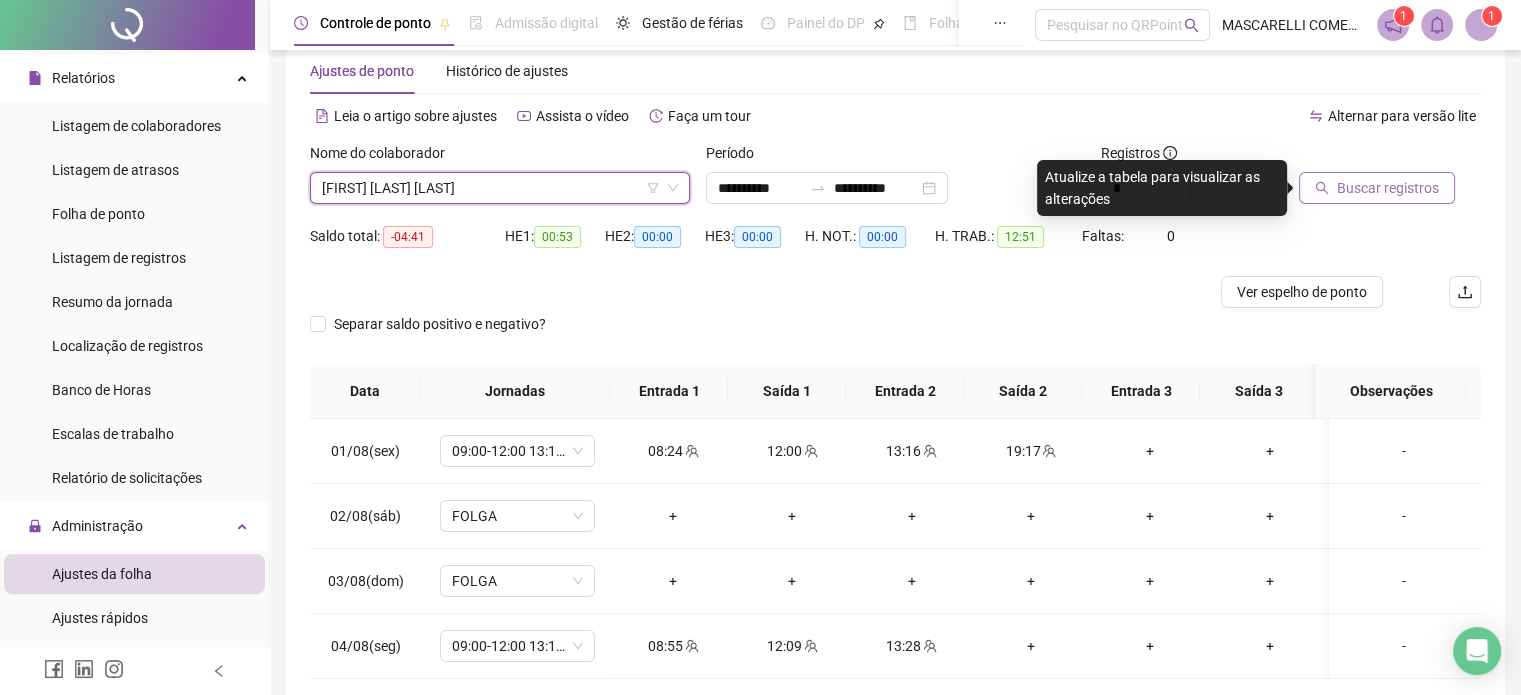 click on "Buscar registros" at bounding box center (1388, 188) 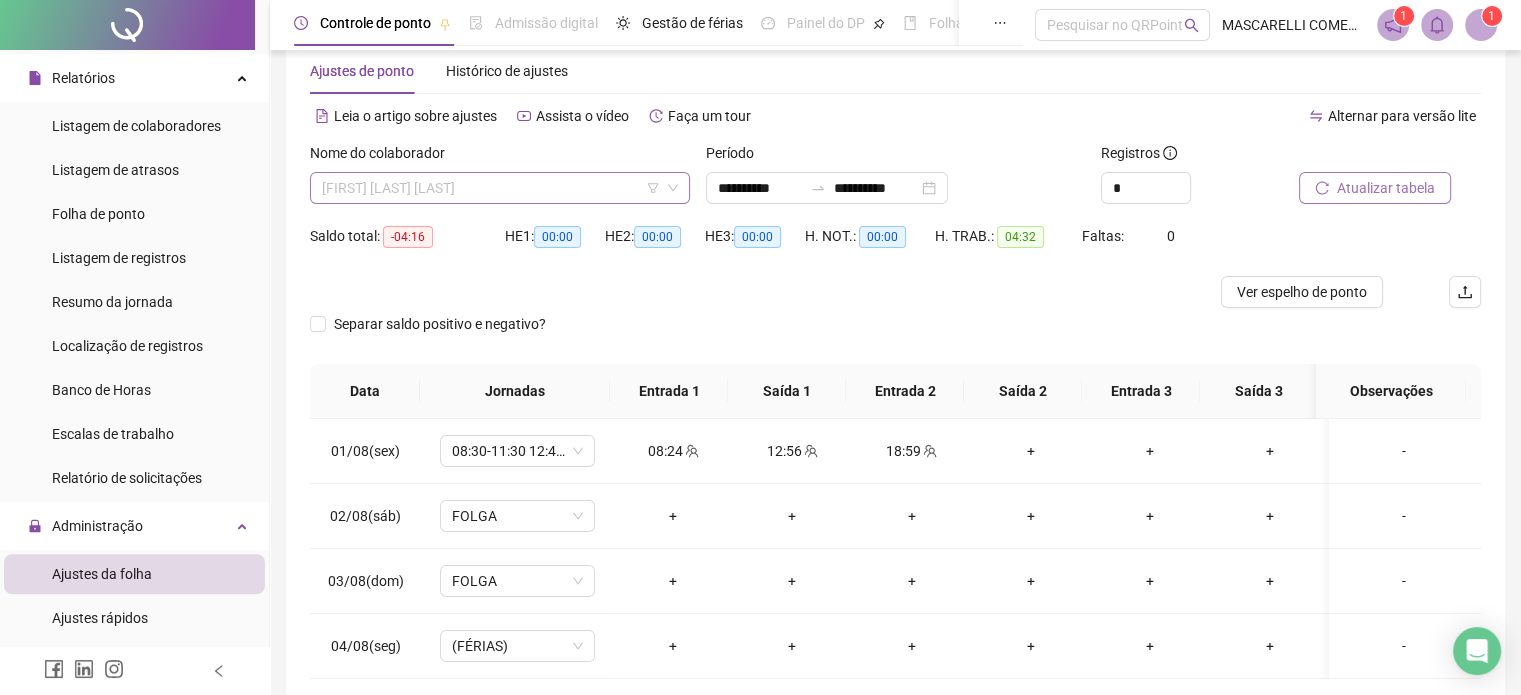click on "[FIRST] [LAST] [LAST]" at bounding box center (500, 188) 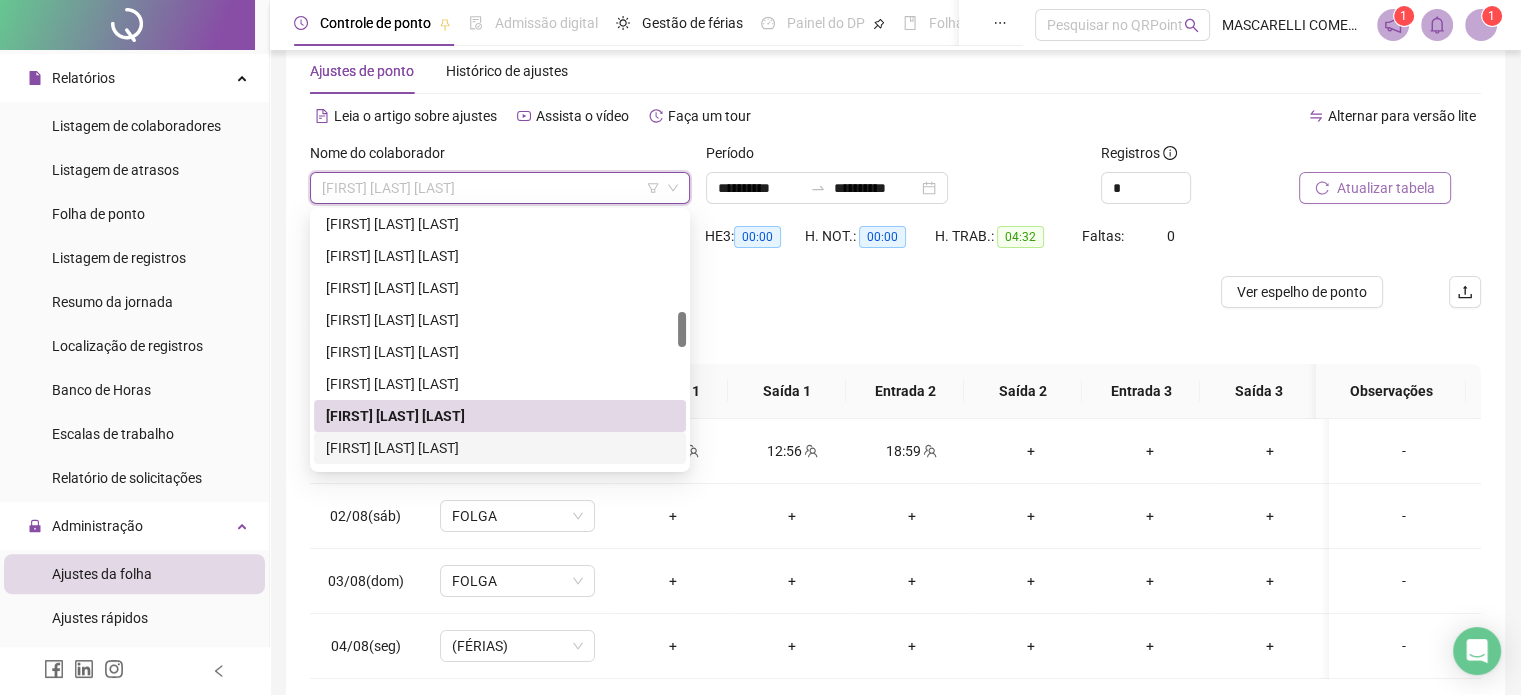 click on "[FIRST] [LAST] [LAST]" at bounding box center (500, 448) 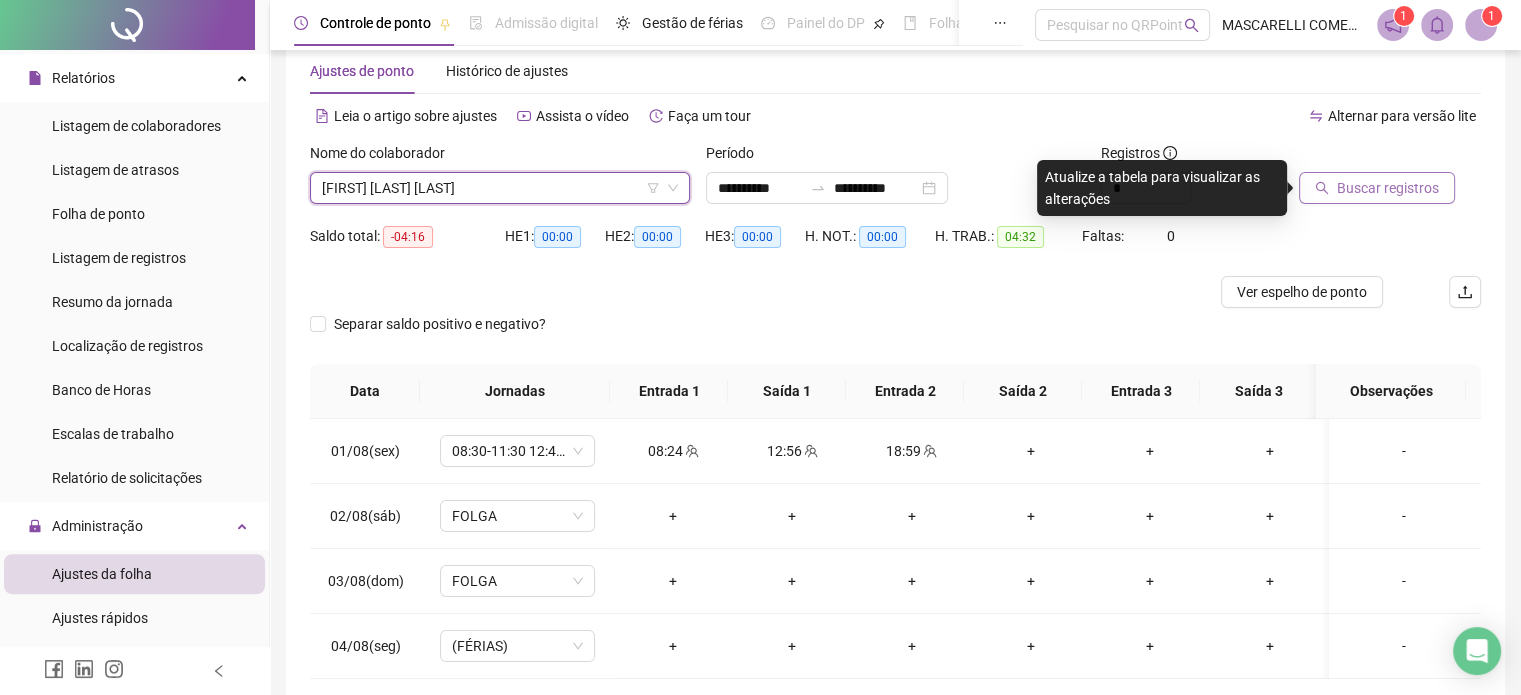click on "Buscar registros" at bounding box center [1388, 188] 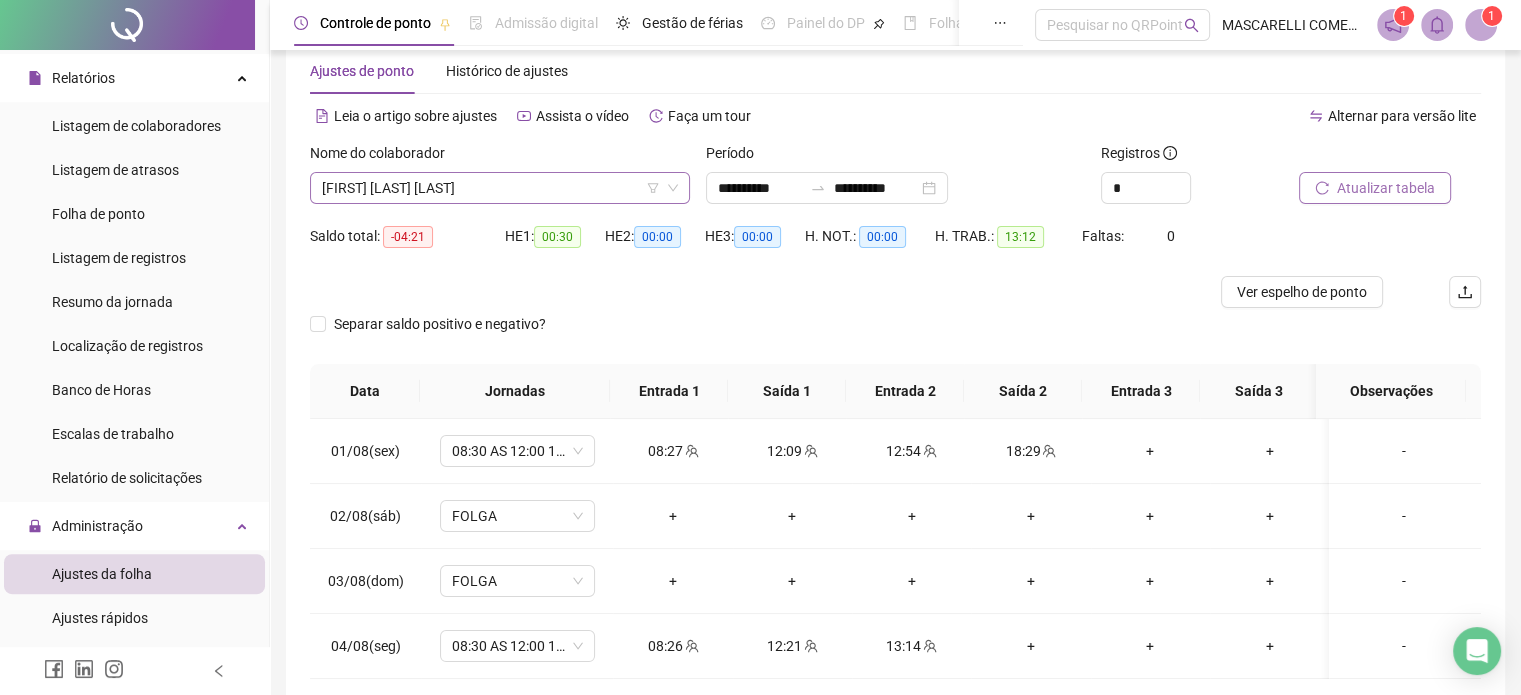 click on "[FIRST] [LAST] [LAST]" at bounding box center [500, 188] 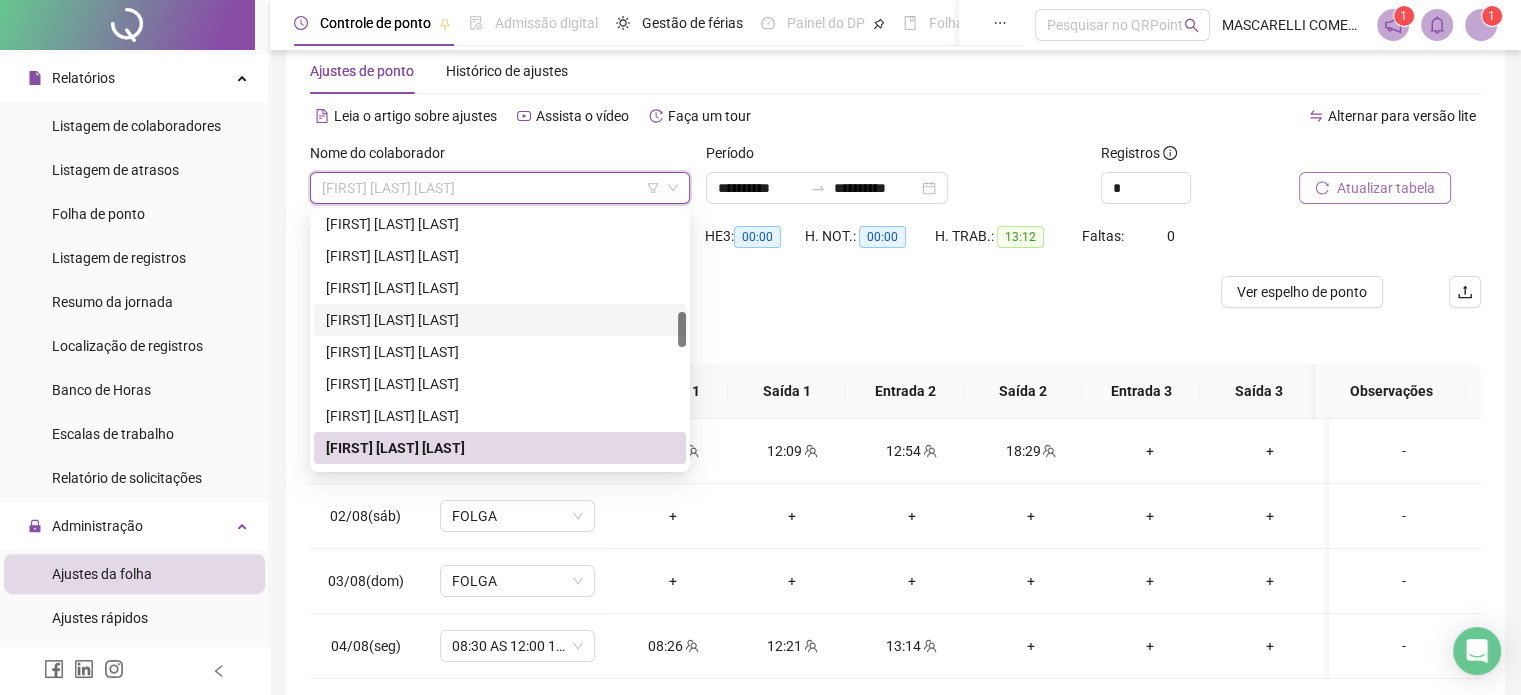 scroll, scrollTop: 808, scrollLeft: 0, axis: vertical 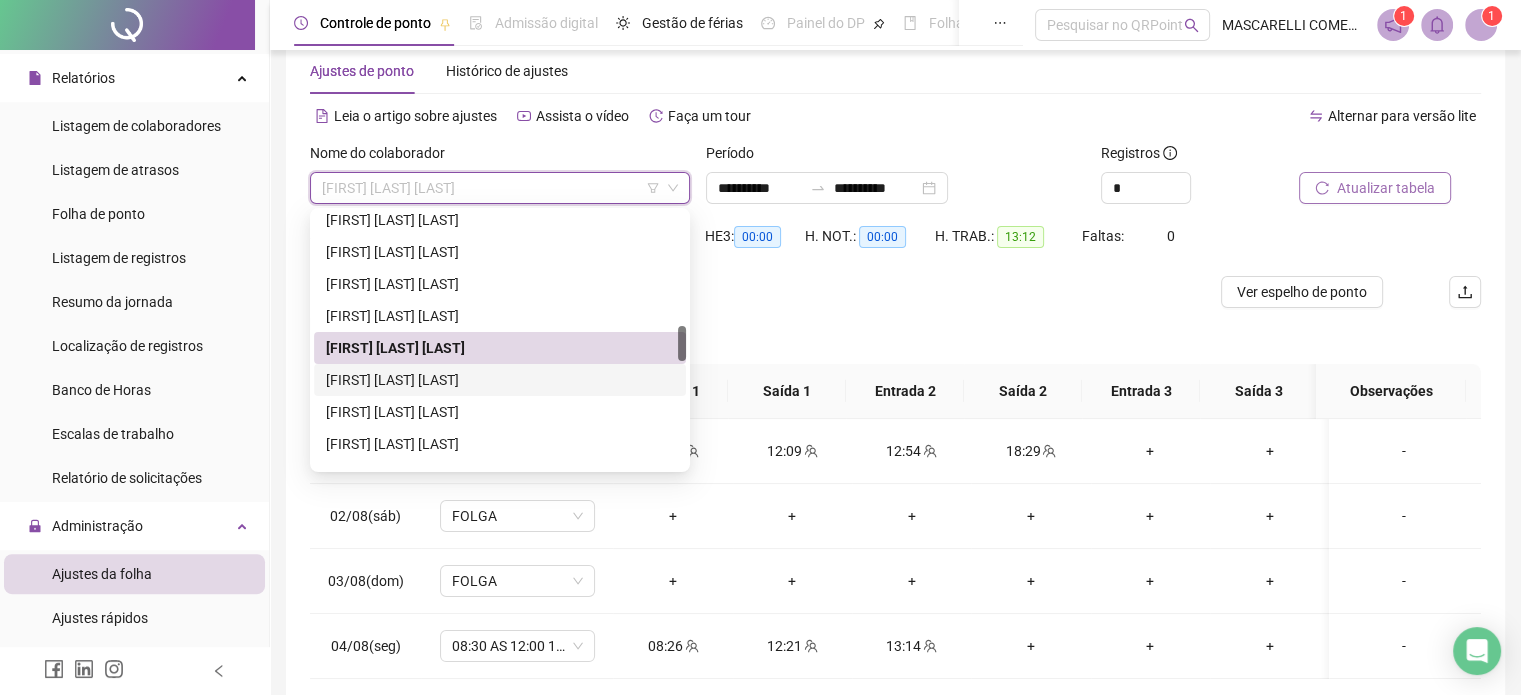 click on "[FIRST] [LAST] [LAST]" at bounding box center [500, 380] 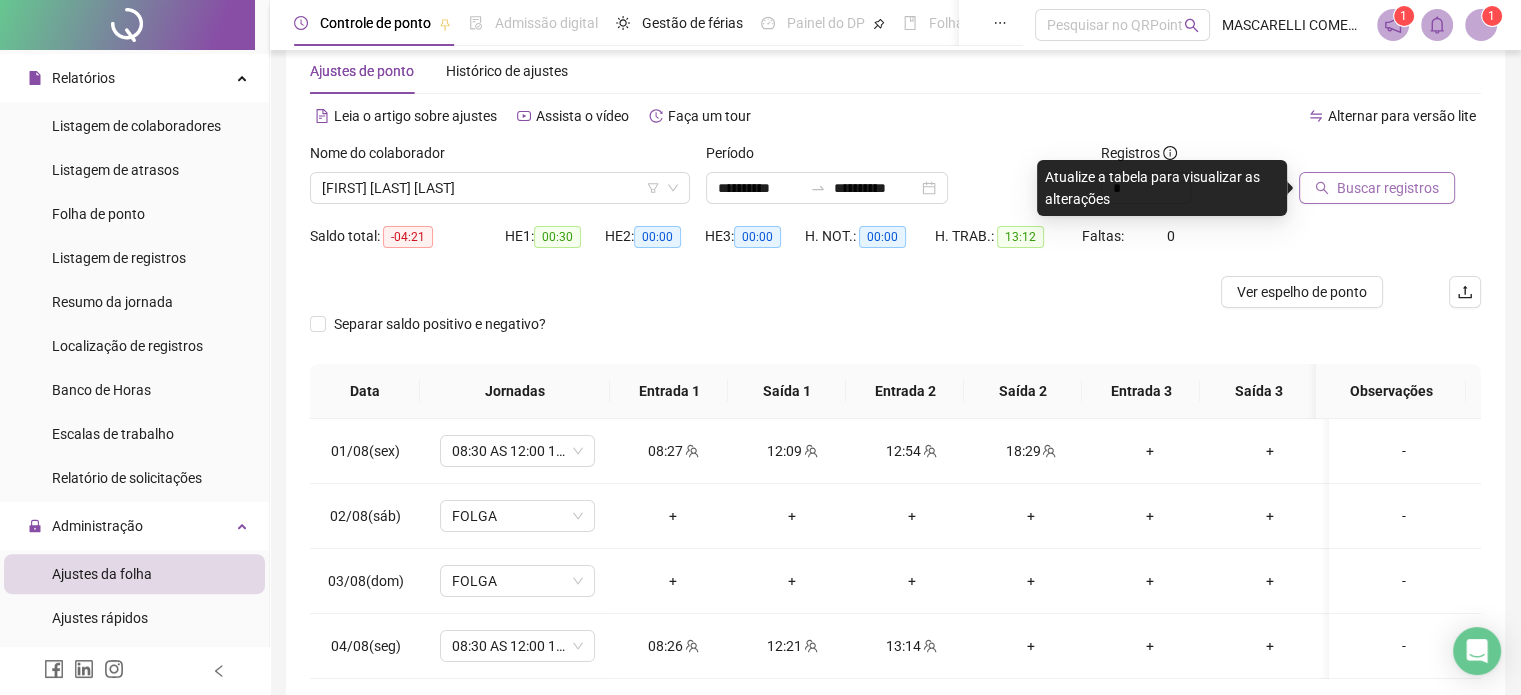click on "Buscar registros" at bounding box center (1388, 188) 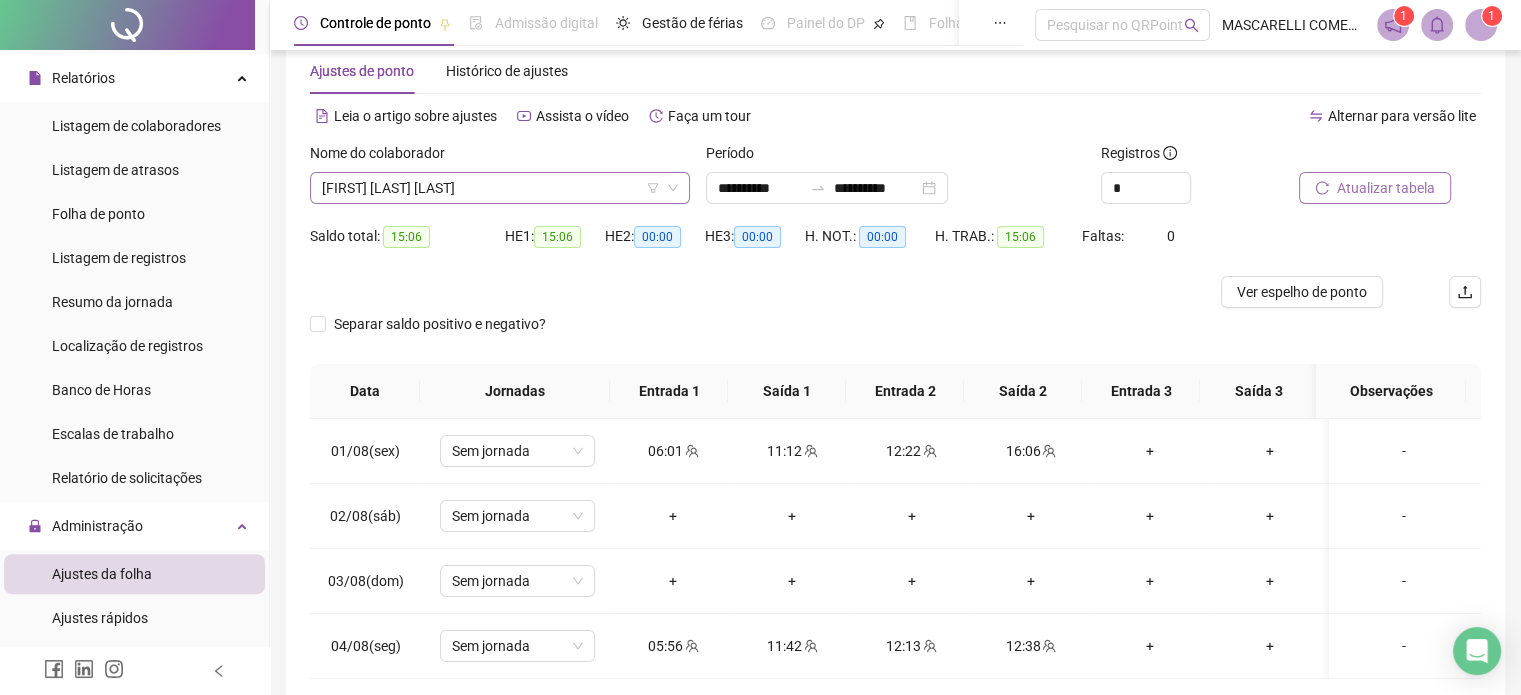 click on "[FIRST] [LAST] [LAST]" at bounding box center (500, 188) 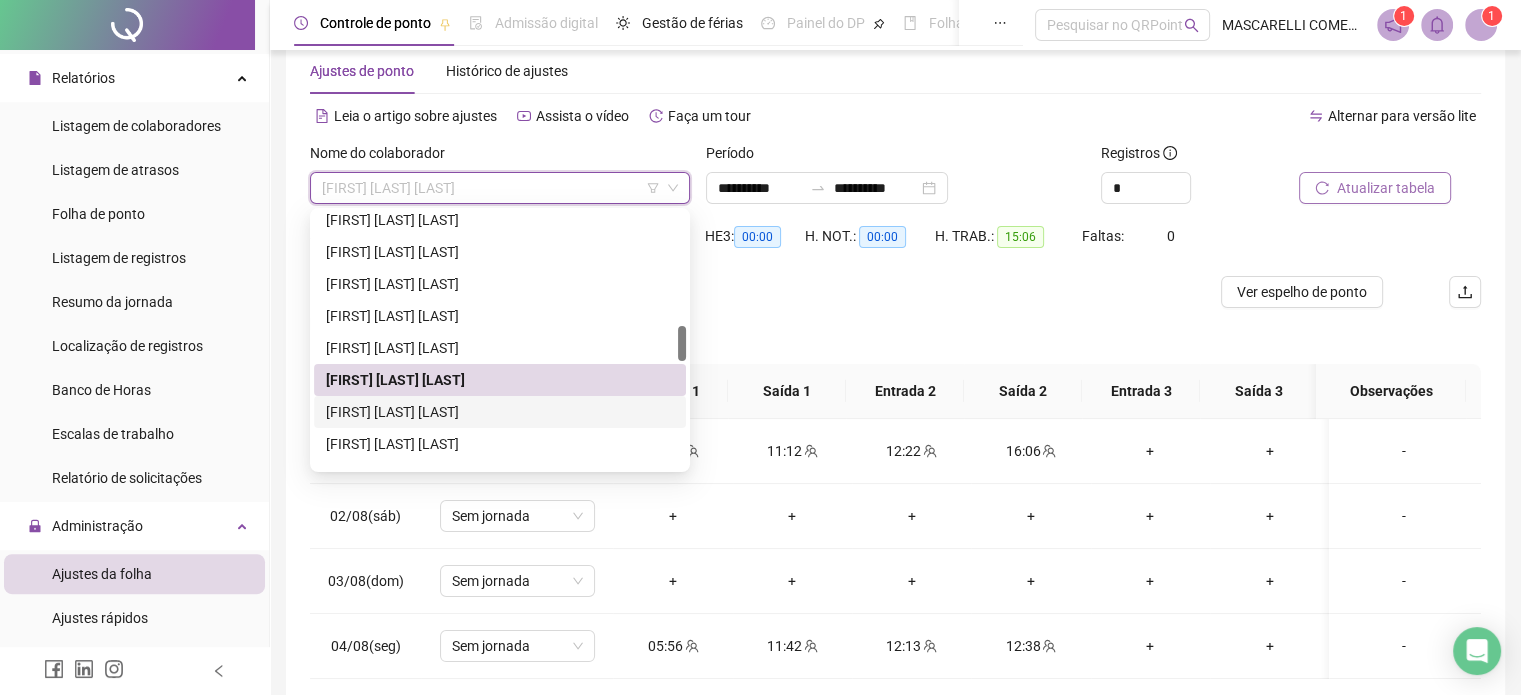 click on "[FIRST] [LAST] [LAST]" at bounding box center (500, 412) 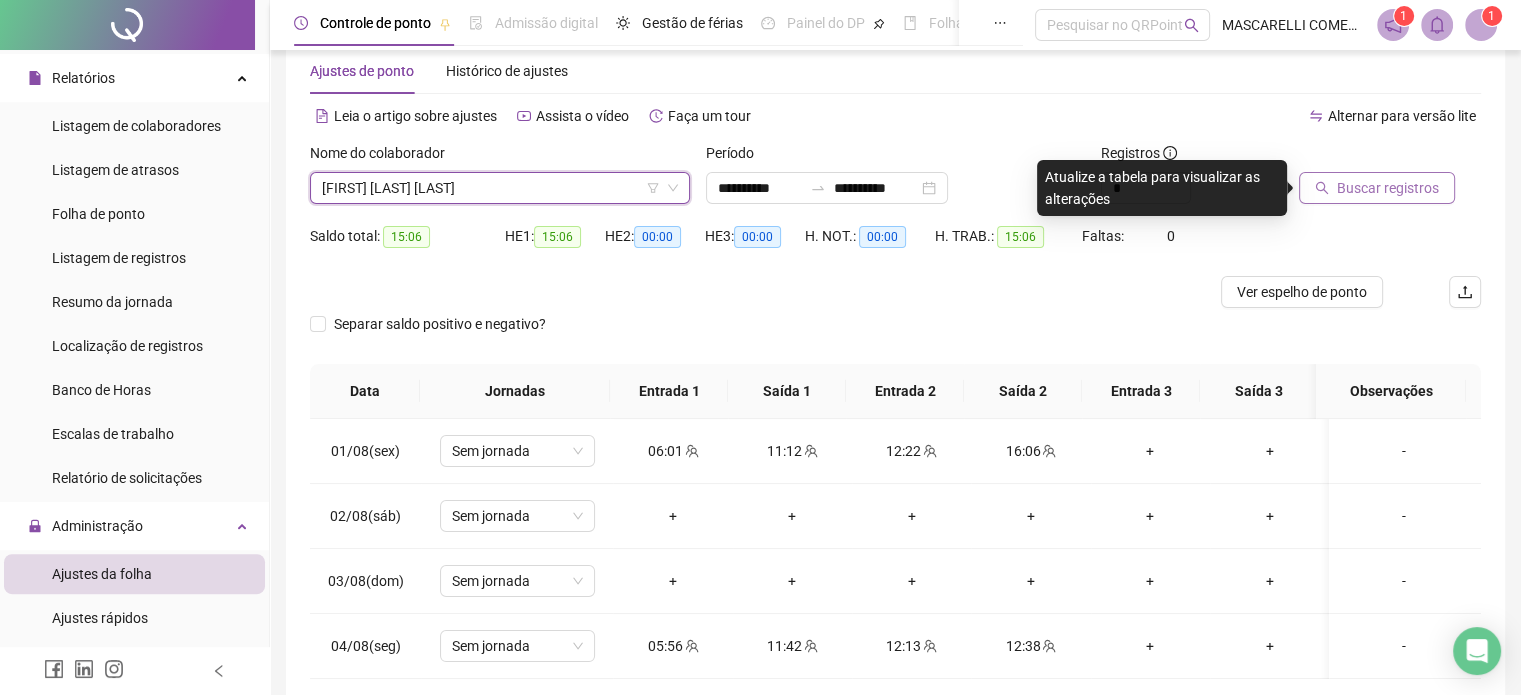 click on "Buscar registros" at bounding box center [1388, 188] 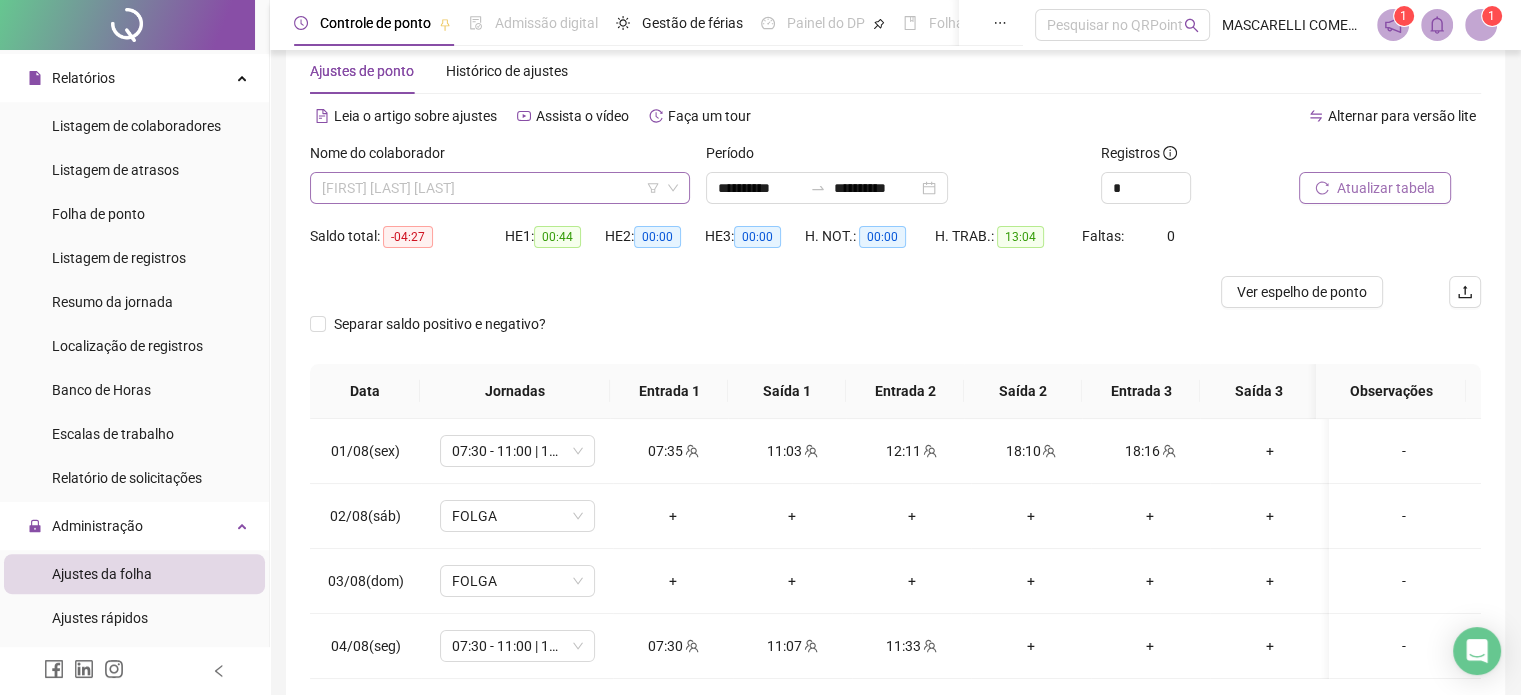 click on "[FIRST] [LAST] [LAST]" at bounding box center [500, 188] 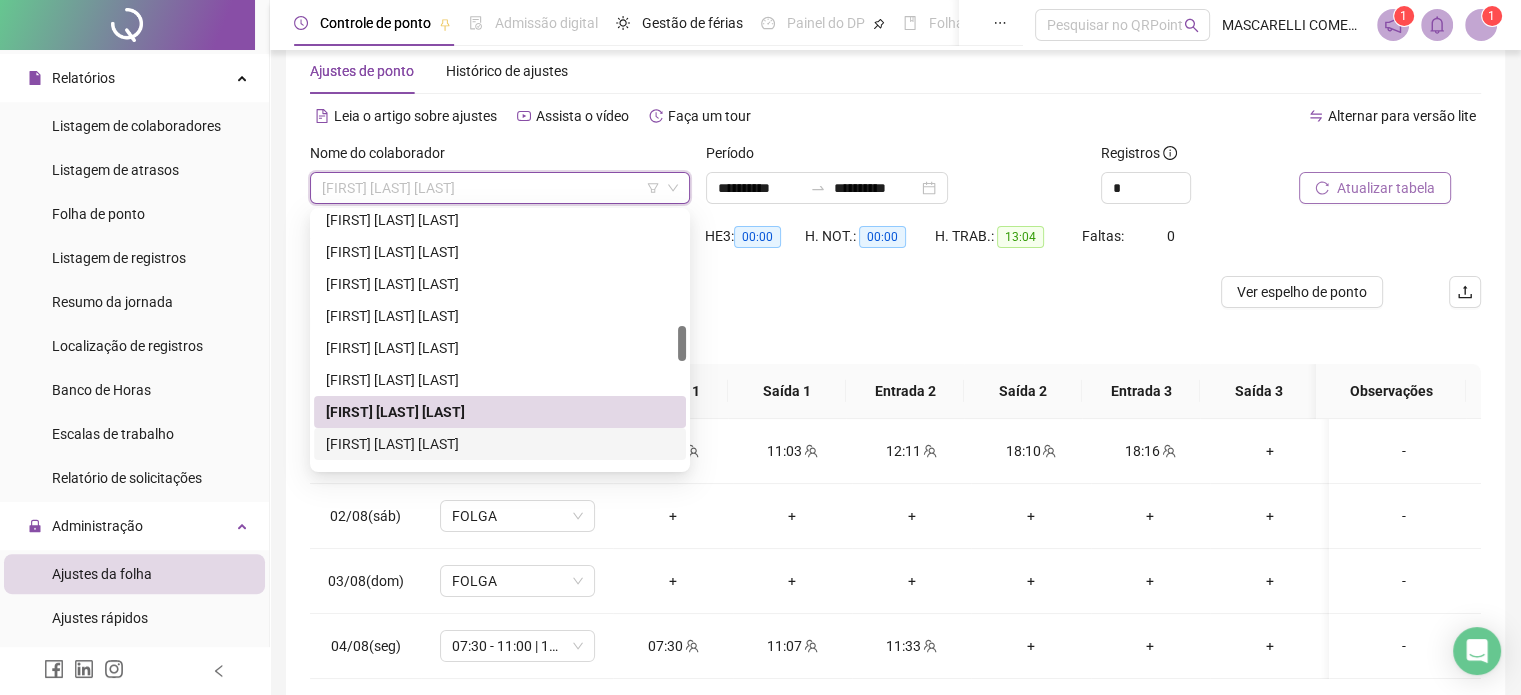 click on "[FIRST] [LAST] [LAST]" at bounding box center (500, 444) 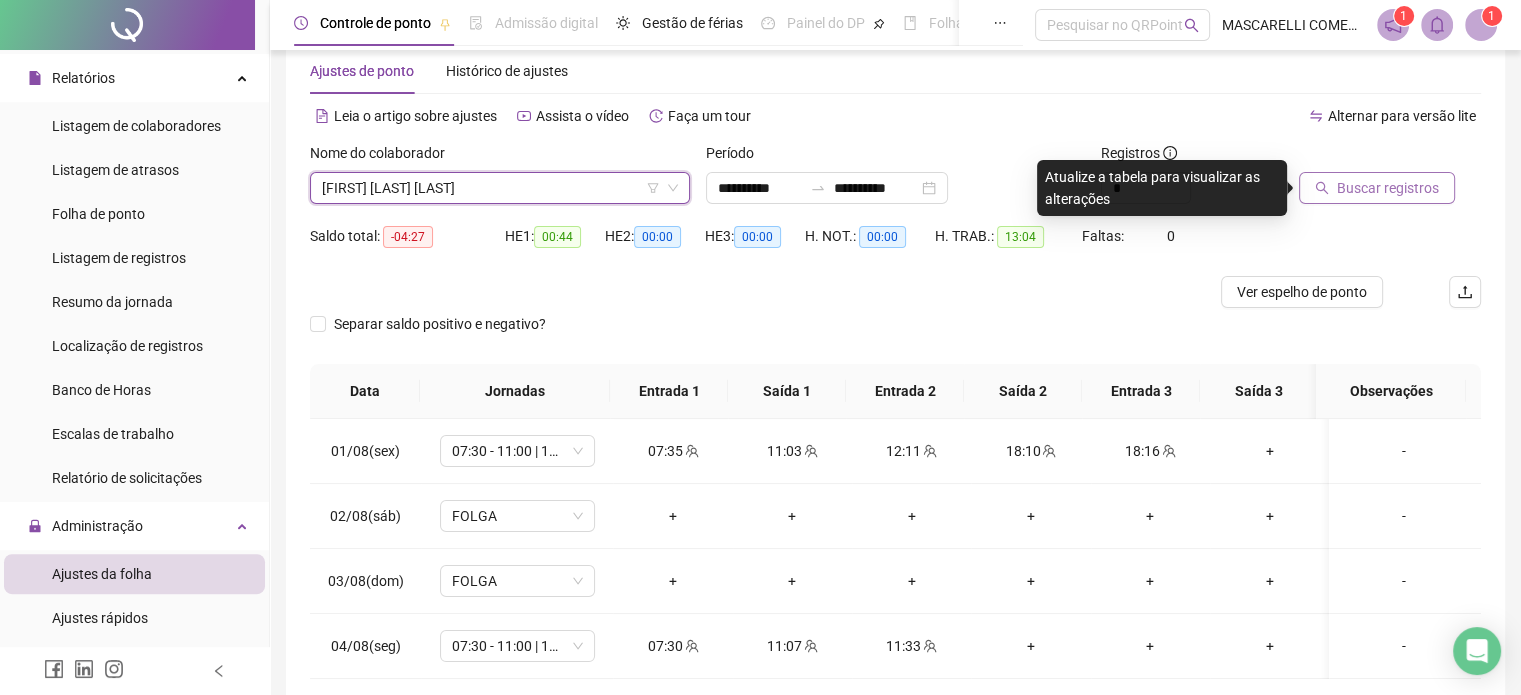 click on "Buscar registros" at bounding box center (1388, 188) 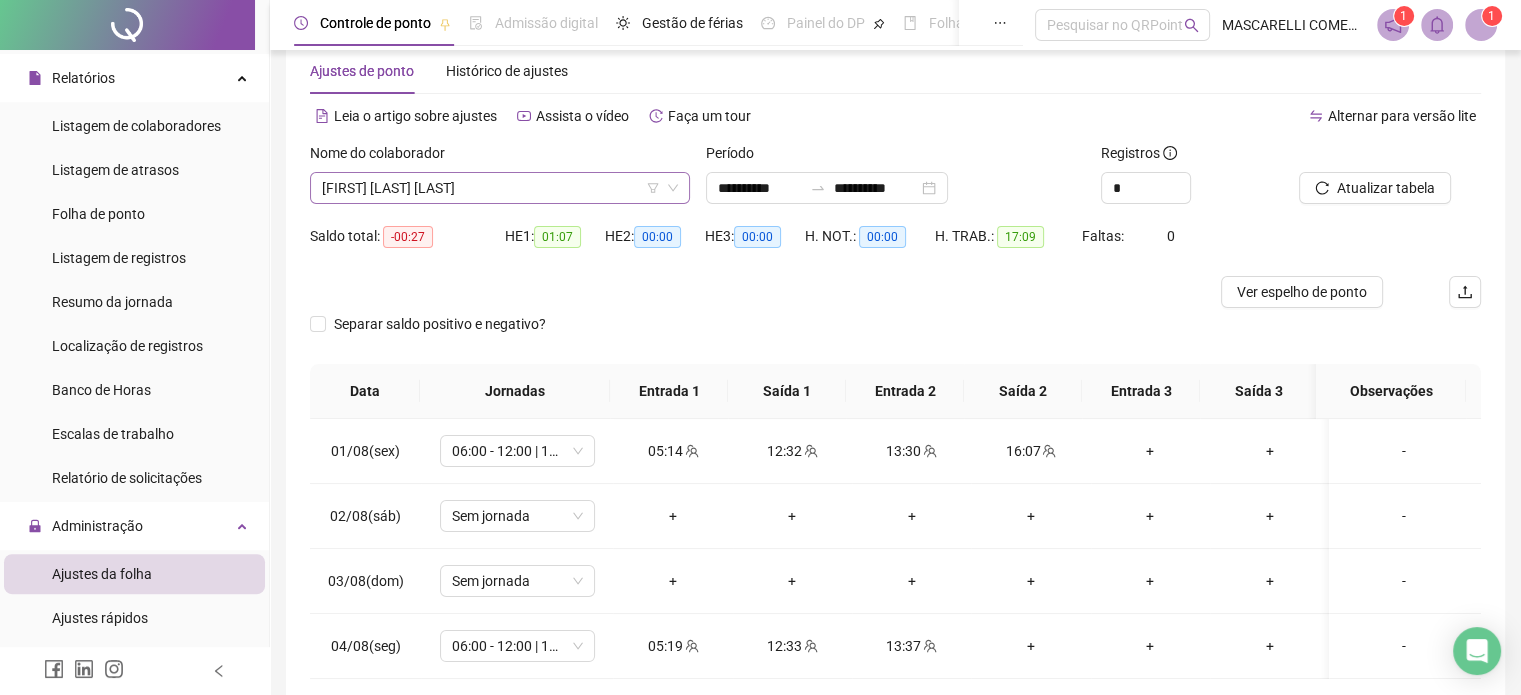 click on "[FIRST] [LAST] [LAST]" at bounding box center (500, 188) 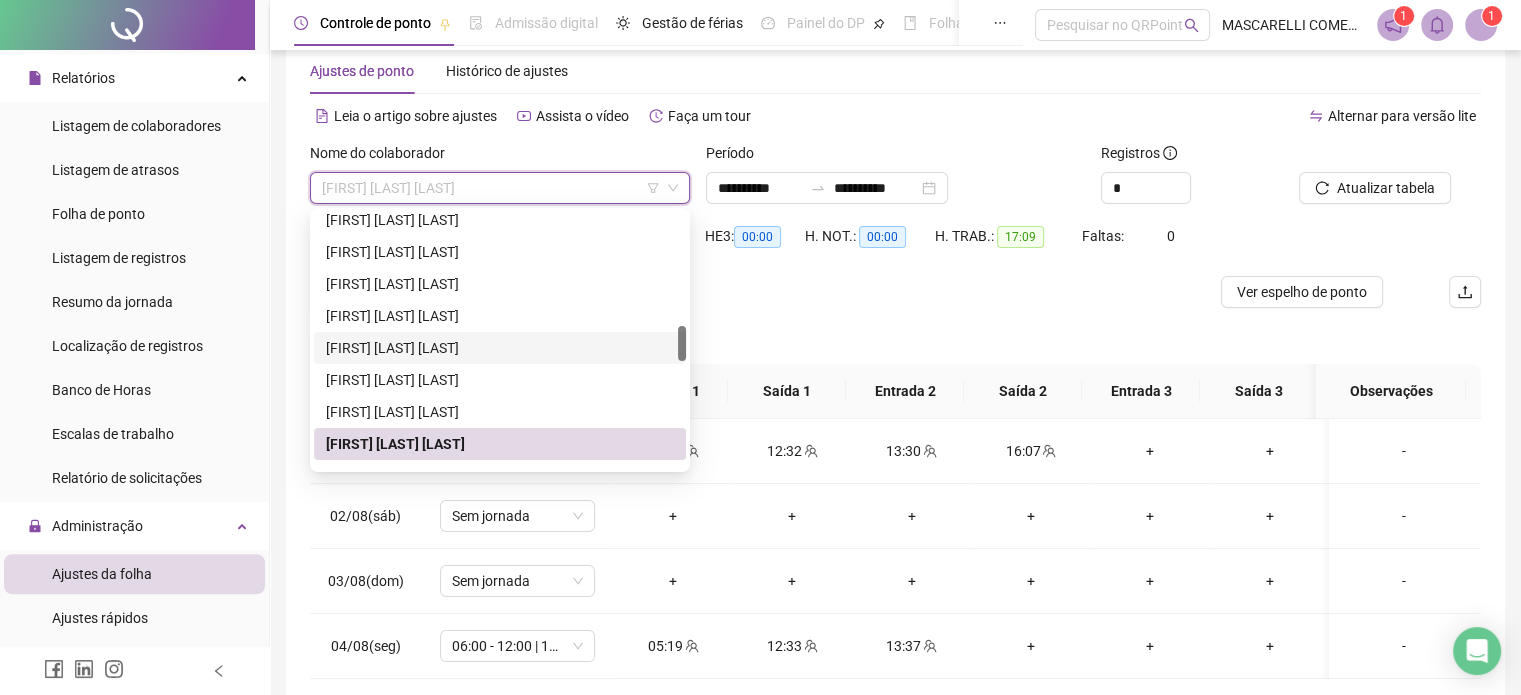 scroll, scrollTop: 908, scrollLeft: 0, axis: vertical 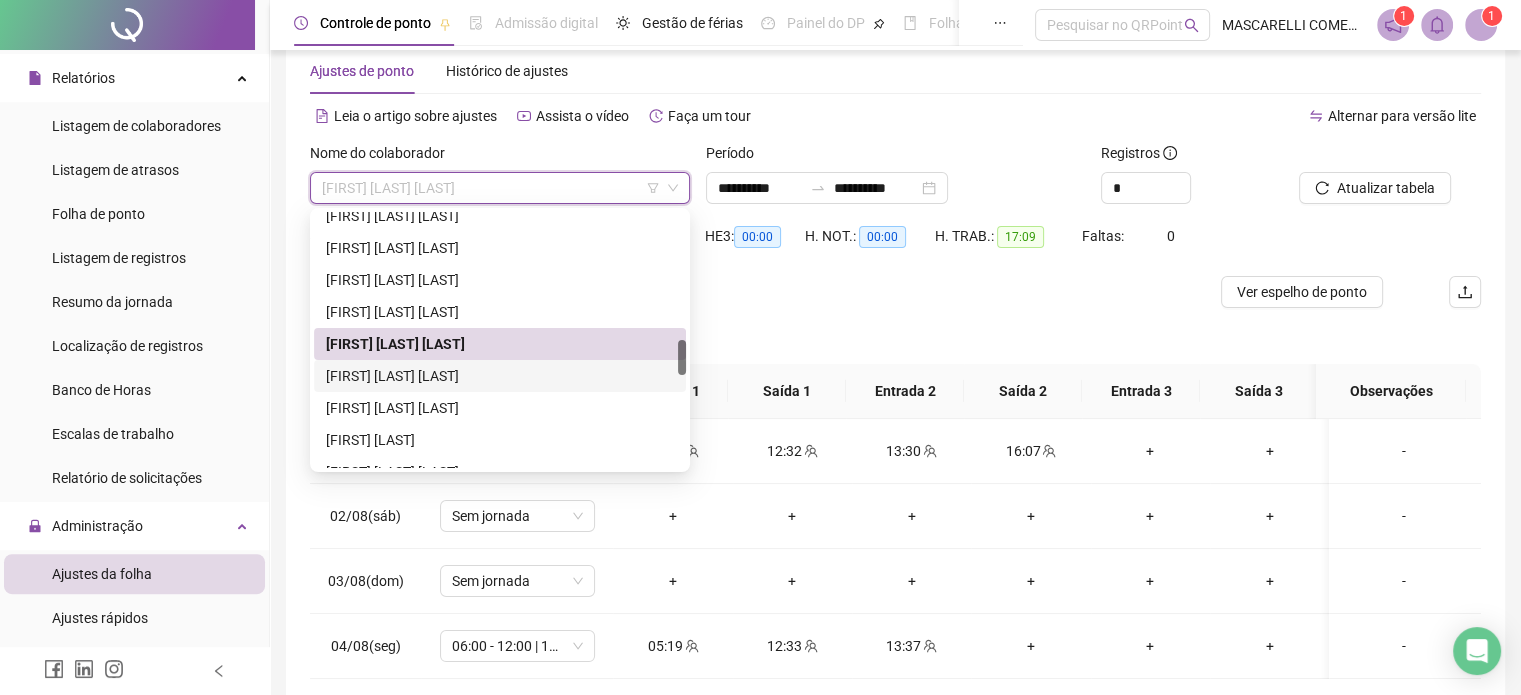 click on "[FIRST] [LAST] [LAST]" at bounding box center [500, 376] 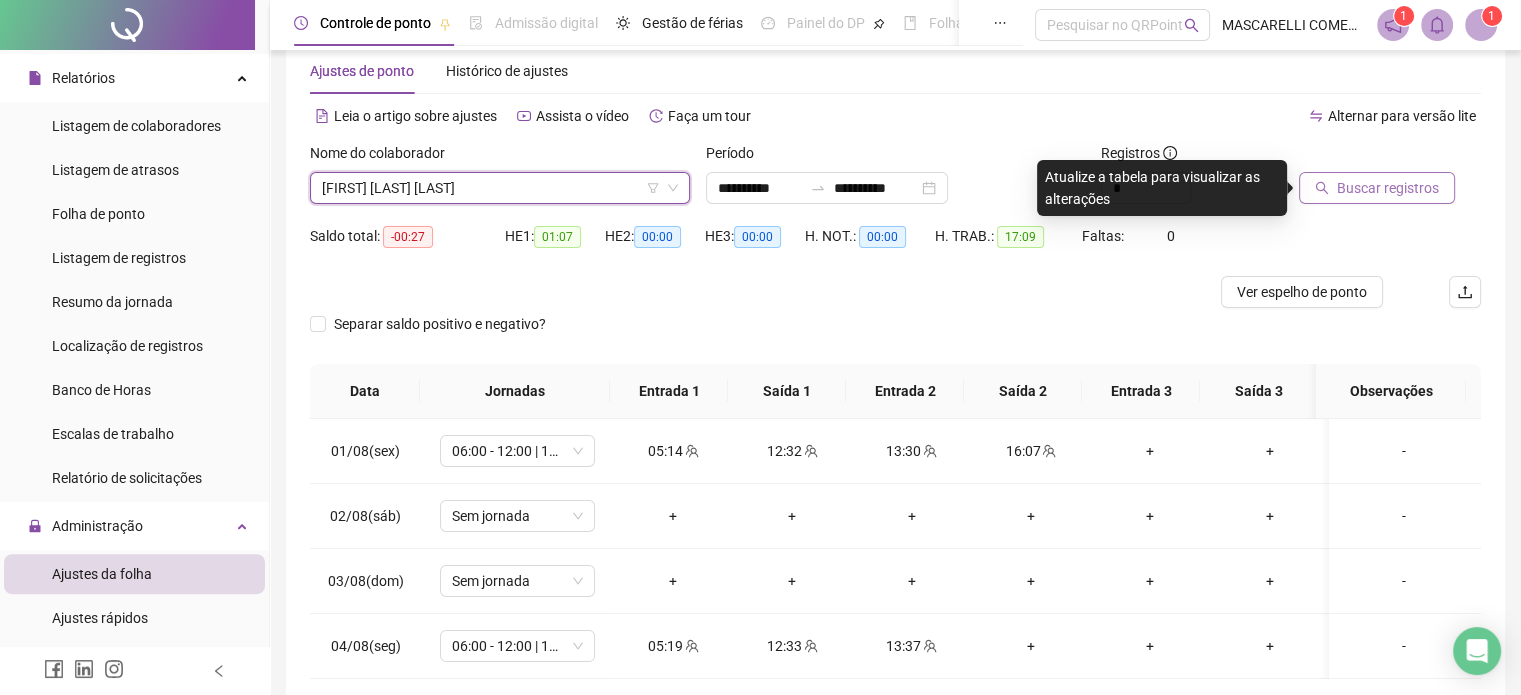click on "Buscar registros" at bounding box center [1388, 188] 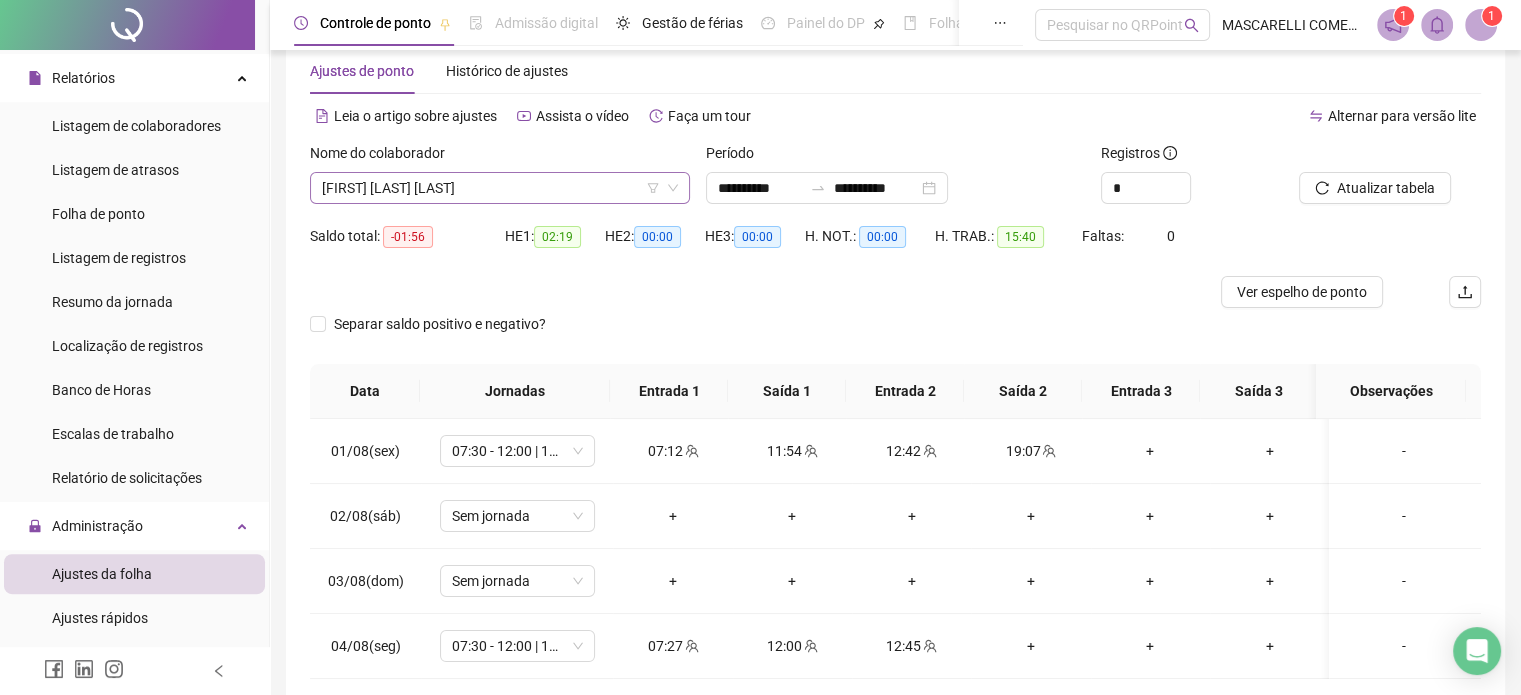 click on "[FIRST] [LAST] [LAST]" at bounding box center [500, 188] 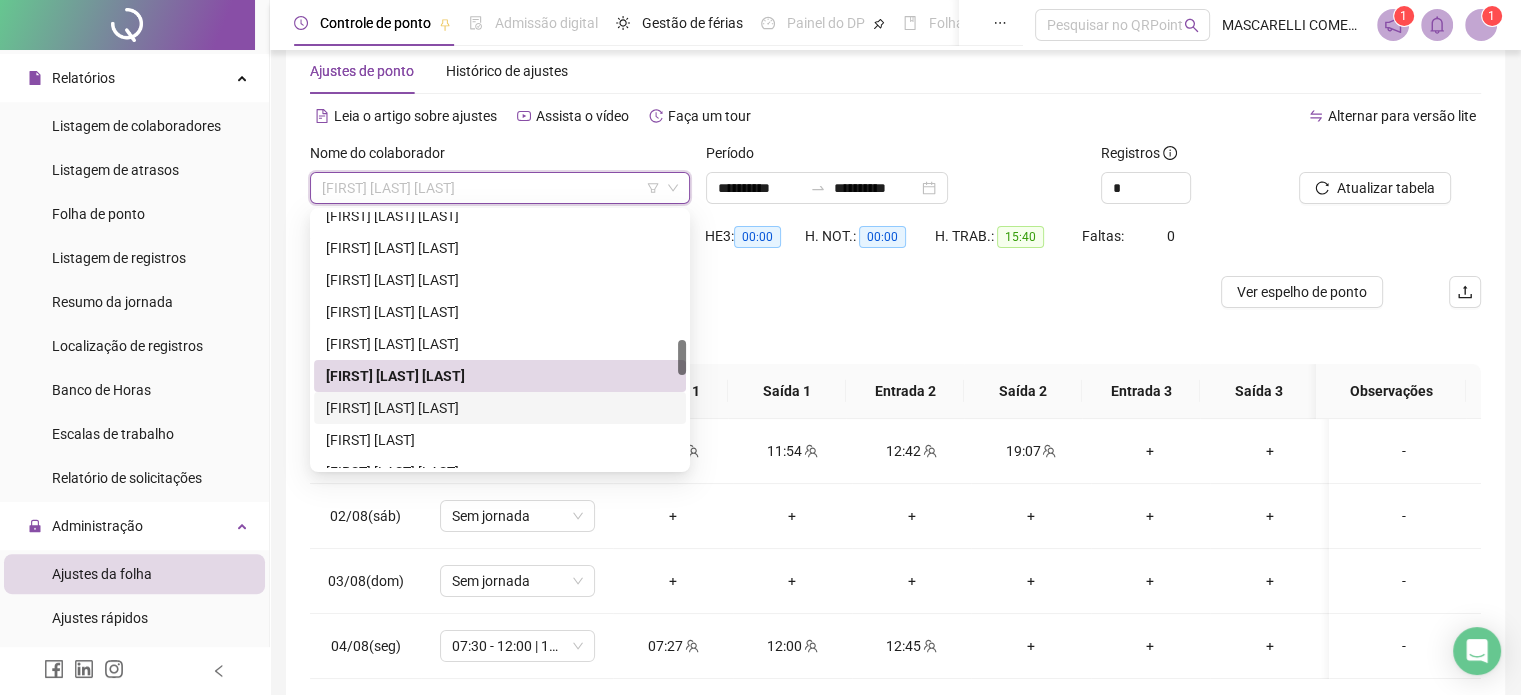 click on "[FIRST] [LAST] [LAST]" at bounding box center [500, 408] 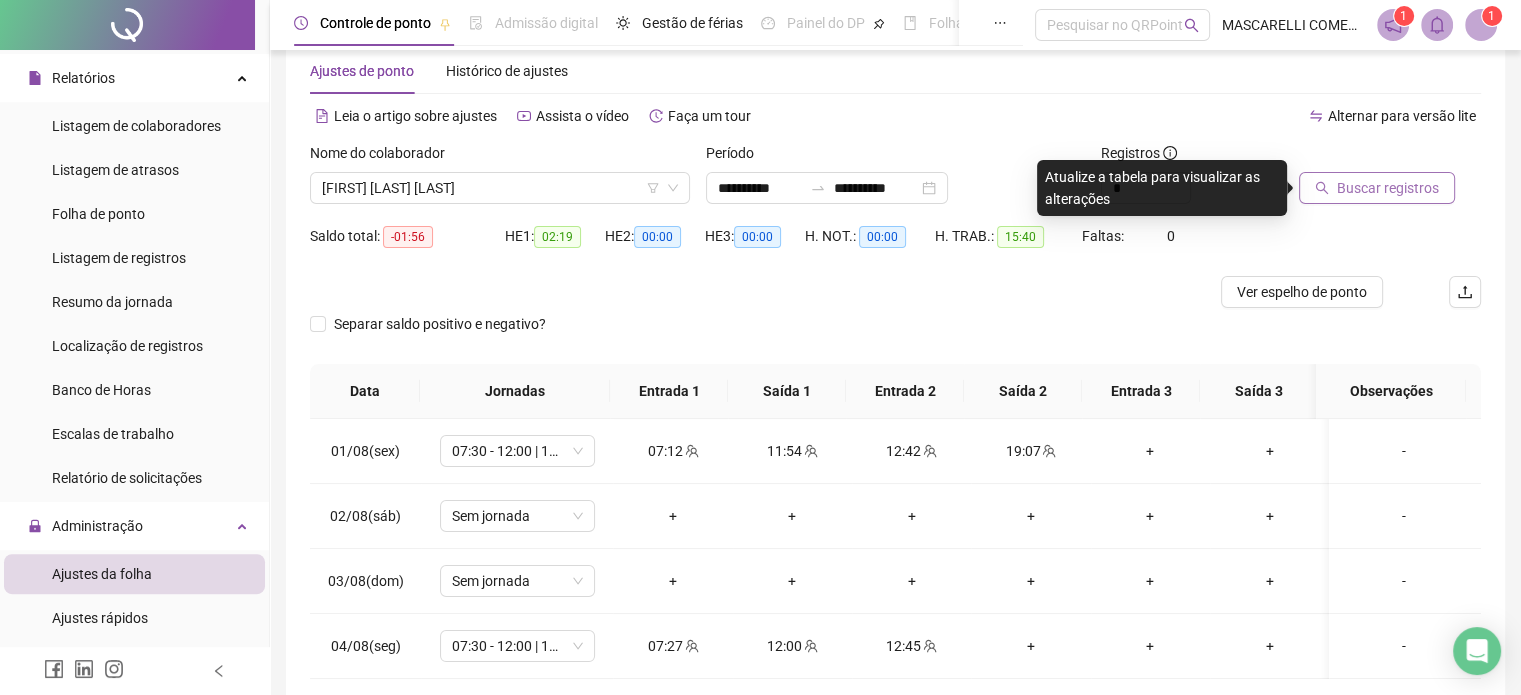 click on "Buscar registros" at bounding box center [1388, 188] 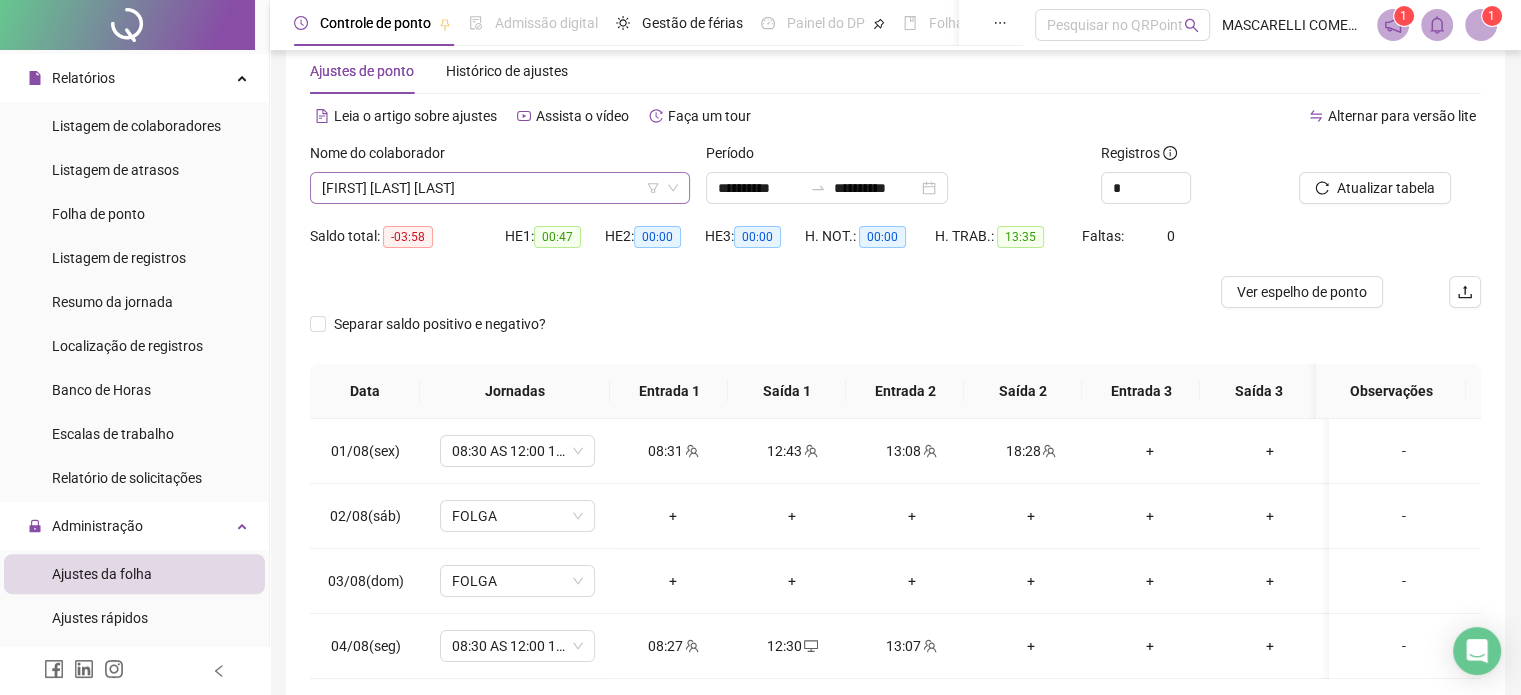 click on "[FIRST] [LAST] [LAST]" at bounding box center [500, 188] 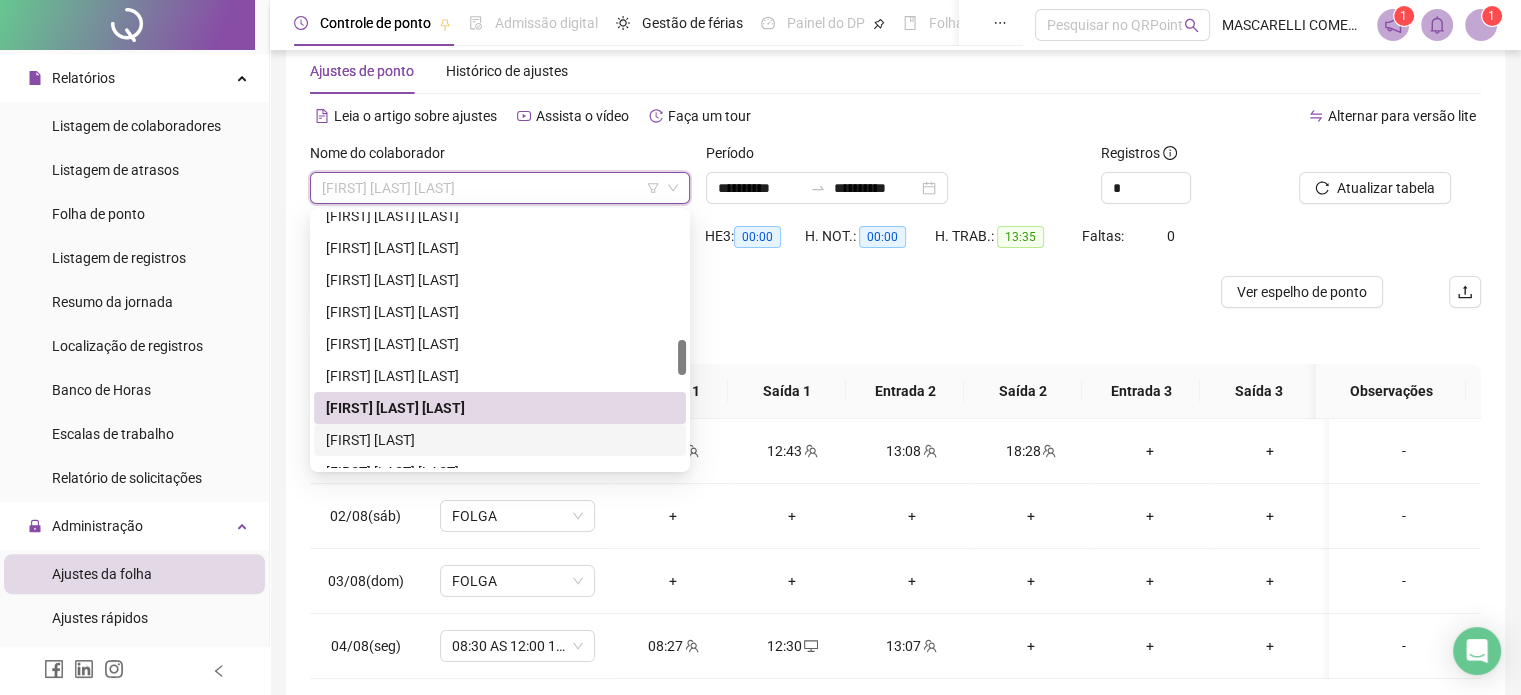 click on "[FIRST] [LAST]" at bounding box center (500, 440) 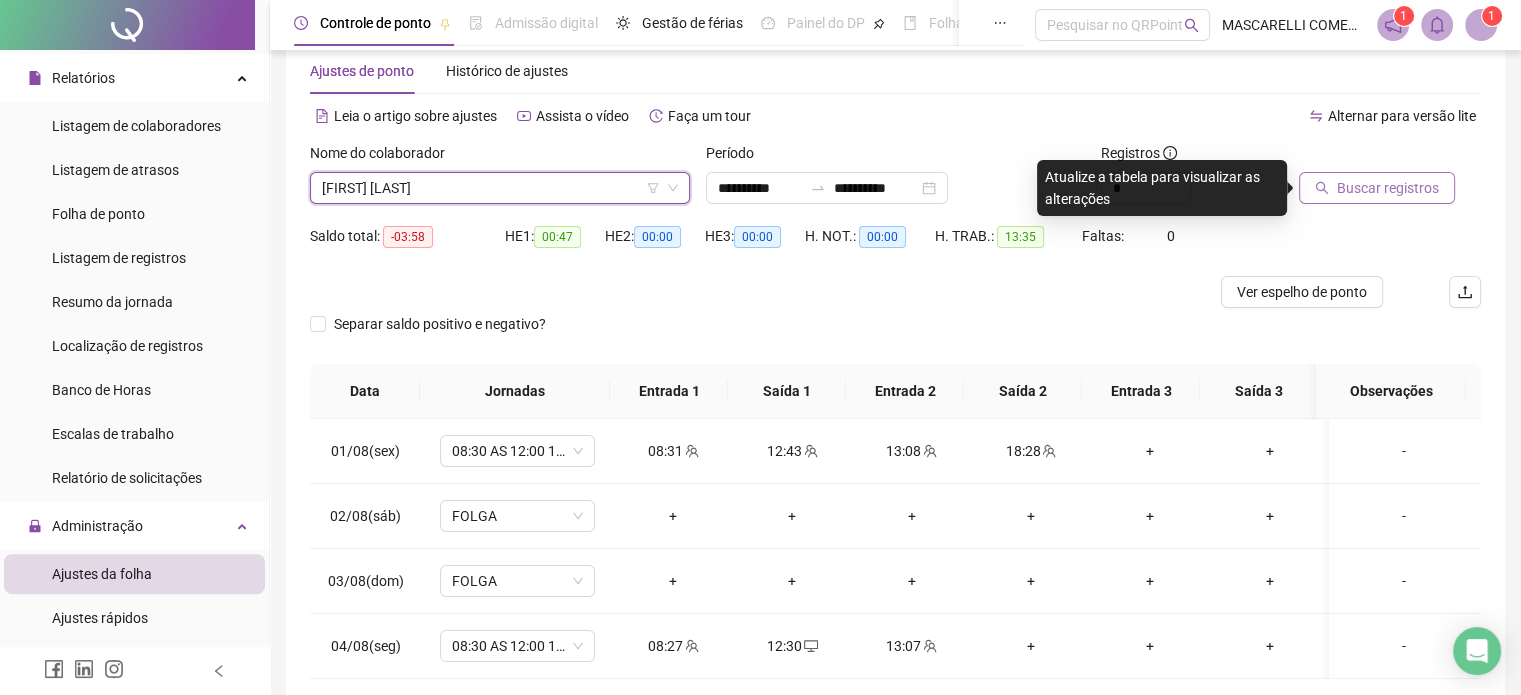 click on "Buscar registros" at bounding box center (1388, 188) 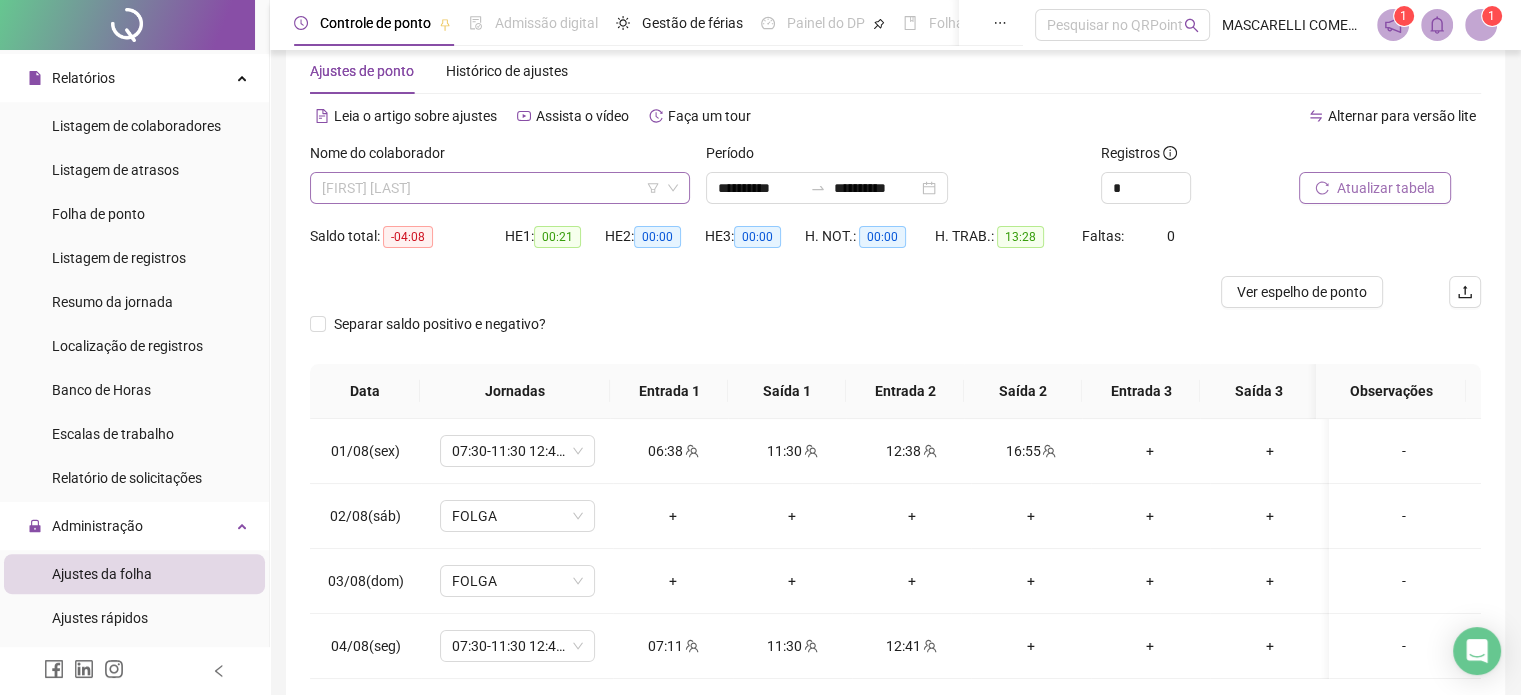 click on "[FIRST] [LAST]" at bounding box center [500, 188] 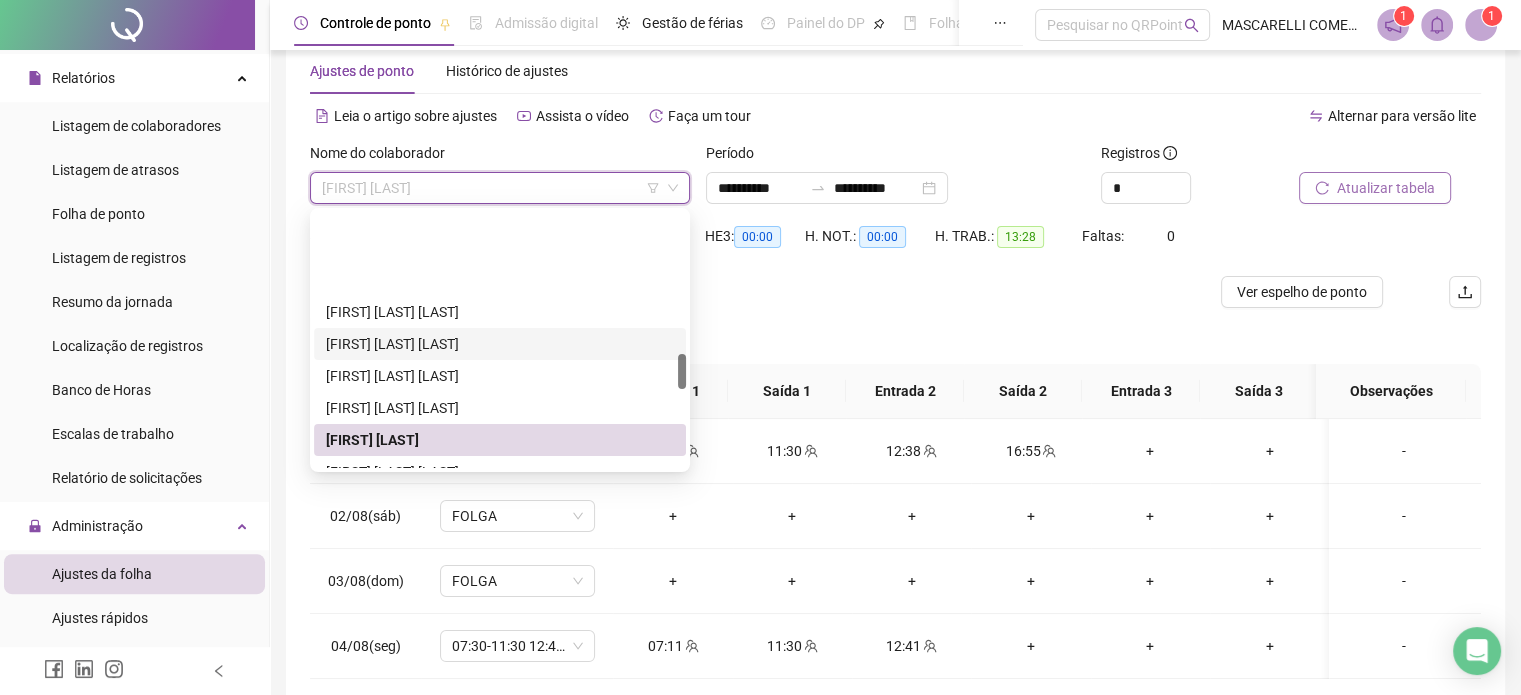 scroll, scrollTop: 1008, scrollLeft: 0, axis: vertical 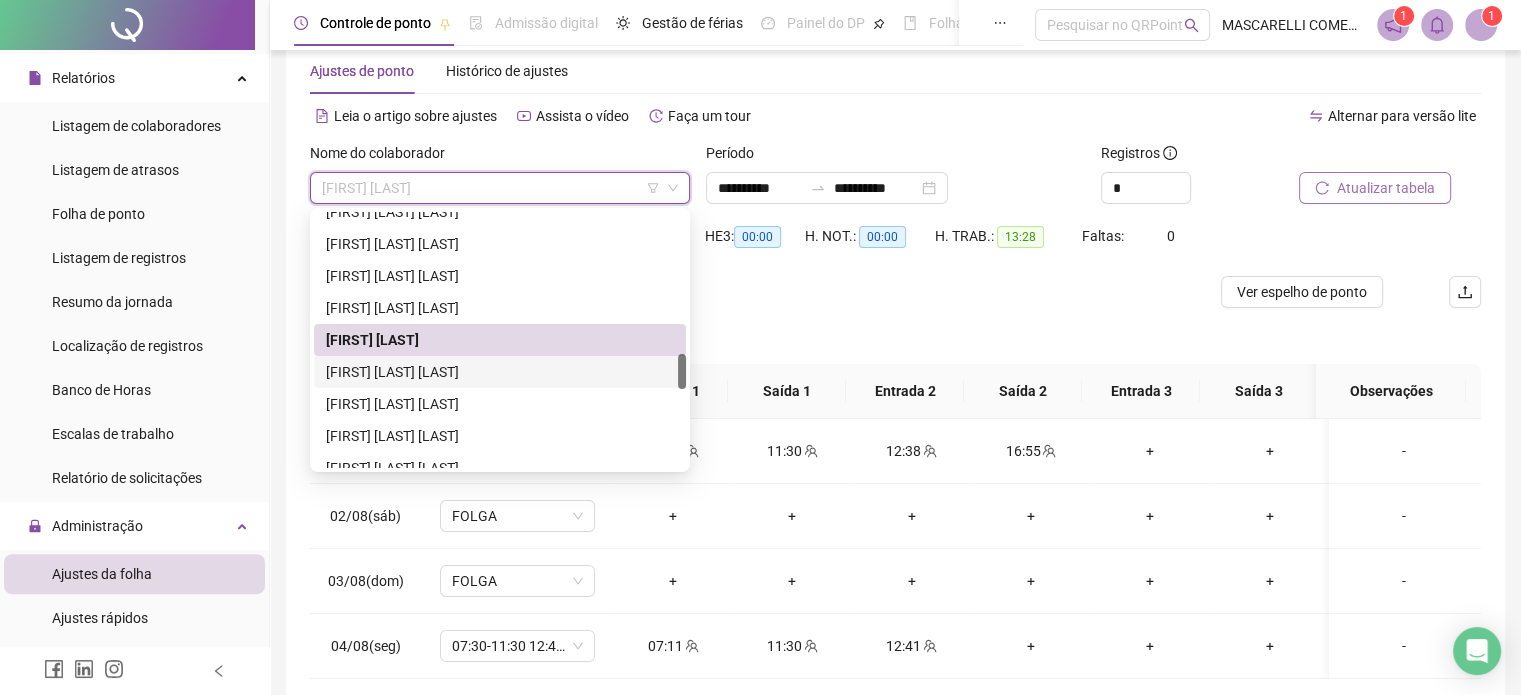 click on "[FIRST] [LAST] [LAST]" at bounding box center [500, 372] 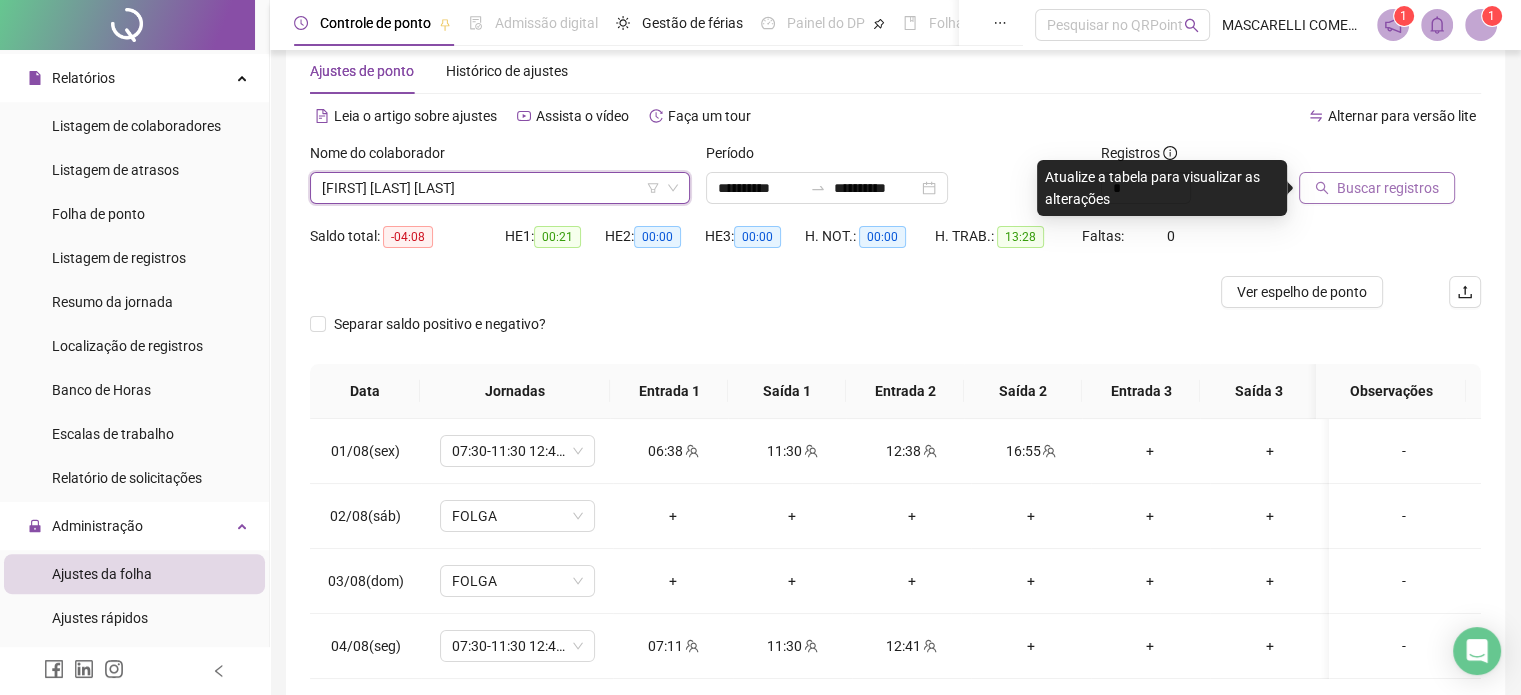 click on "Buscar registros" at bounding box center (1388, 188) 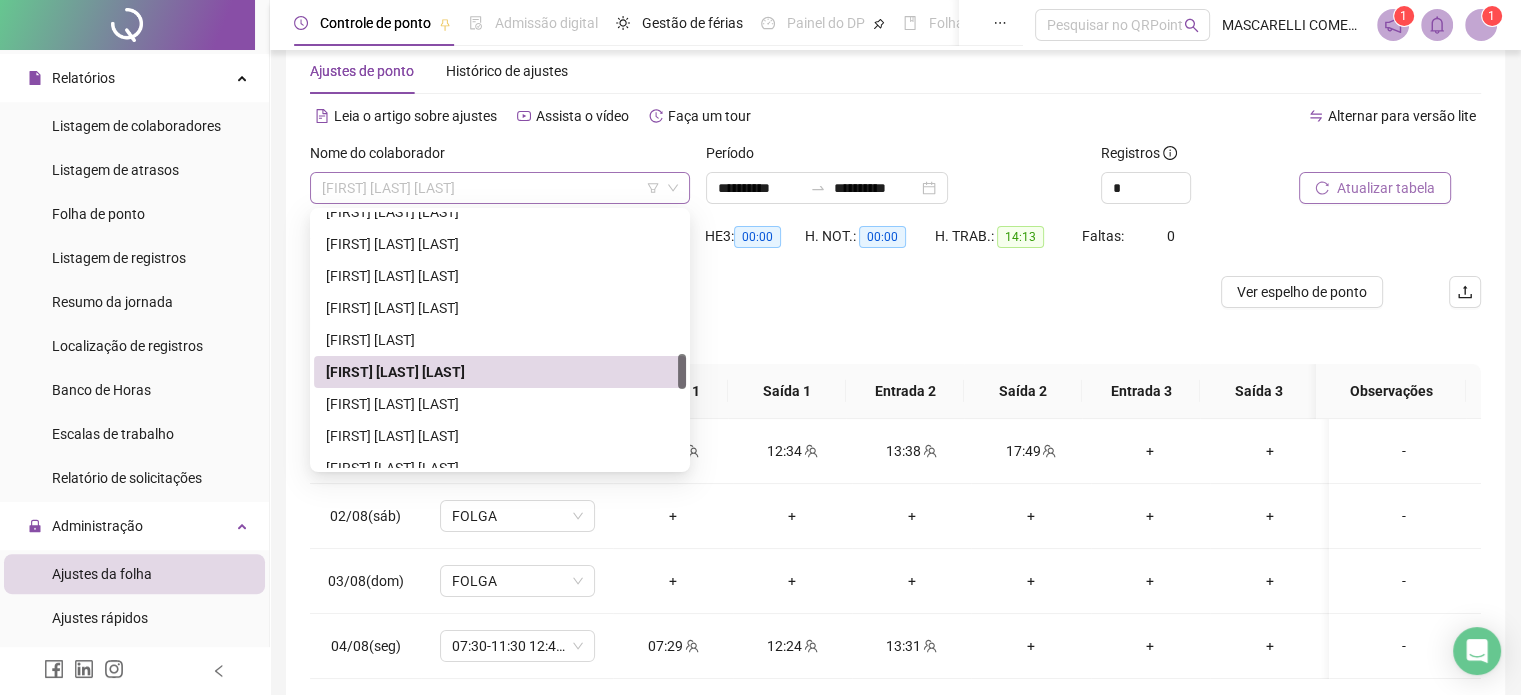 click on "[FIRST] [LAST] [LAST]" at bounding box center (500, 188) 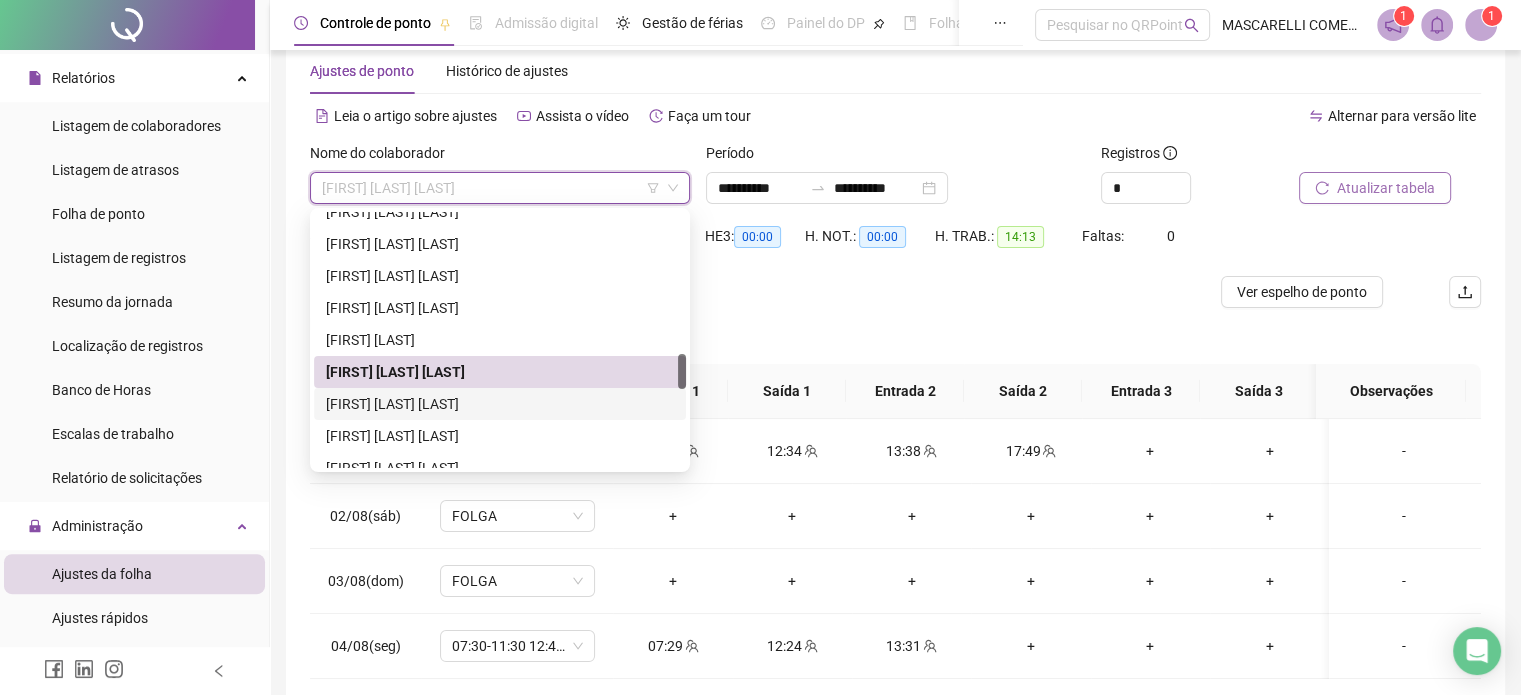 click on "[FIRST] [LAST] [LAST]" at bounding box center [500, 404] 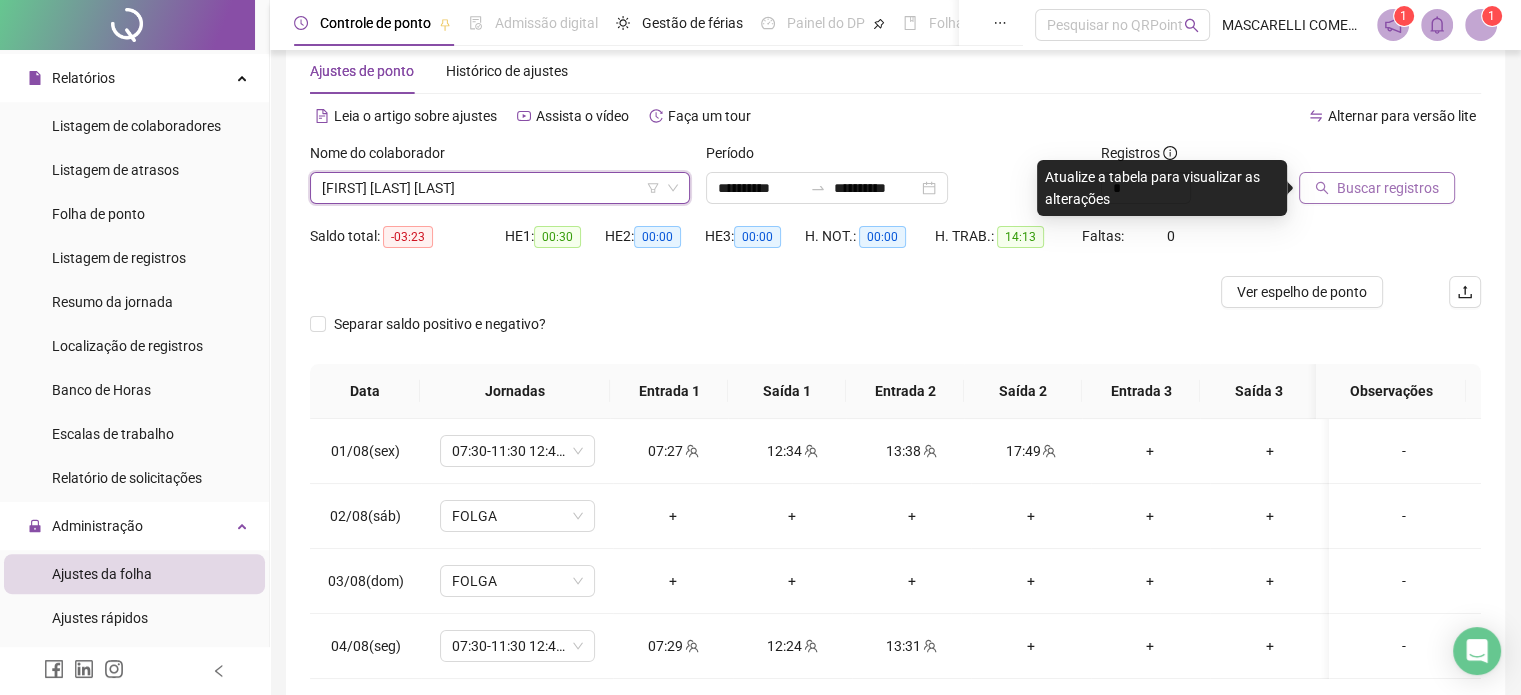 click on "Buscar registros" at bounding box center (1388, 188) 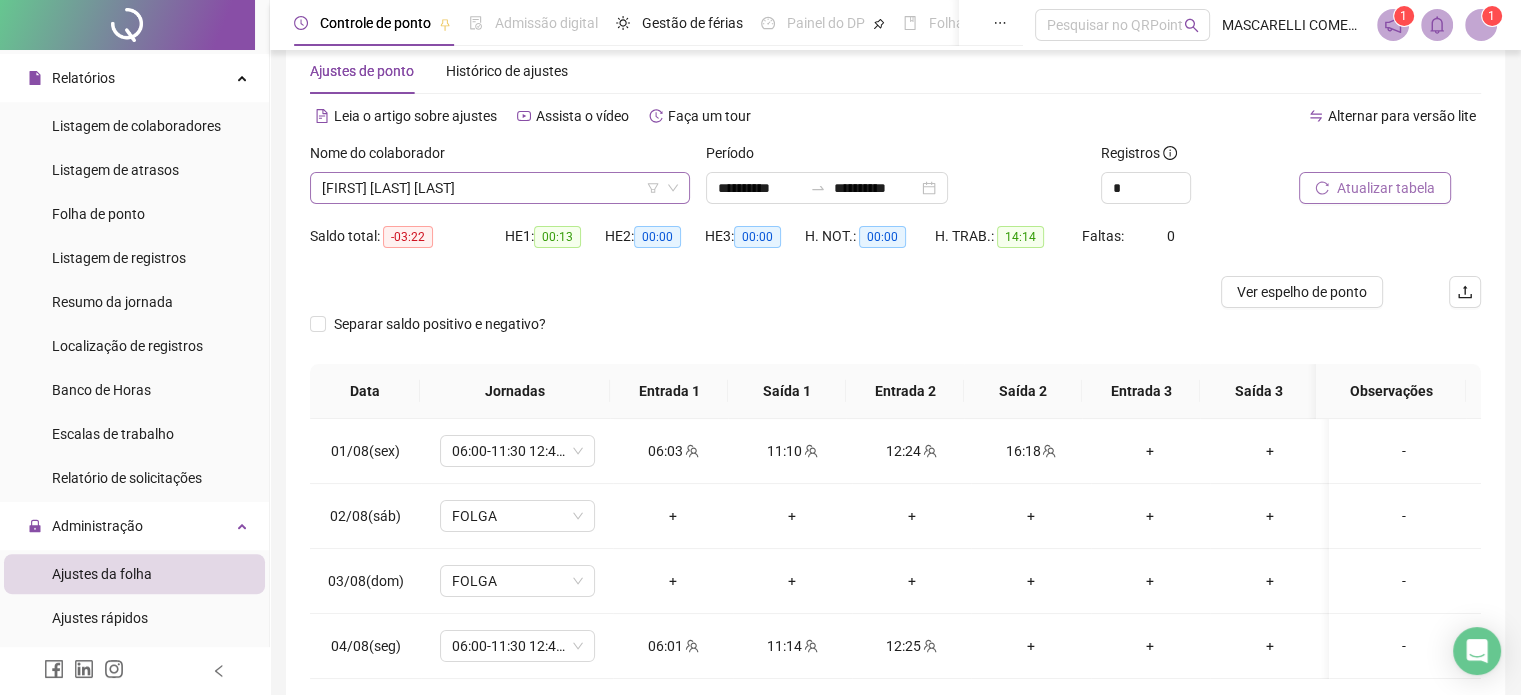 click on "[FIRST] [LAST] [LAST]" at bounding box center [500, 188] 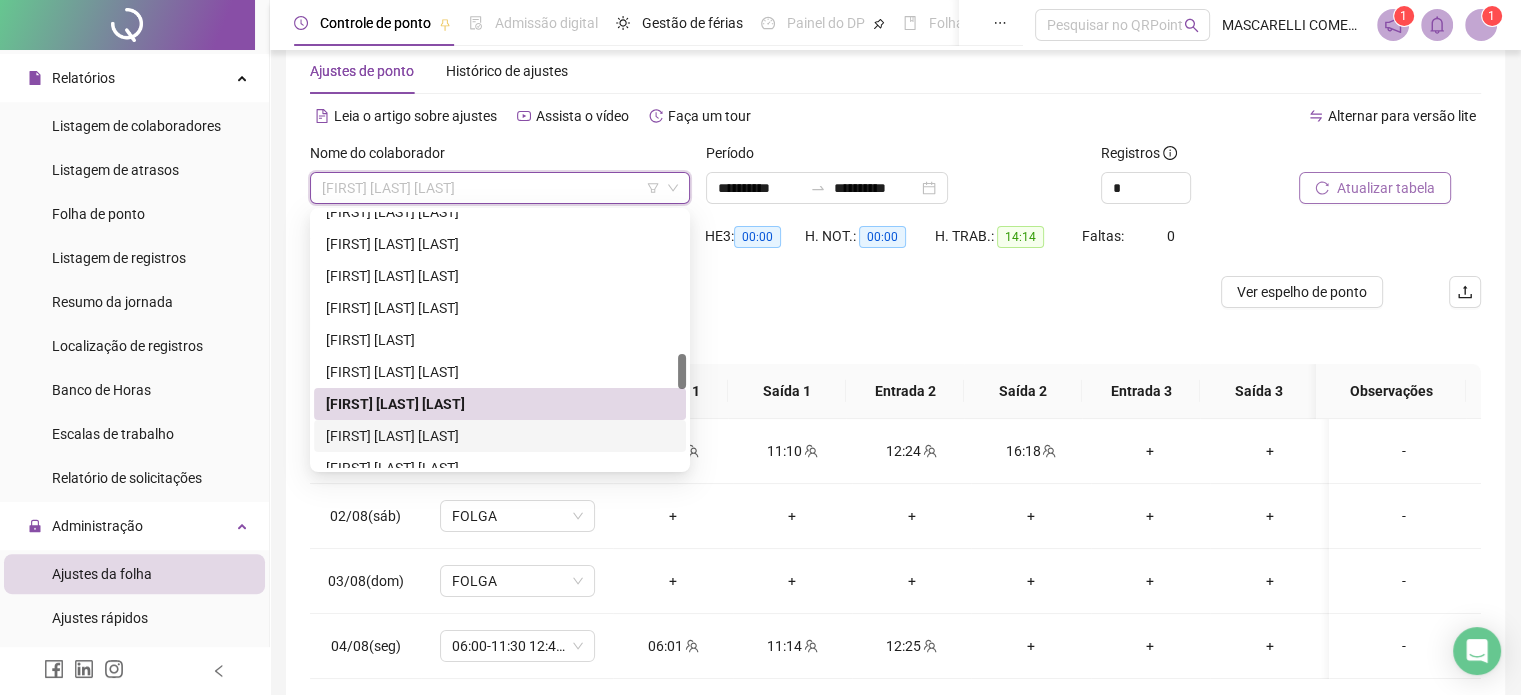 click on "[FIRST] [LAST] [LAST]" at bounding box center [500, 436] 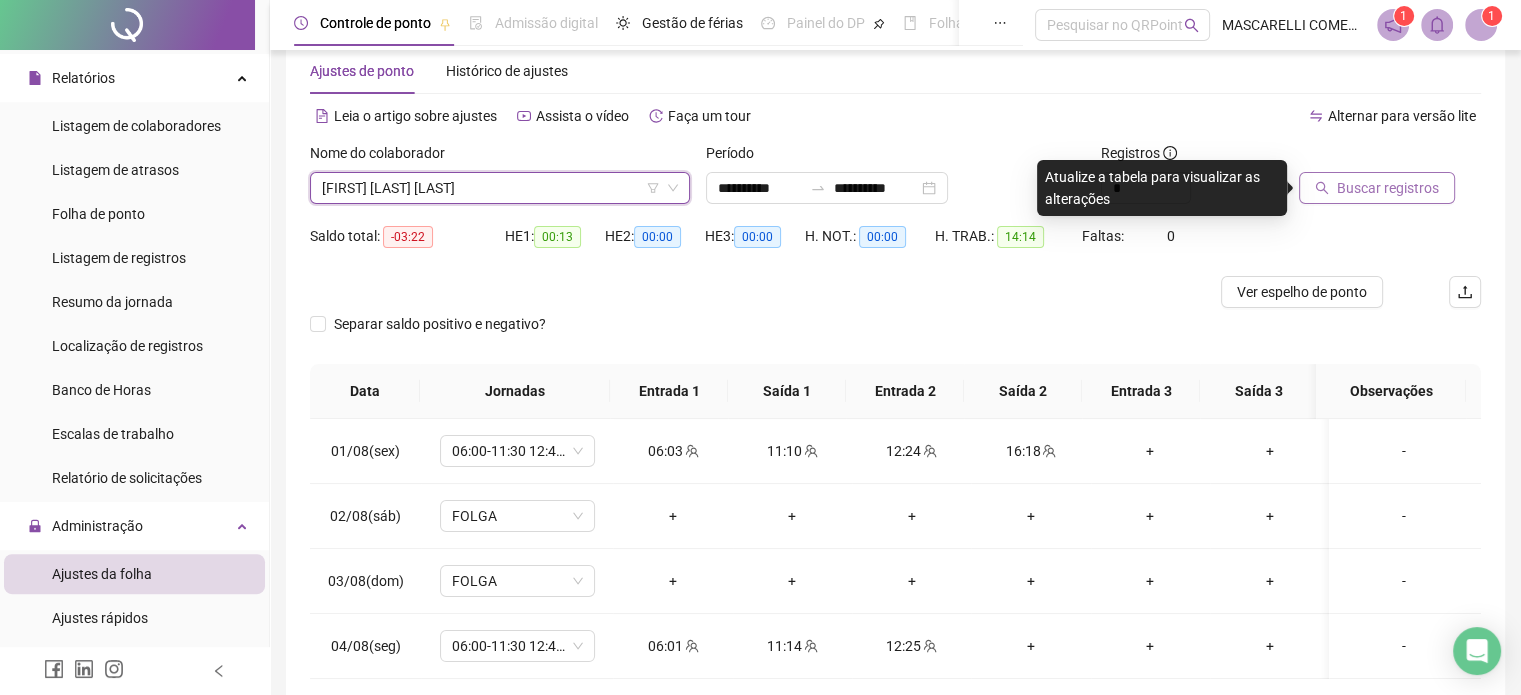 click on "Buscar registros" at bounding box center (1388, 188) 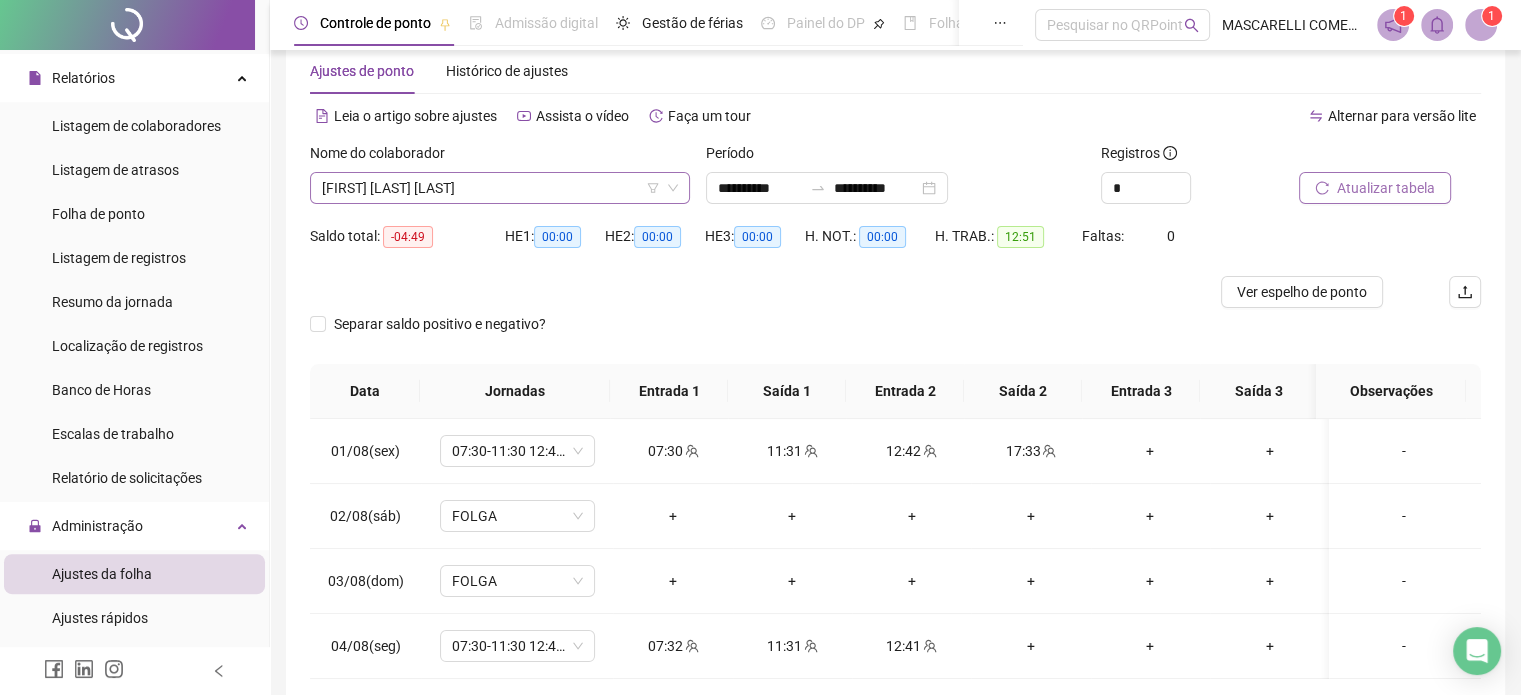 click on "[FIRST] [LAST] [LAST]" at bounding box center [500, 188] 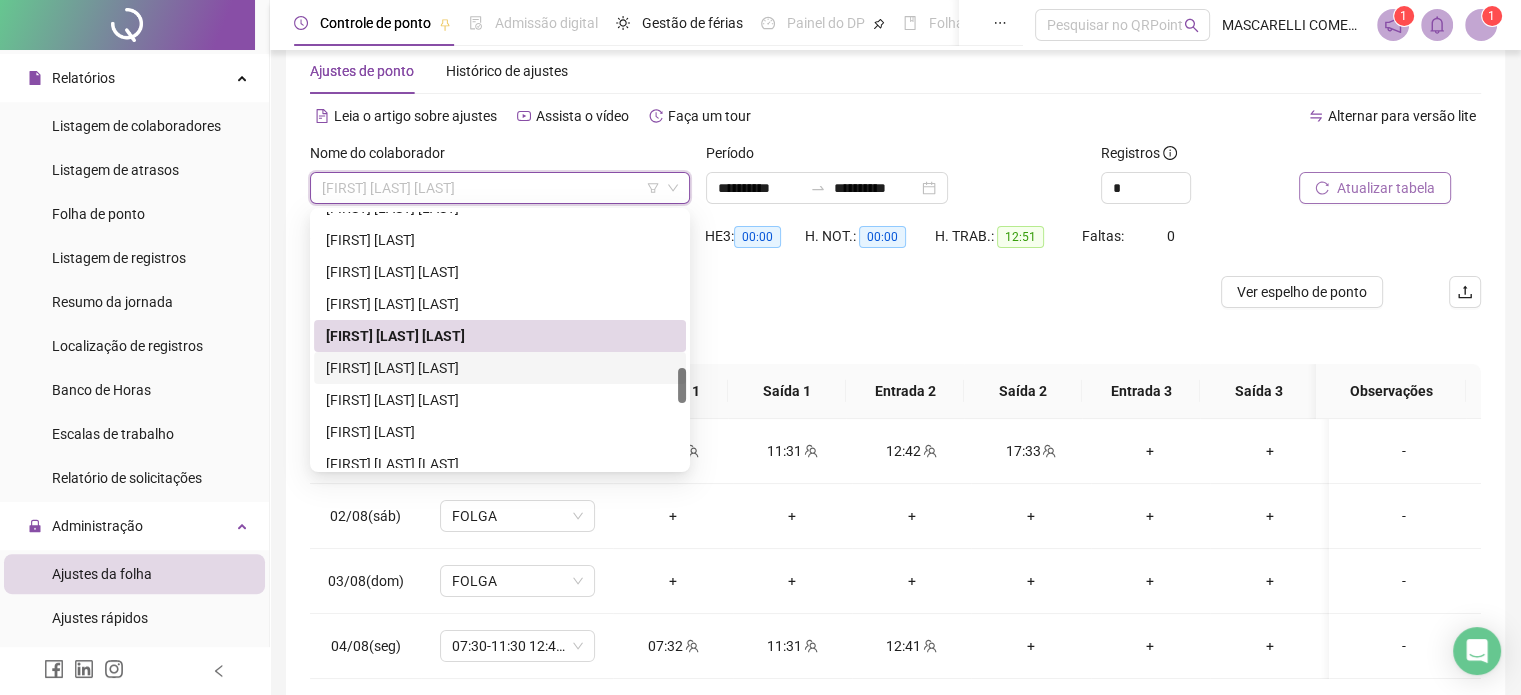 scroll, scrollTop: 1208, scrollLeft: 0, axis: vertical 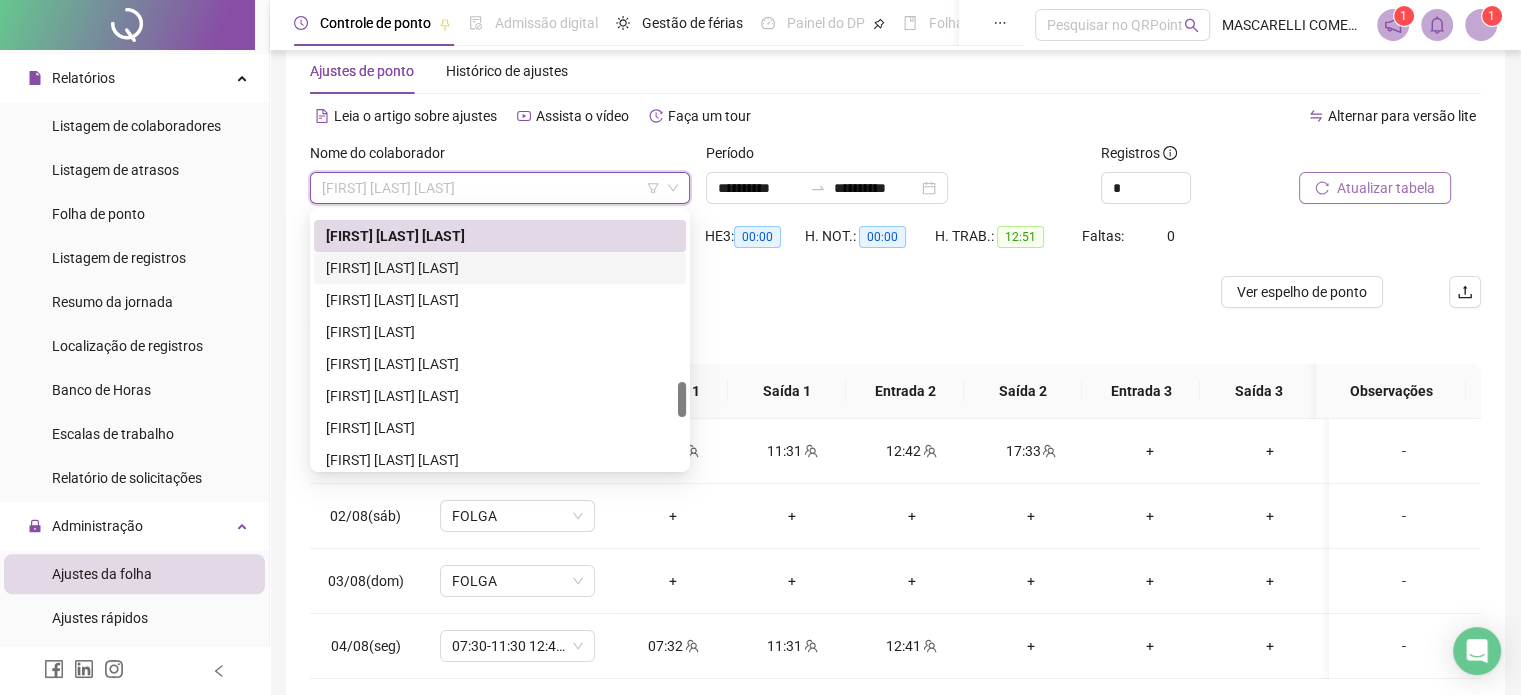 click on "[FIRST] [LAST] [LAST]" at bounding box center (500, 268) 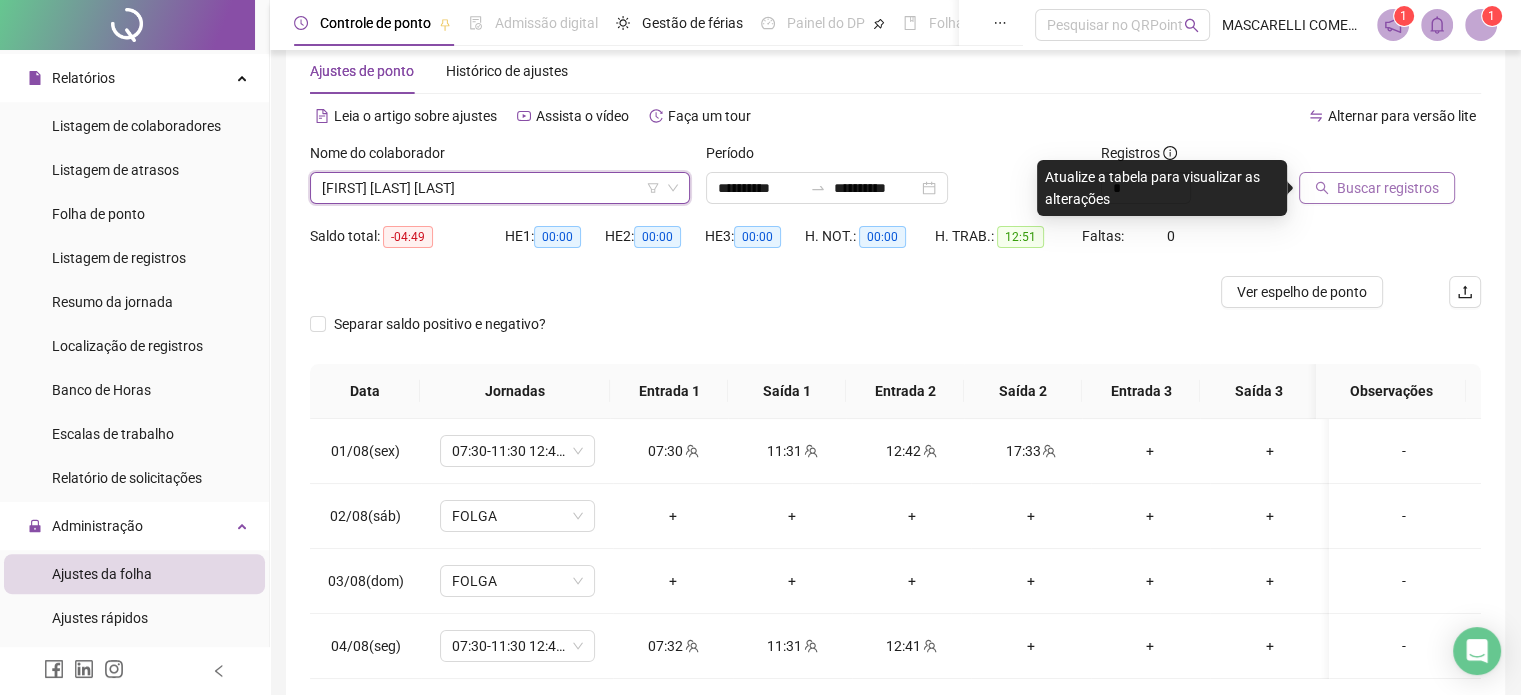 click on "Buscar registros" at bounding box center [1388, 188] 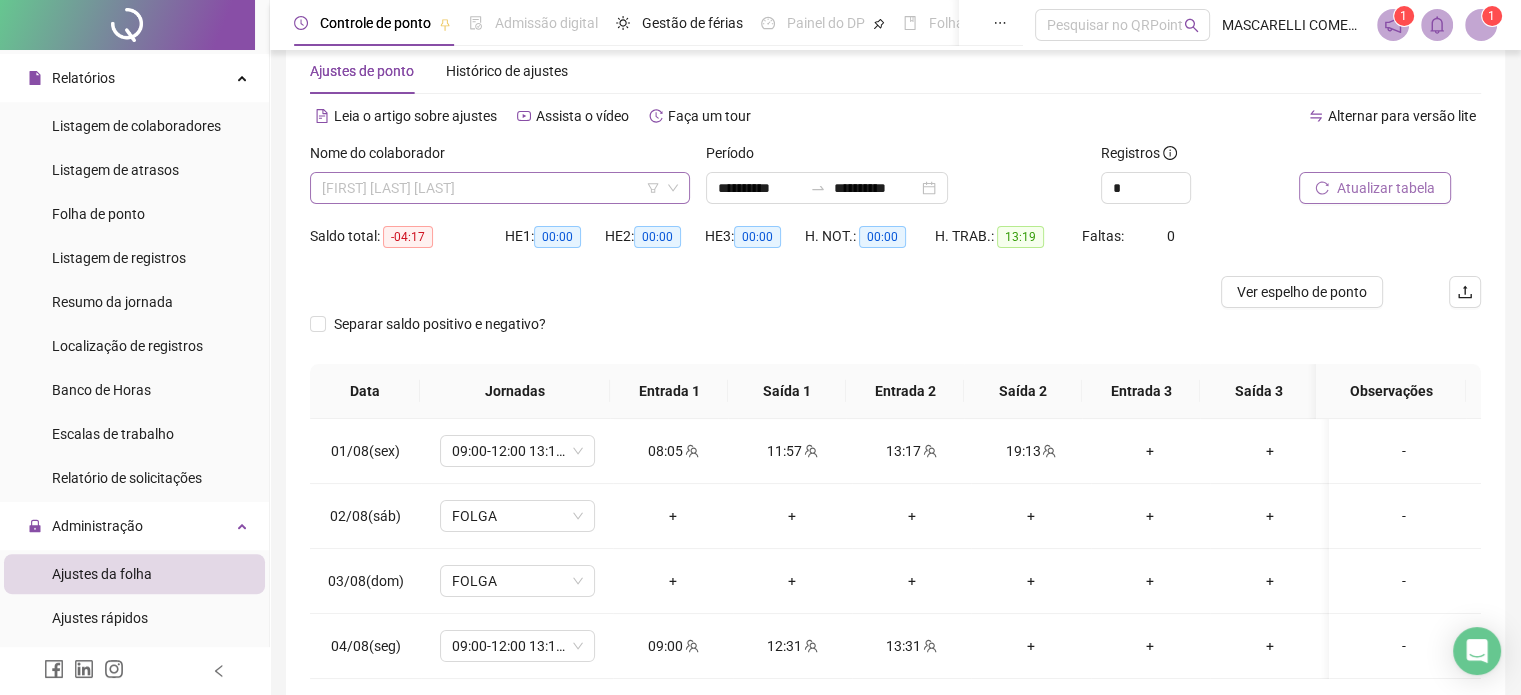 click on "[FIRST] [LAST] [LAST]" at bounding box center [500, 188] 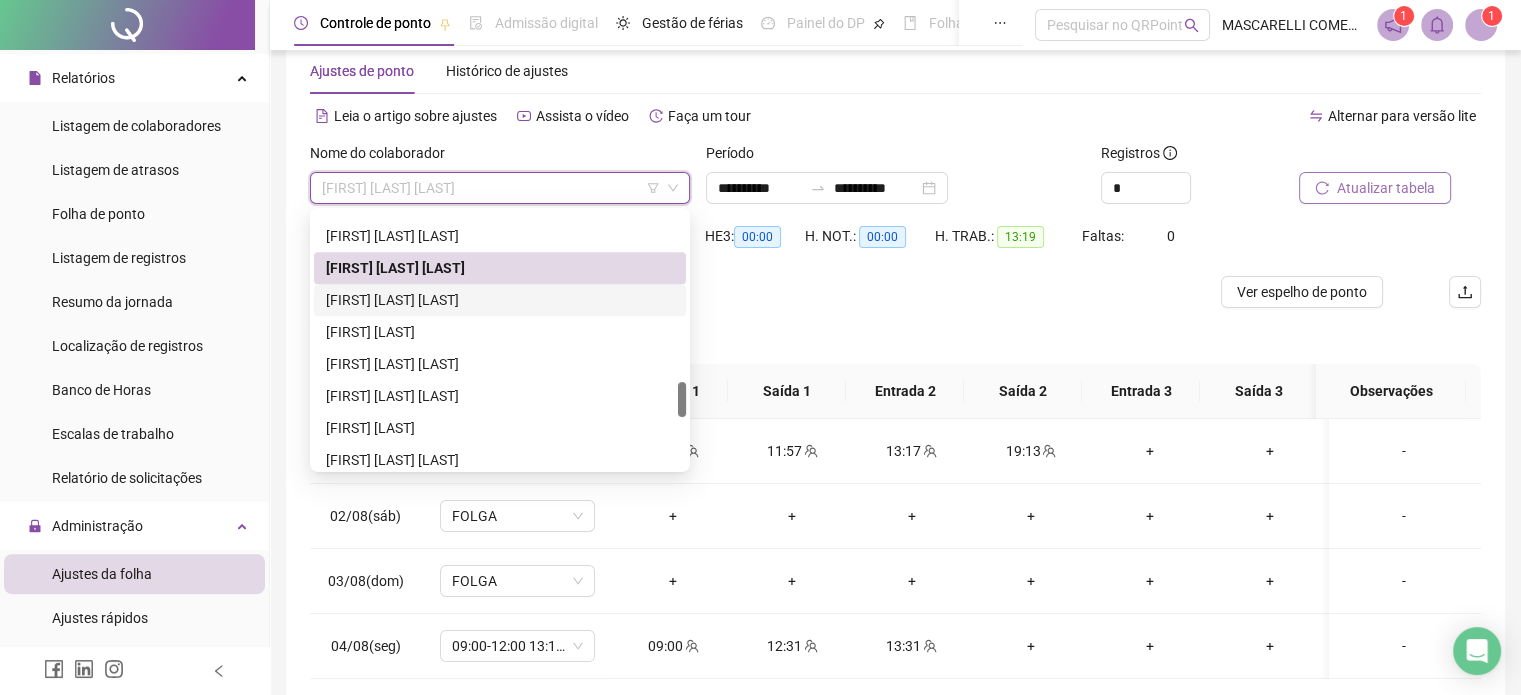click on "[FIRST] [LAST] [LAST]" at bounding box center [500, 300] 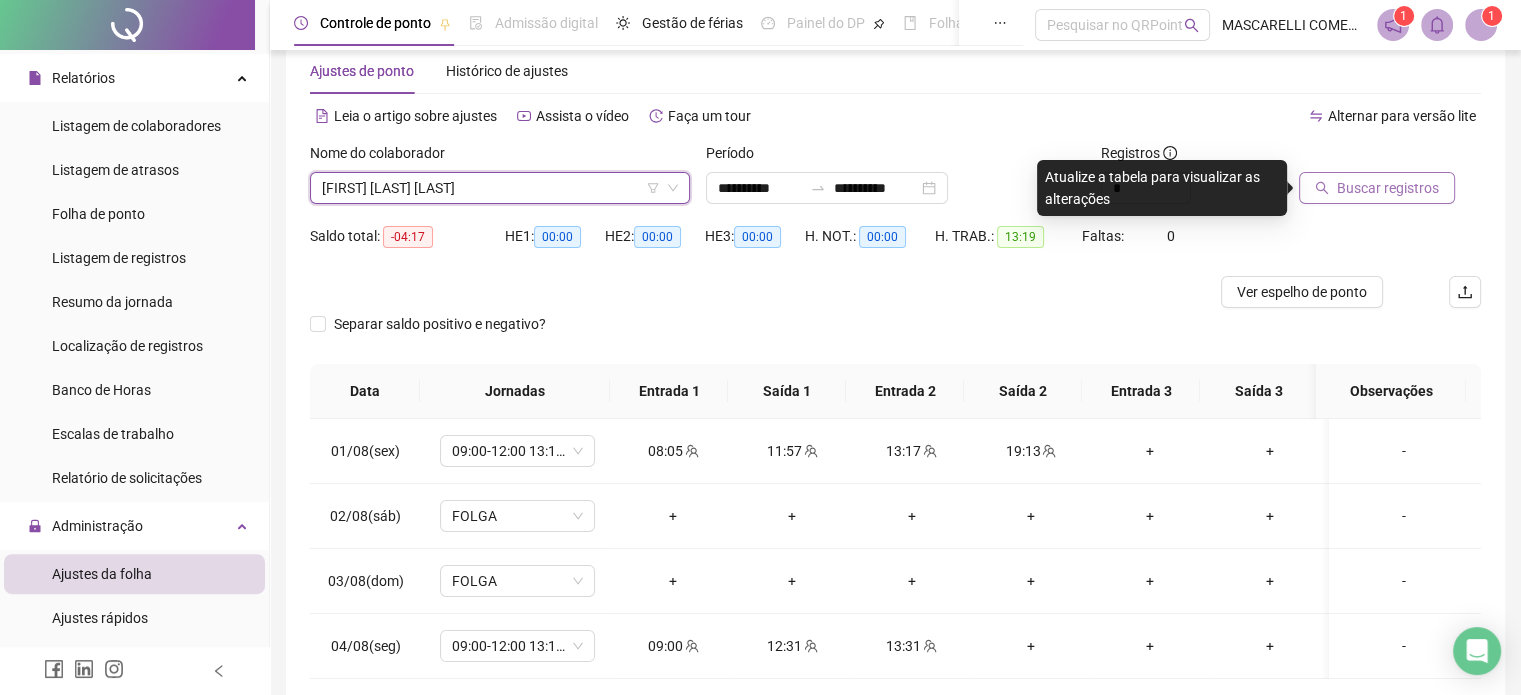click on "Buscar registros" at bounding box center [1388, 188] 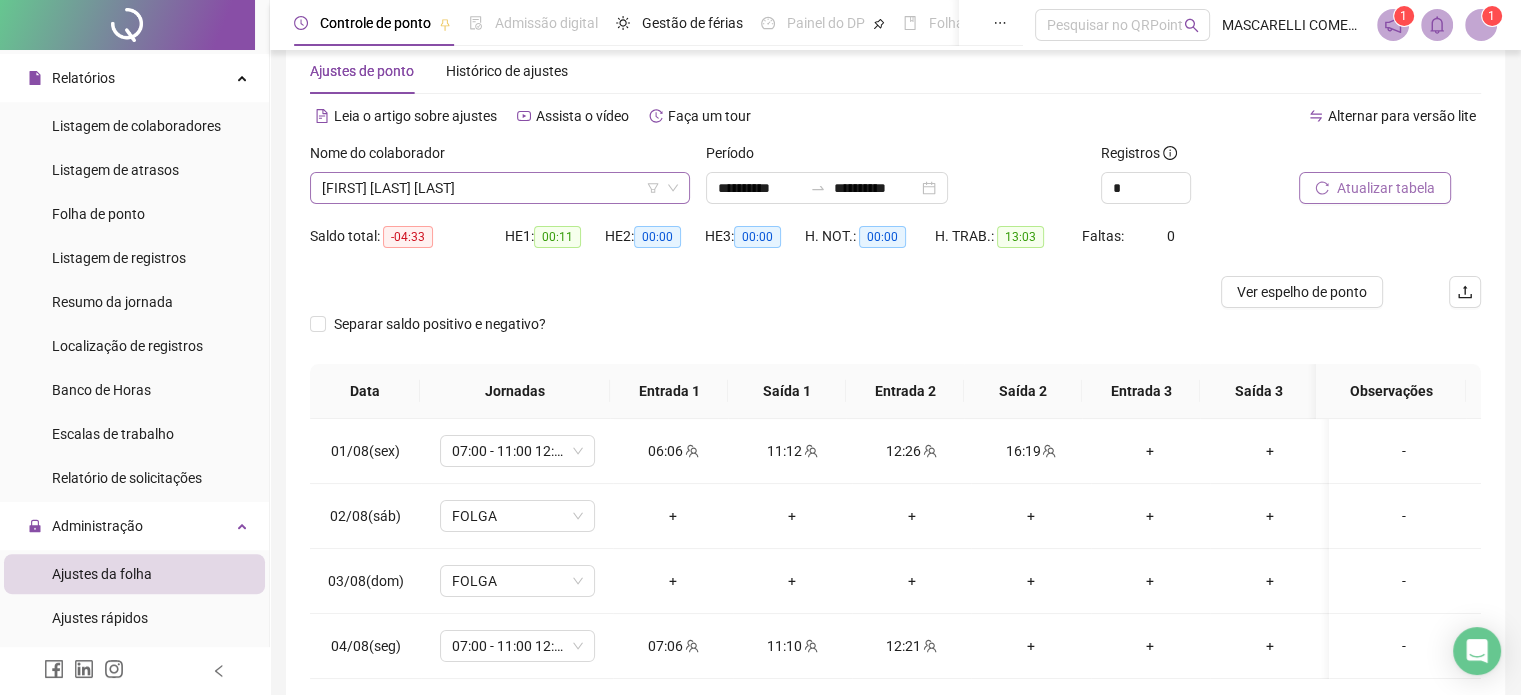 click on "[FIRST] [LAST] [LAST]" at bounding box center (500, 188) 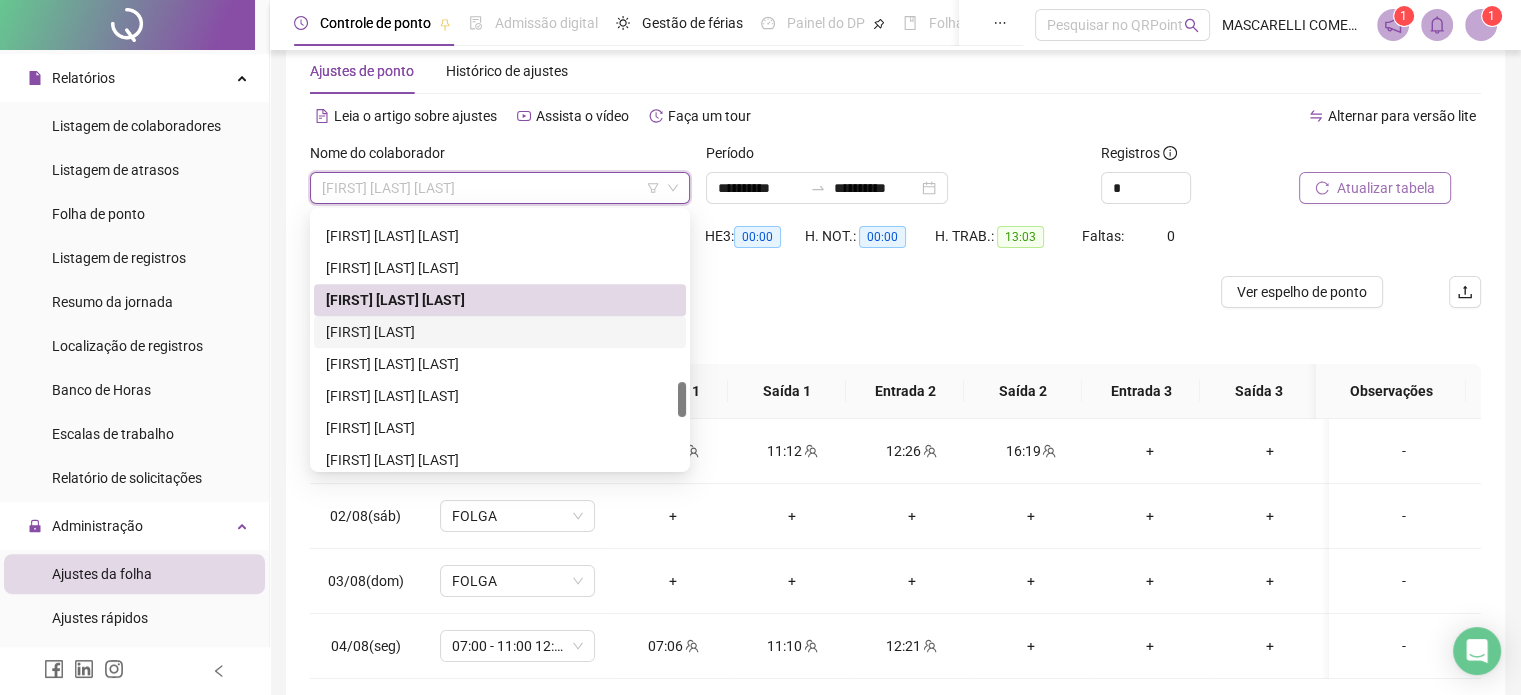 click on "[FIRST] [LAST]" at bounding box center [500, 332] 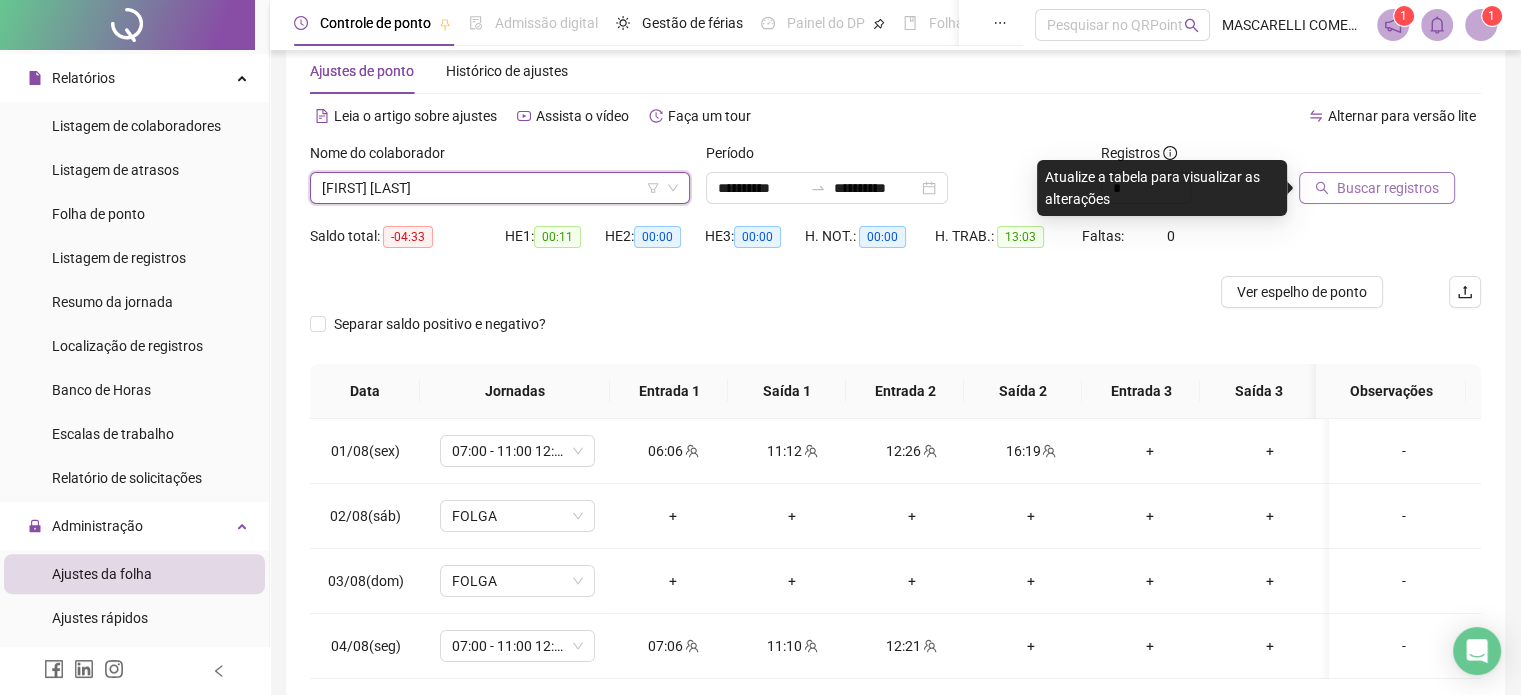 click on "Buscar registros" at bounding box center [1388, 188] 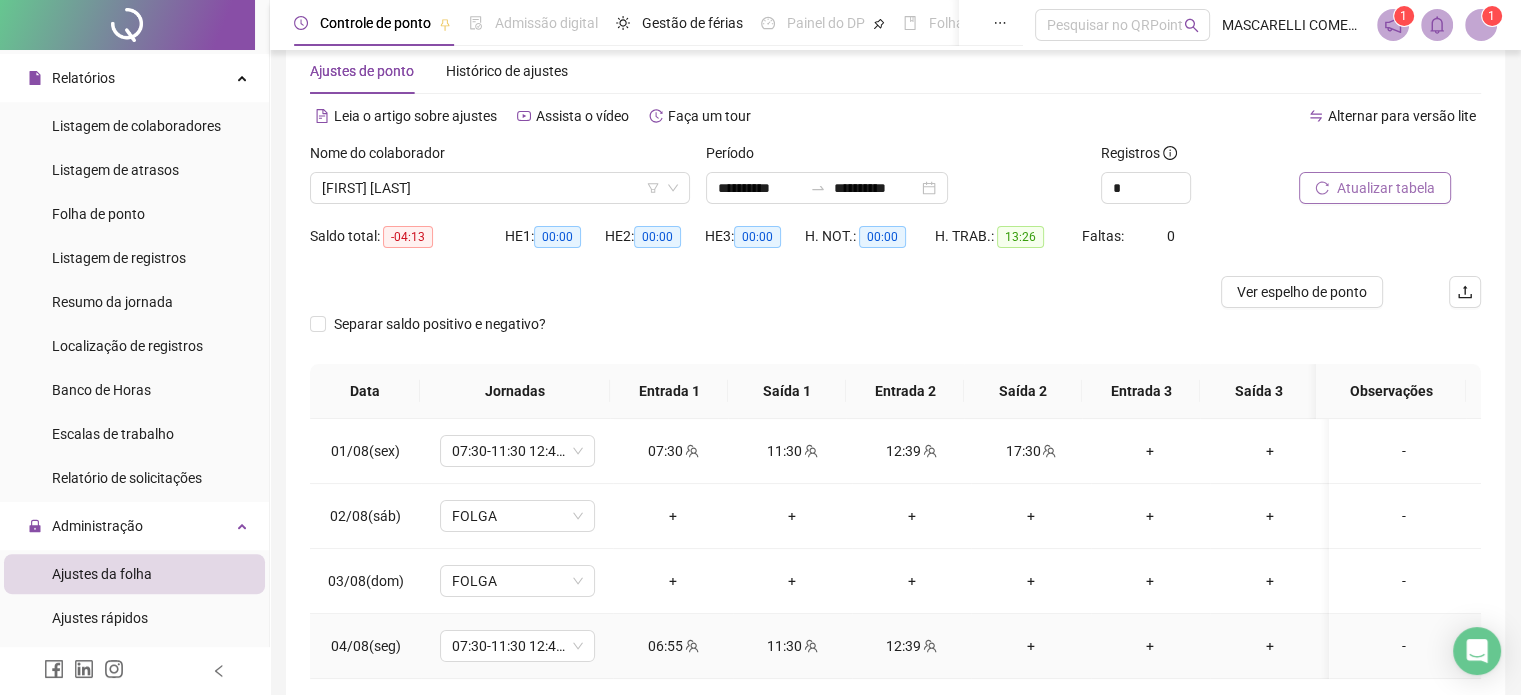 click on "-" at bounding box center (1404, 646) 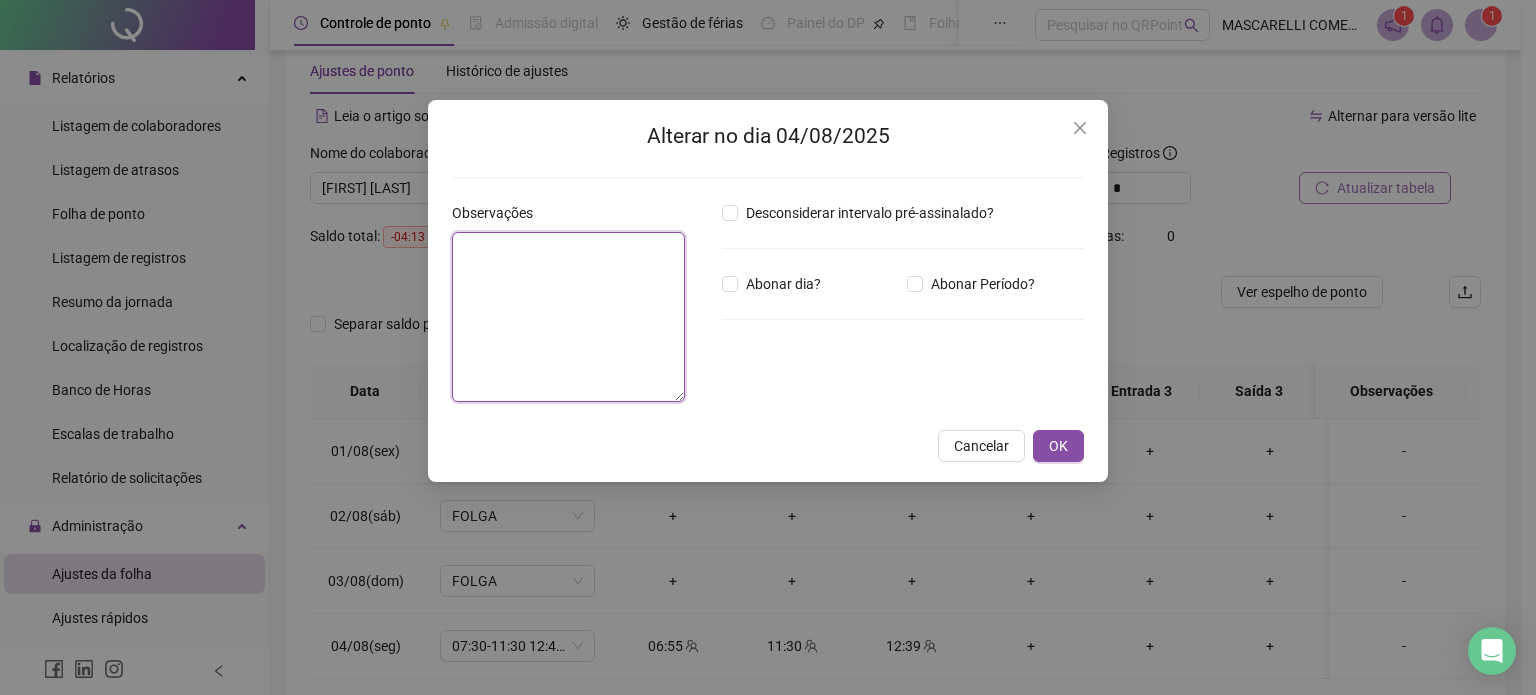 click at bounding box center [568, 317] 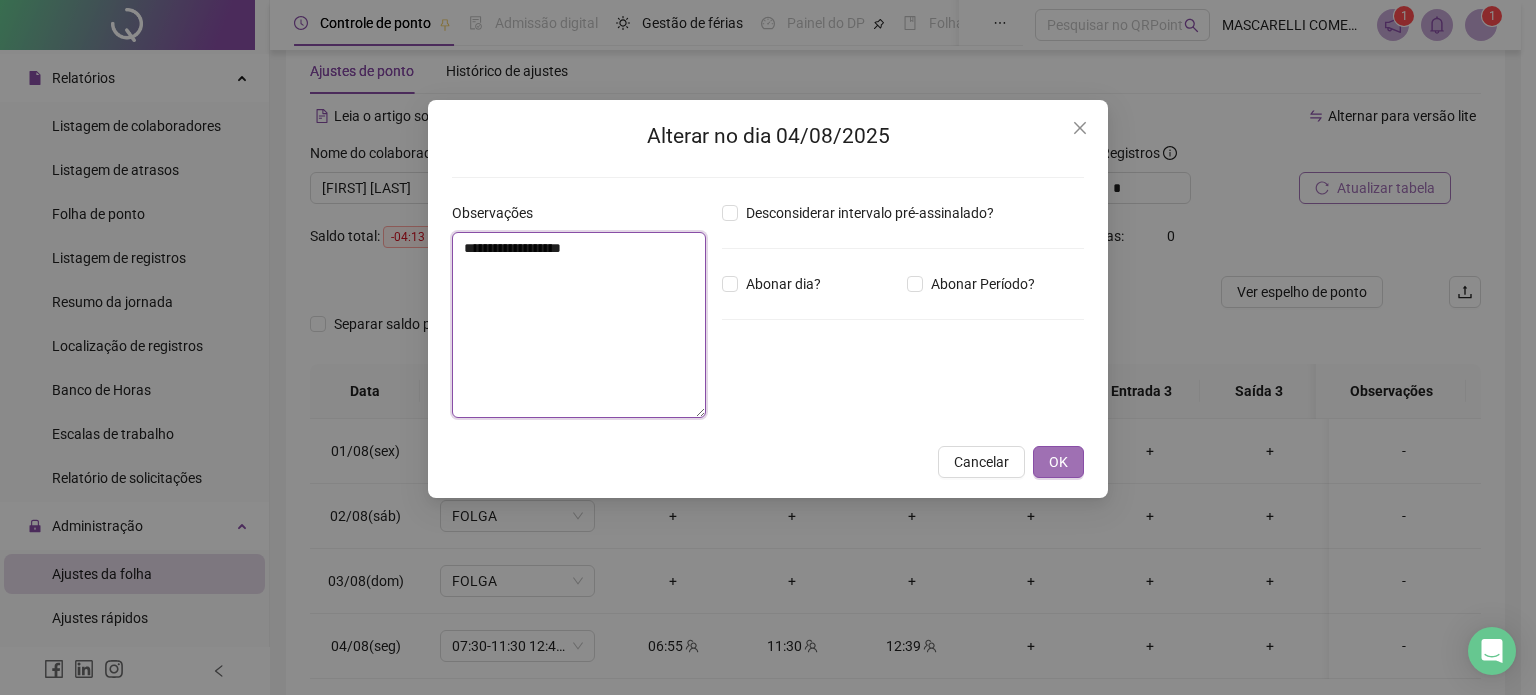 type on "**********" 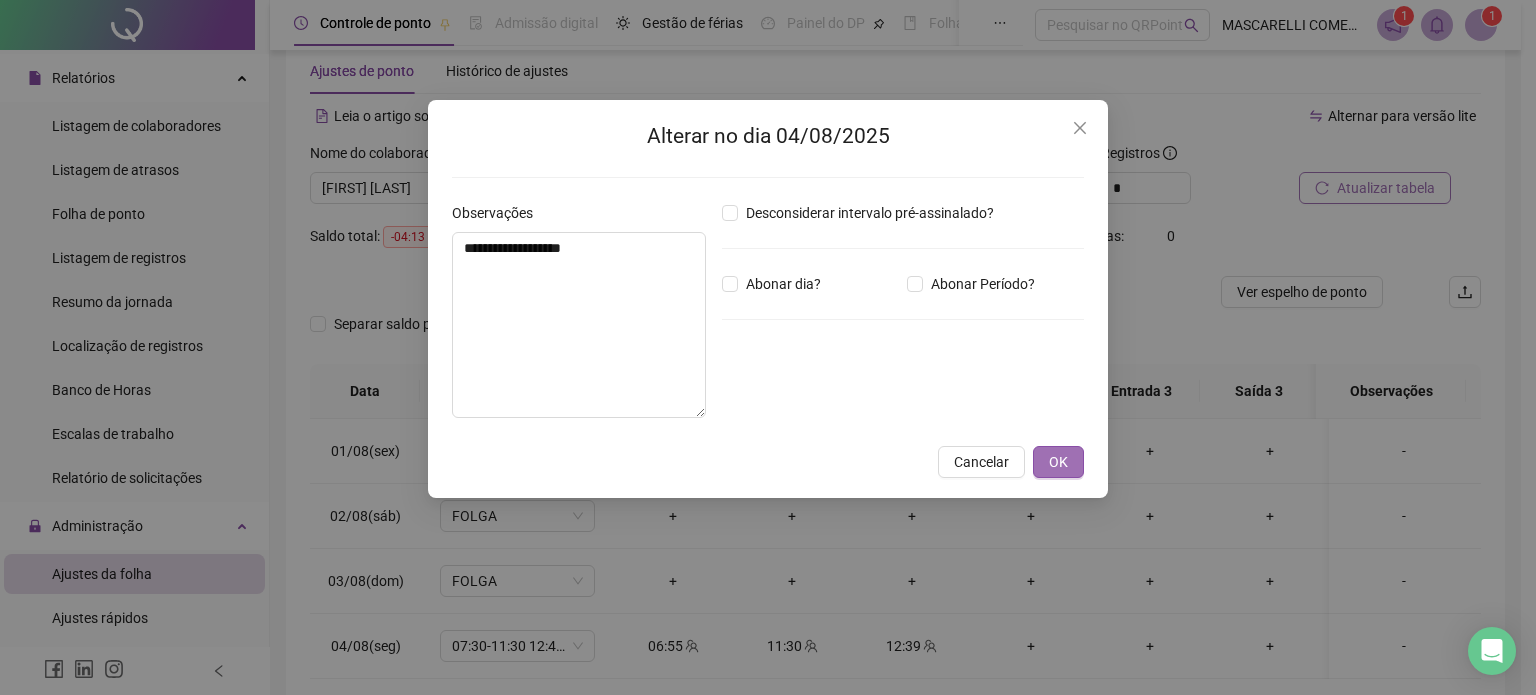 click on "OK" at bounding box center (1058, 462) 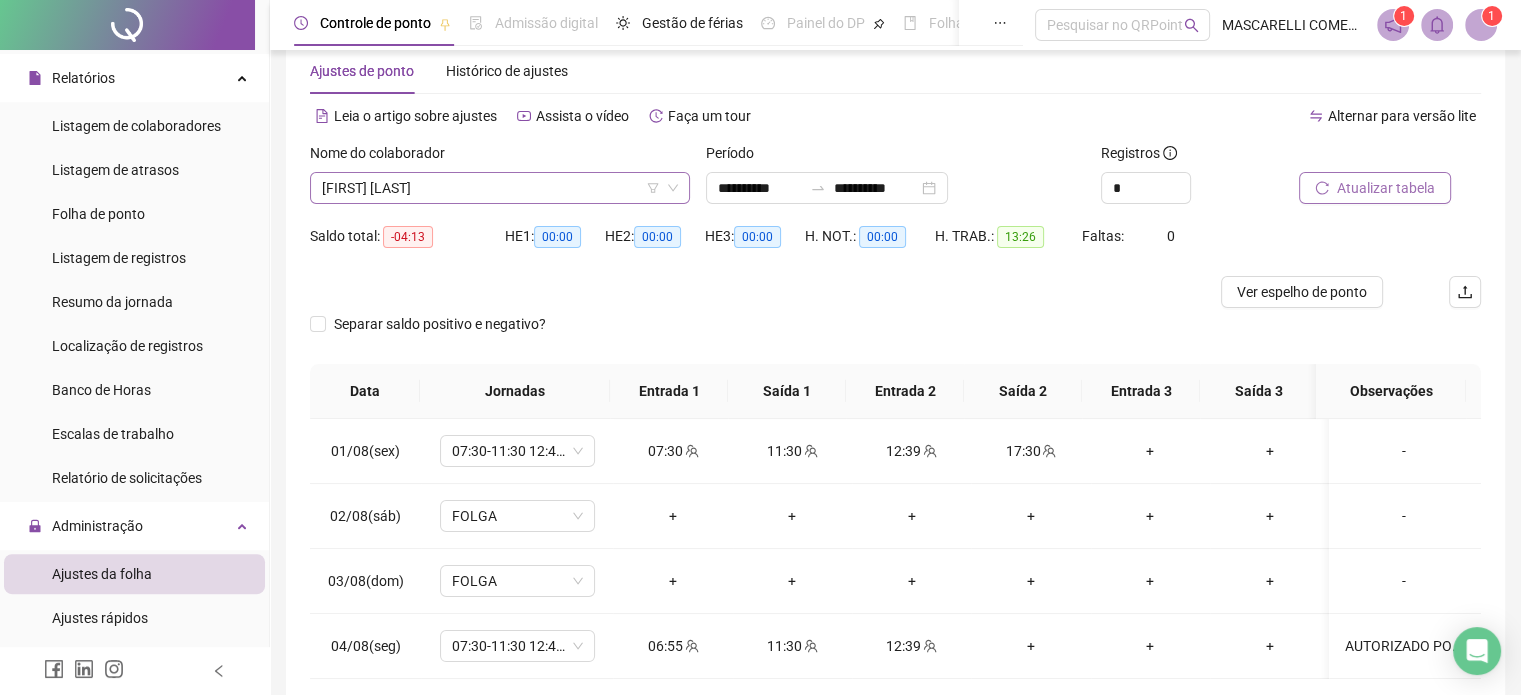 click on "[FIRST] [LAST]" at bounding box center [500, 188] 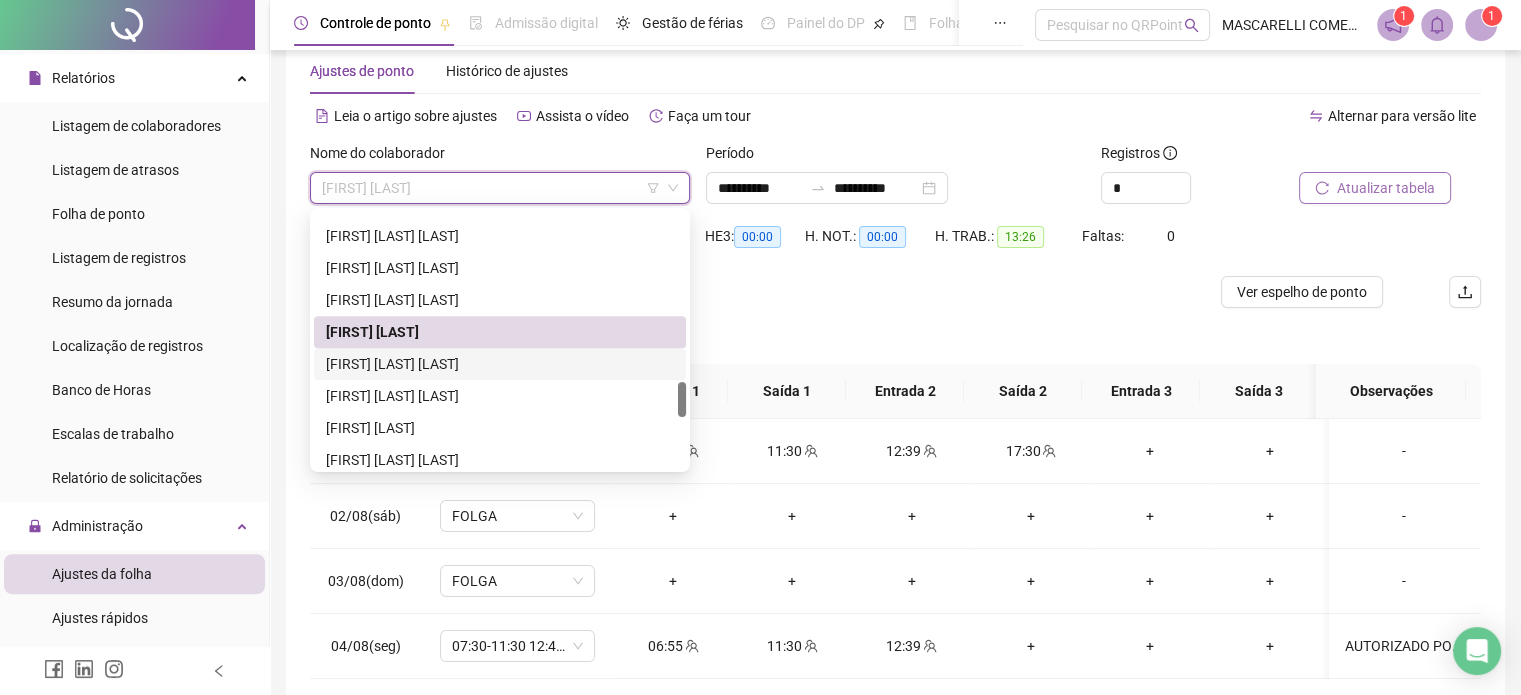 click on "[FIRST] [LAST] [LAST]" at bounding box center [500, 364] 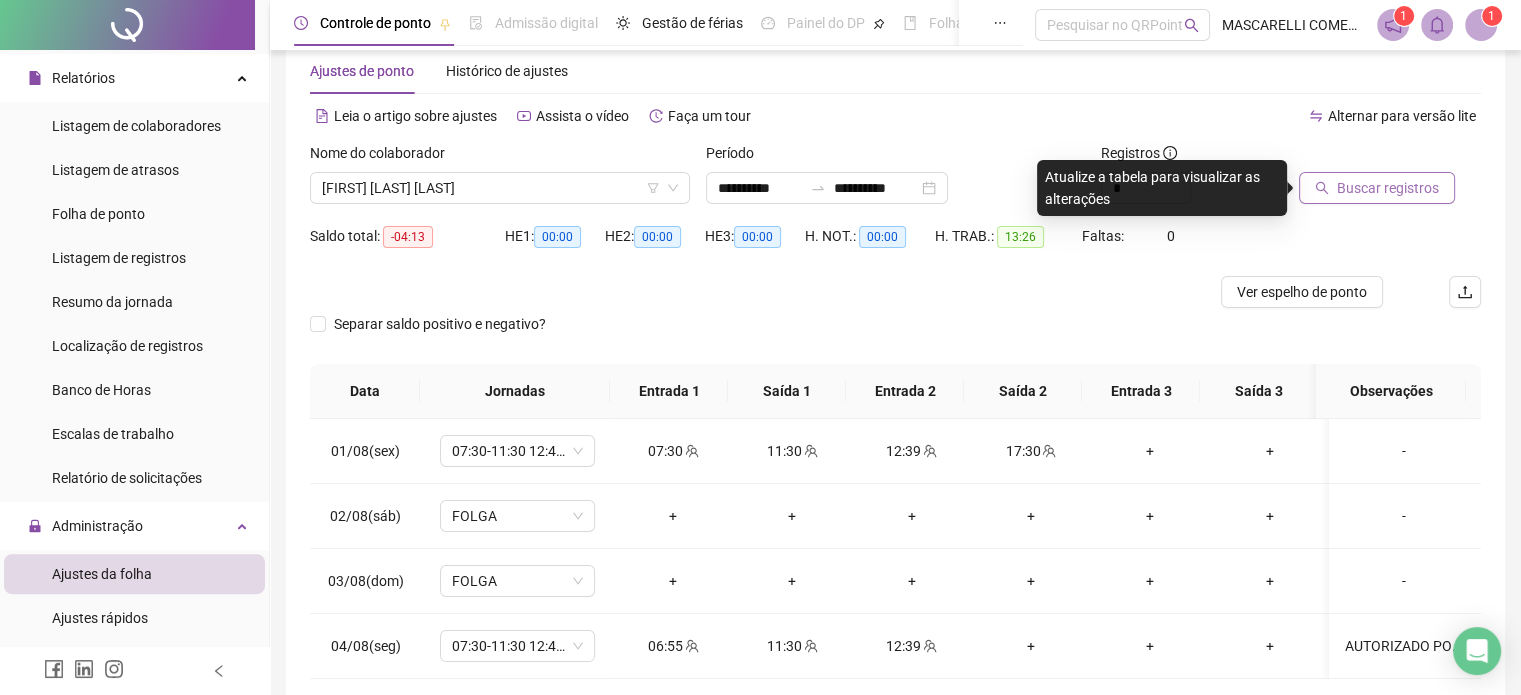 click on "Buscar registros" at bounding box center (1388, 188) 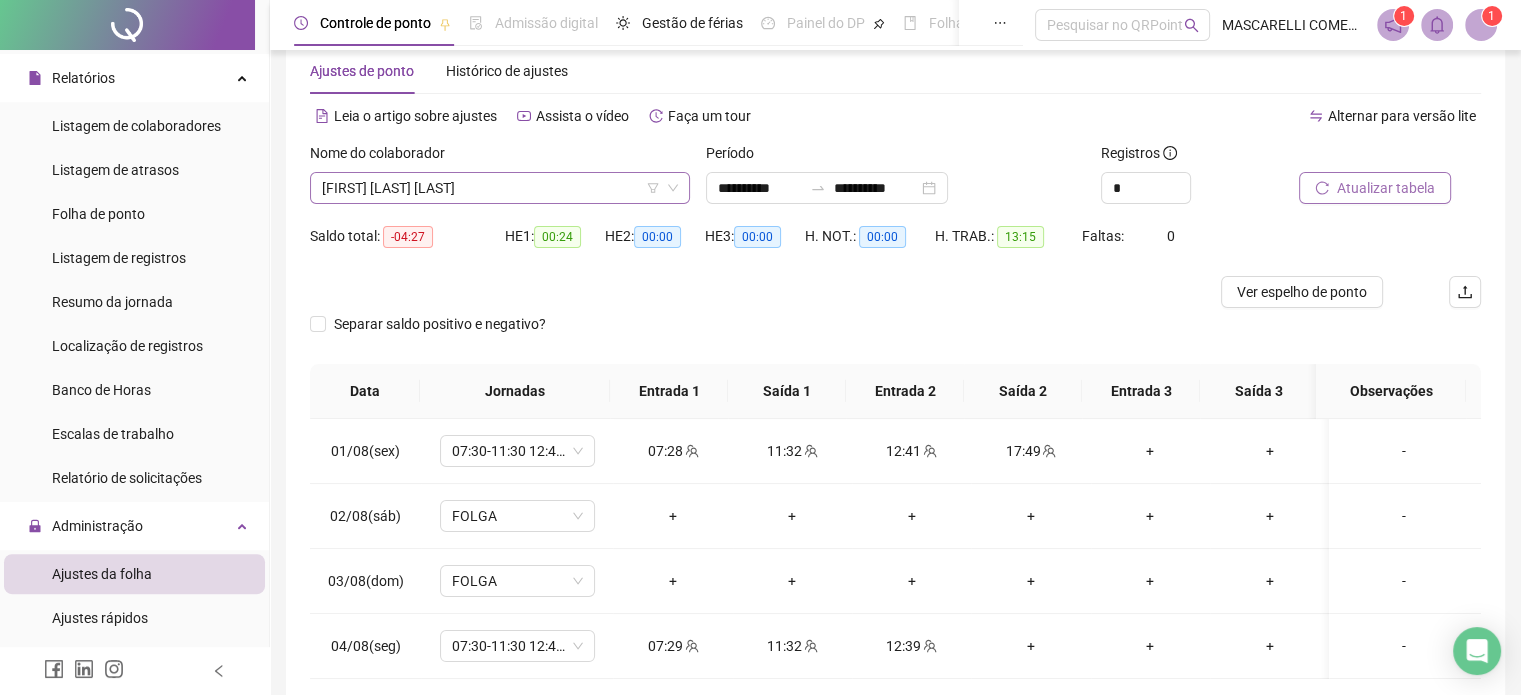 click on "[FIRST] [LAST] [LAST]" at bounding box center [500, 188] 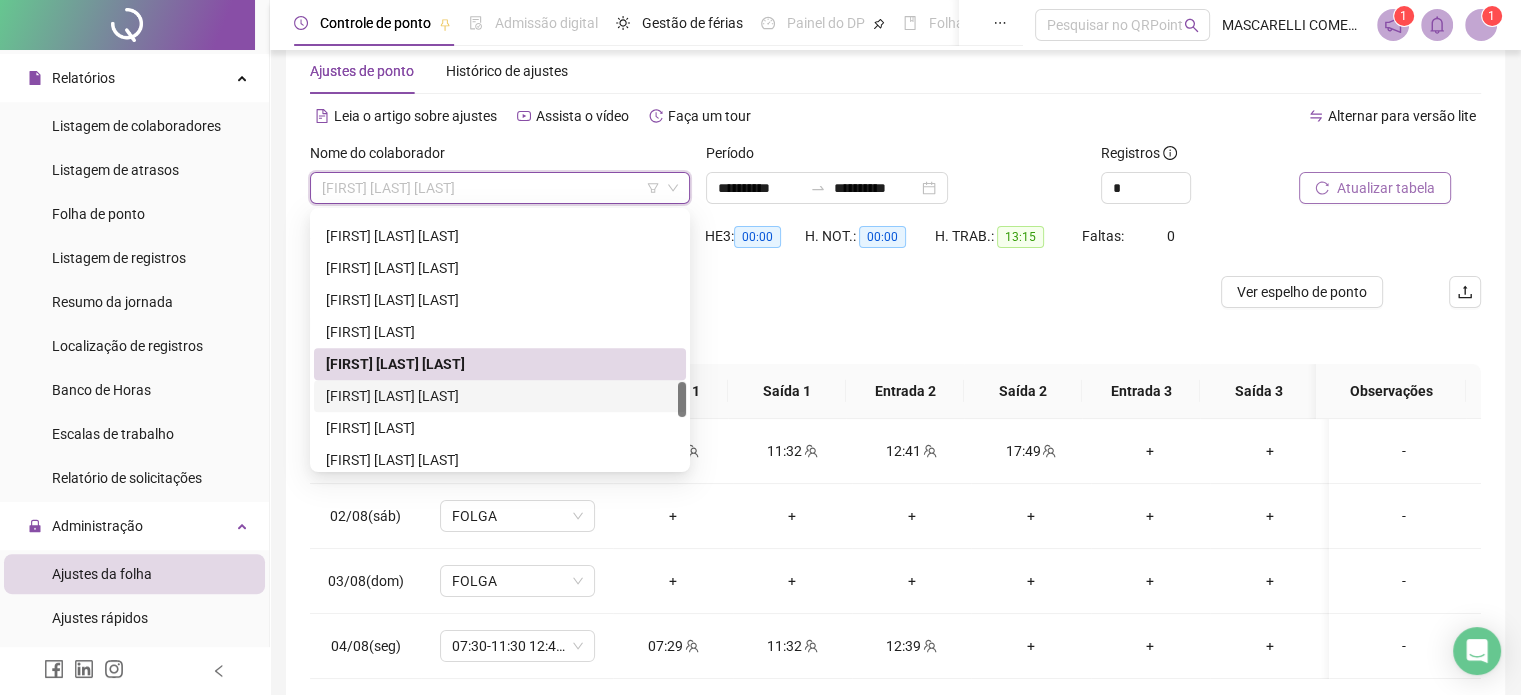 click on "[FIRST] [LAST] [LAST]" at bounding box center [500, 396] 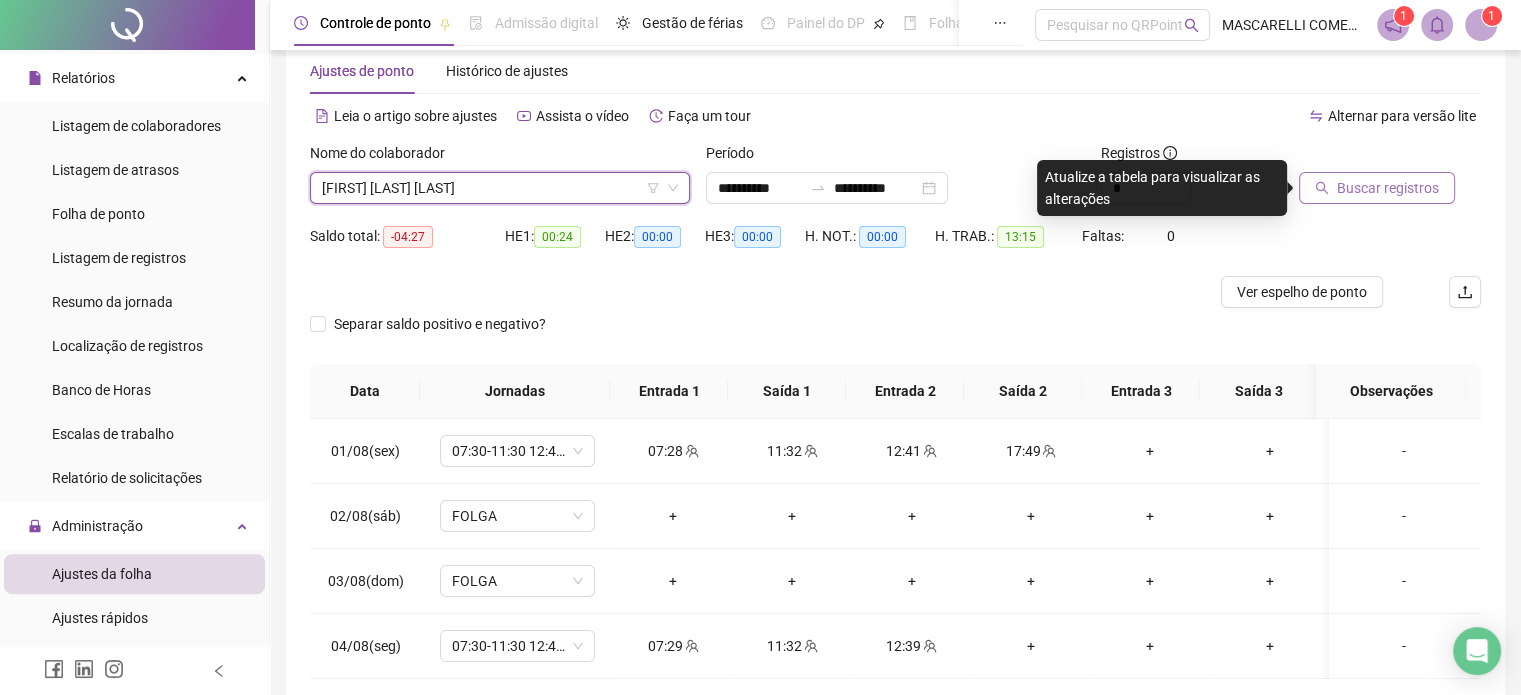 click on "Buscar registros" at bounding box center (1388, 188) 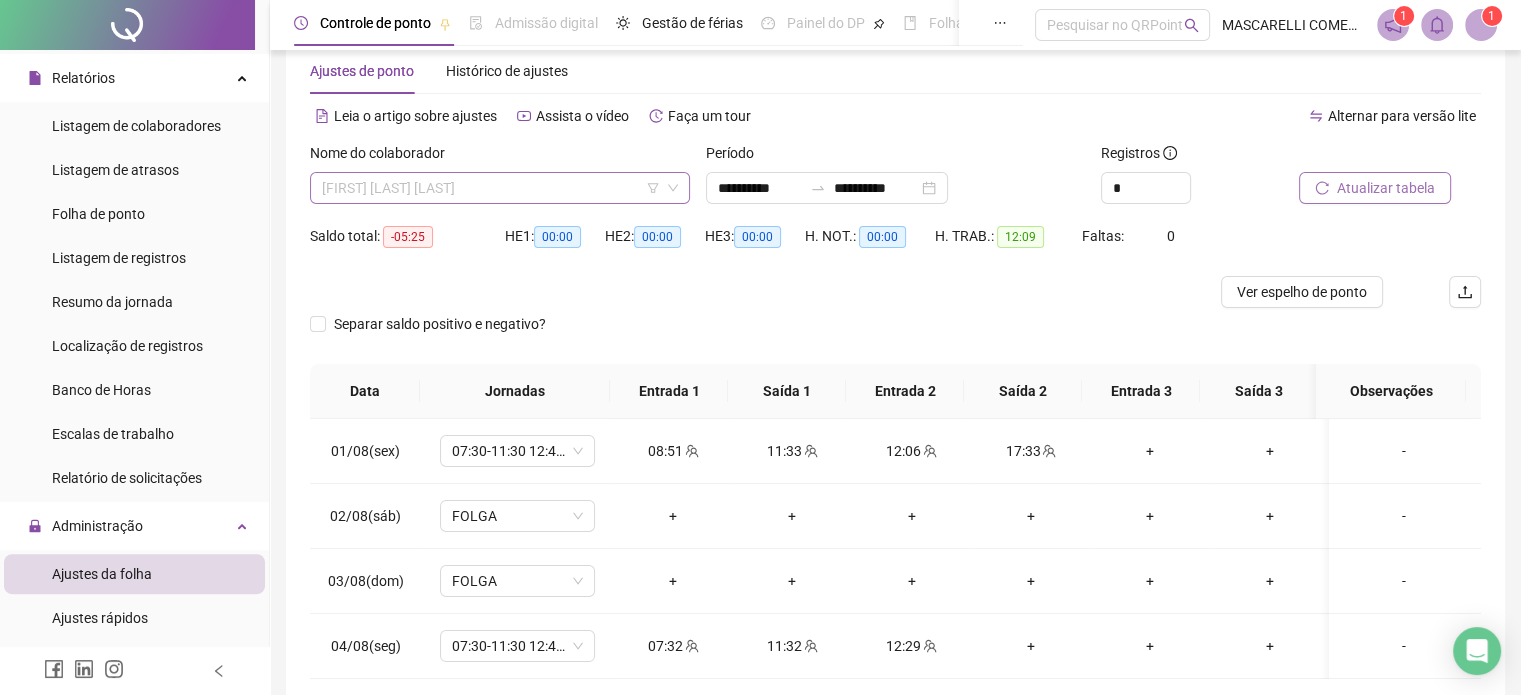 click on "[FIRST] [LAST] [LAST]" at bounding box center [500, 188] 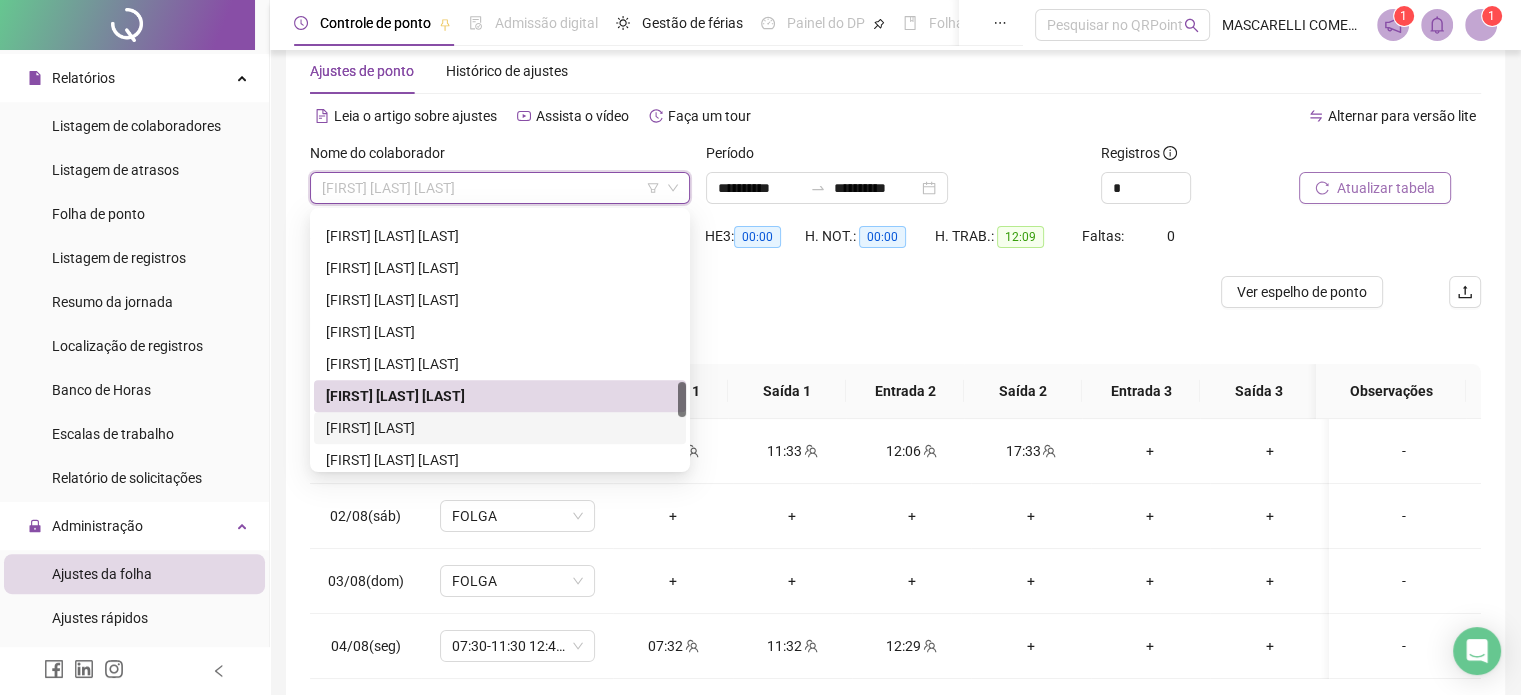 drag, startPoint x: 394, startPoint y: 426, endPoint x: 434, endPoint y: 423, distance: 40.112343 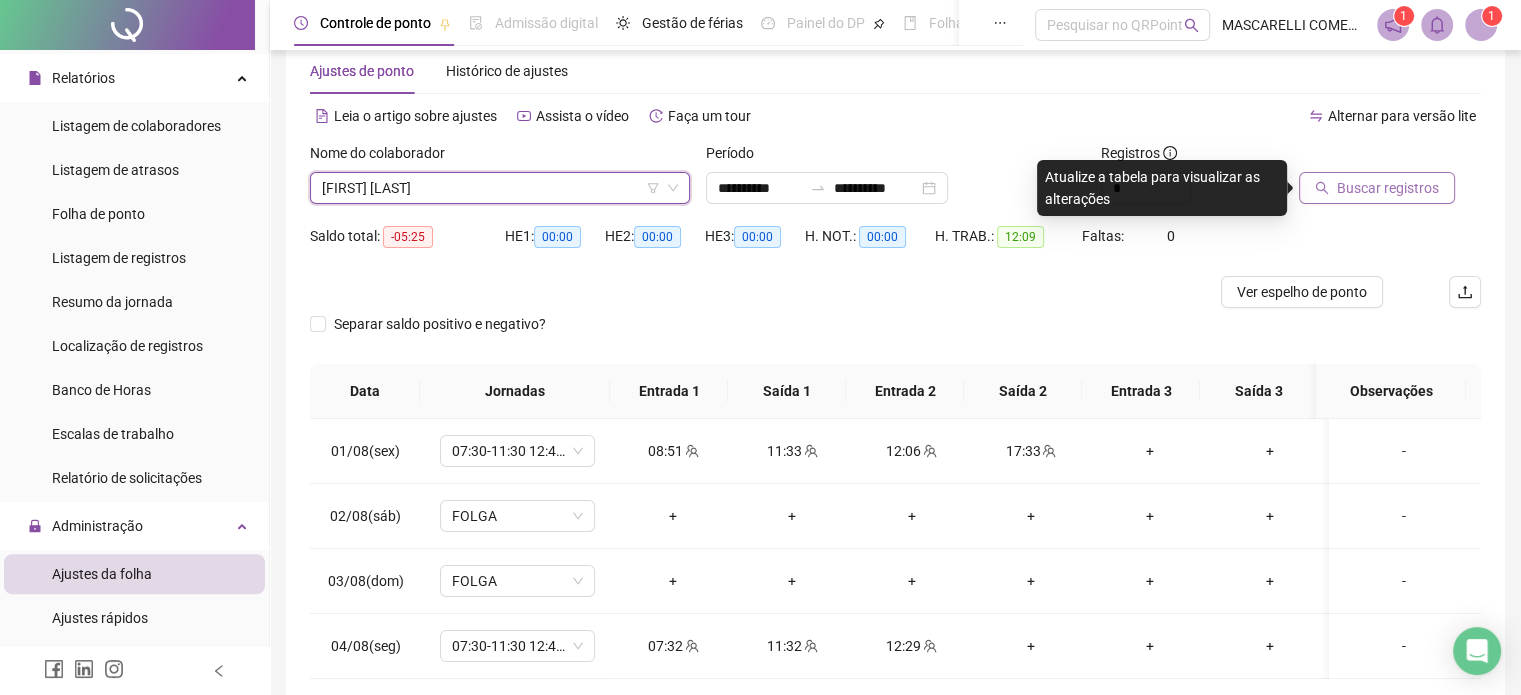 click on "Buscar registros" at bounding box center (1377, 188) 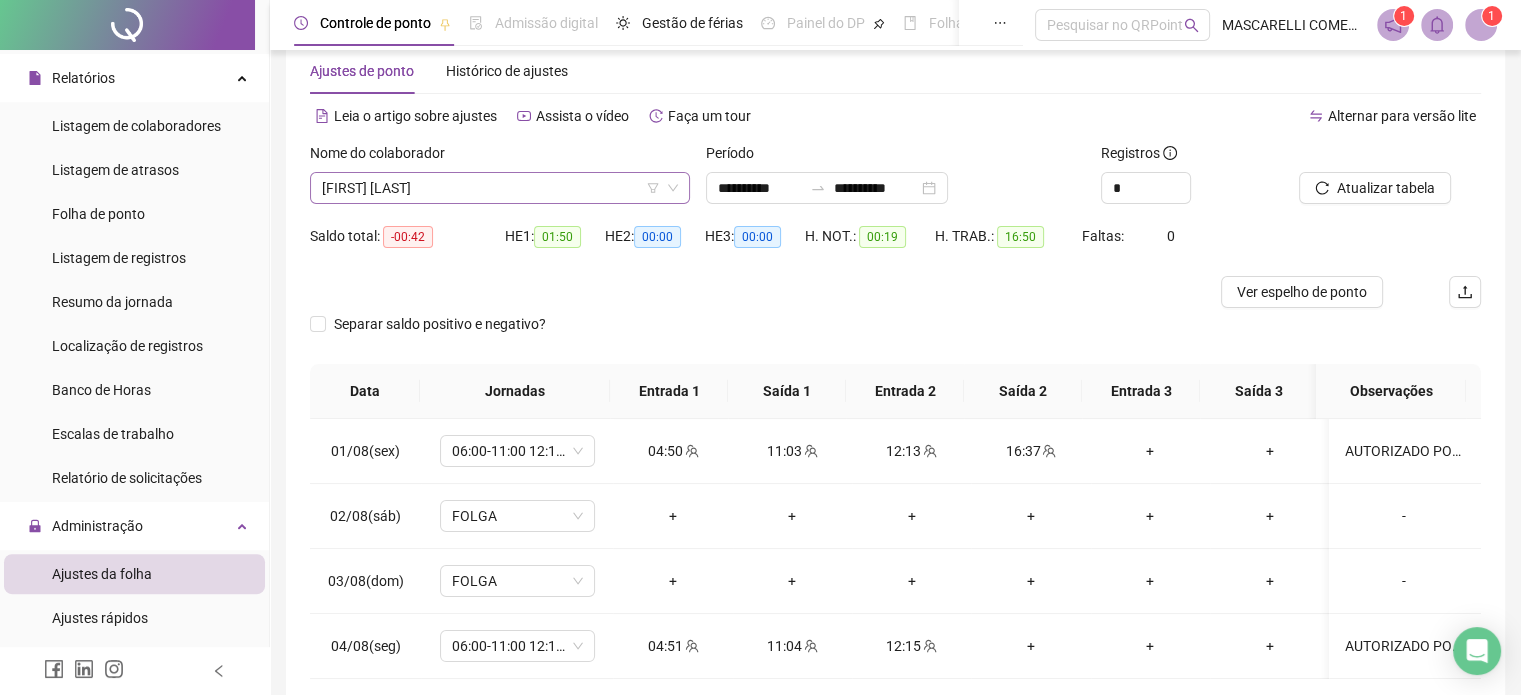 click on "[FIRST] [LAST]" at bounding box center (500, 188) 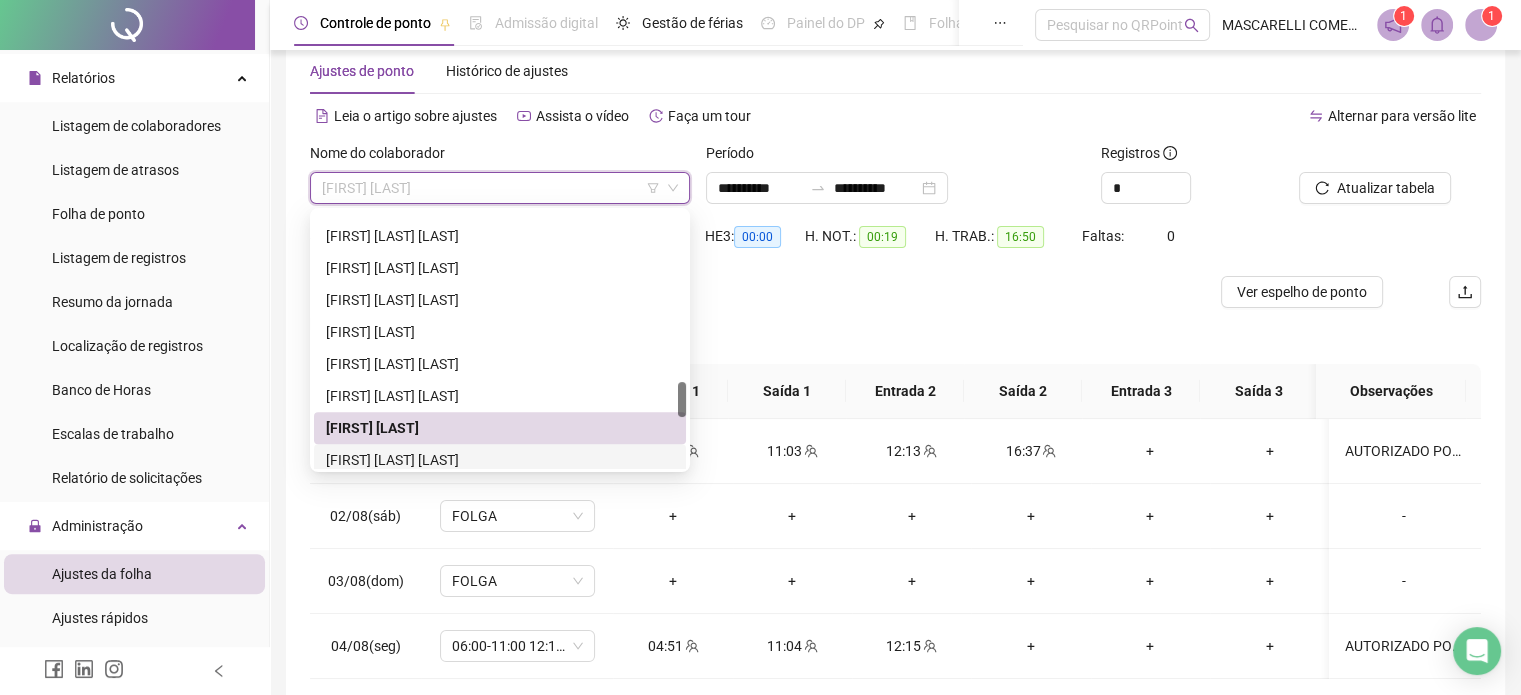 click on "[FIRST] [LAST] [LAST]" at bounding box center [500, 460] 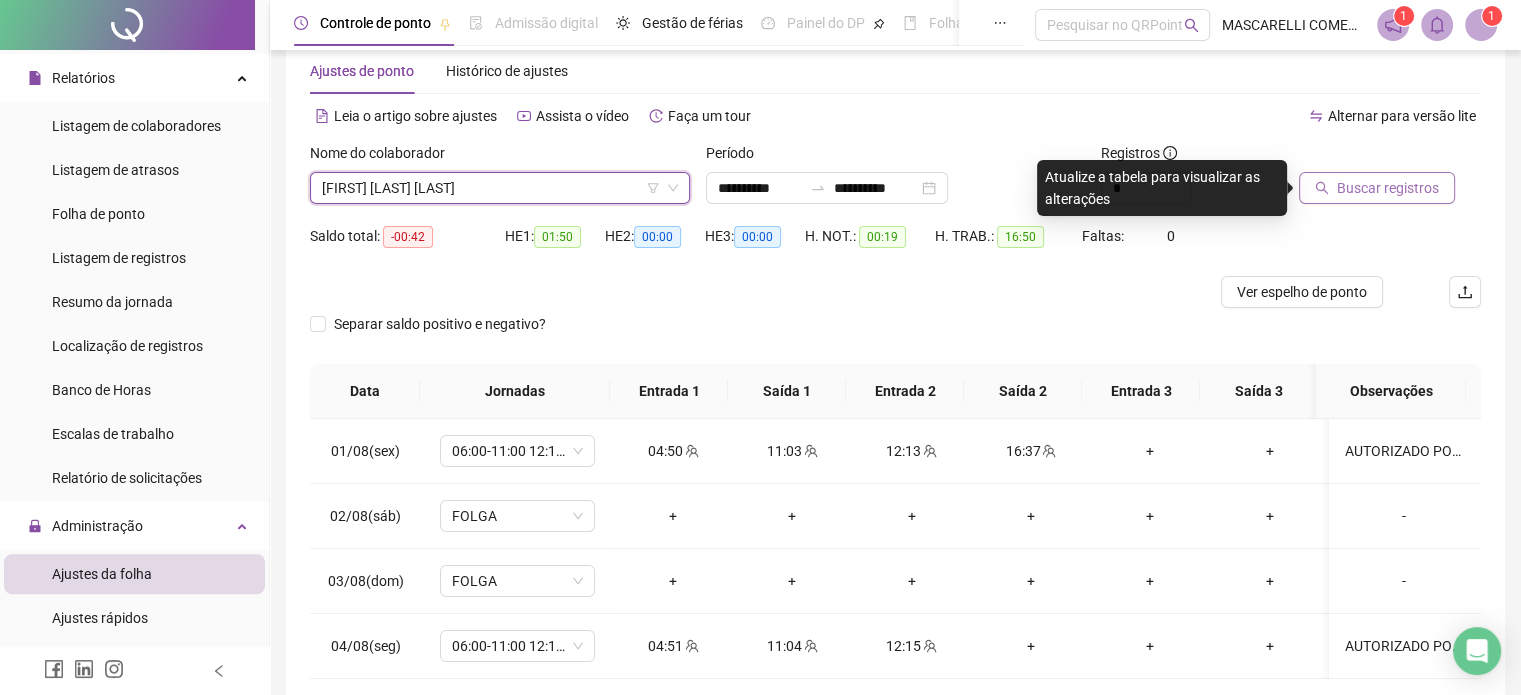 click on "Buscar registros" at bounding box center [1388, 188] 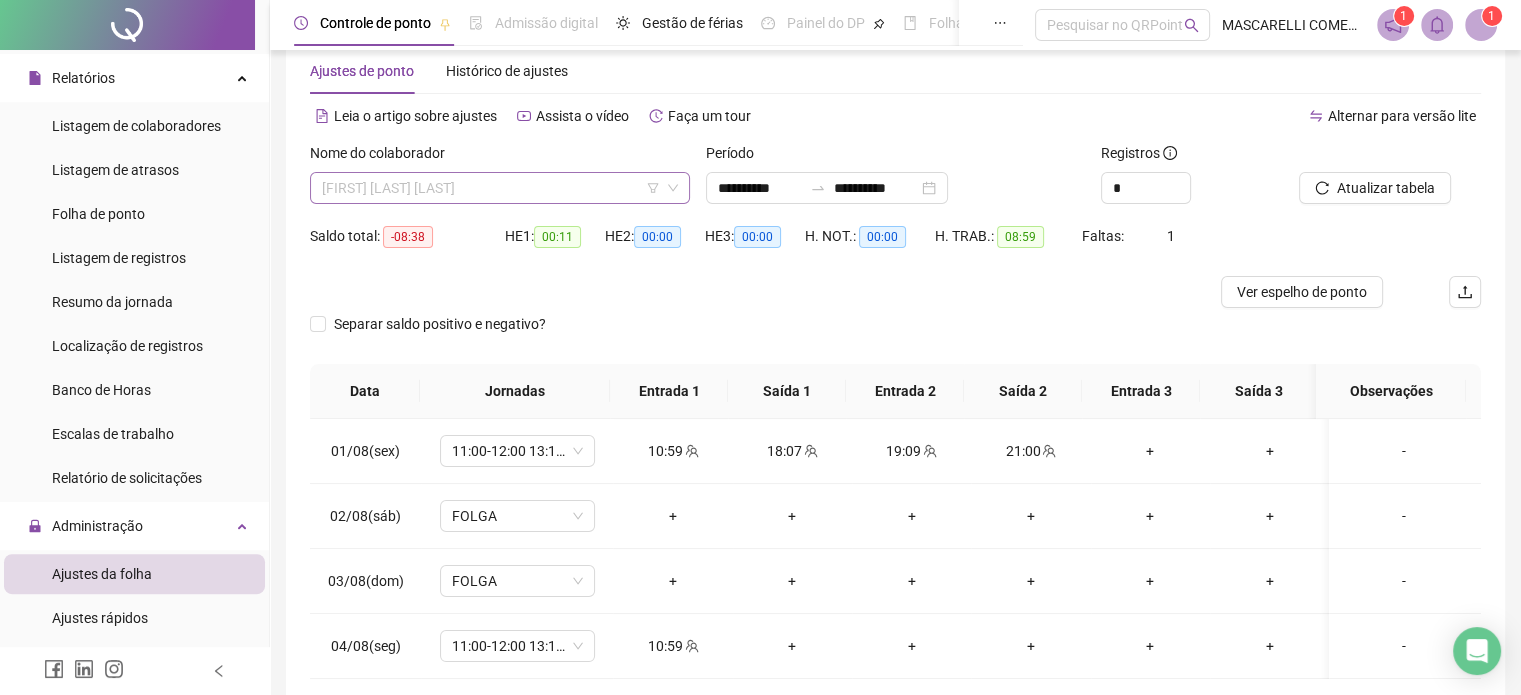 click on "[FIRST] [LAST] [LAST]" at bounding box center (500, 188) 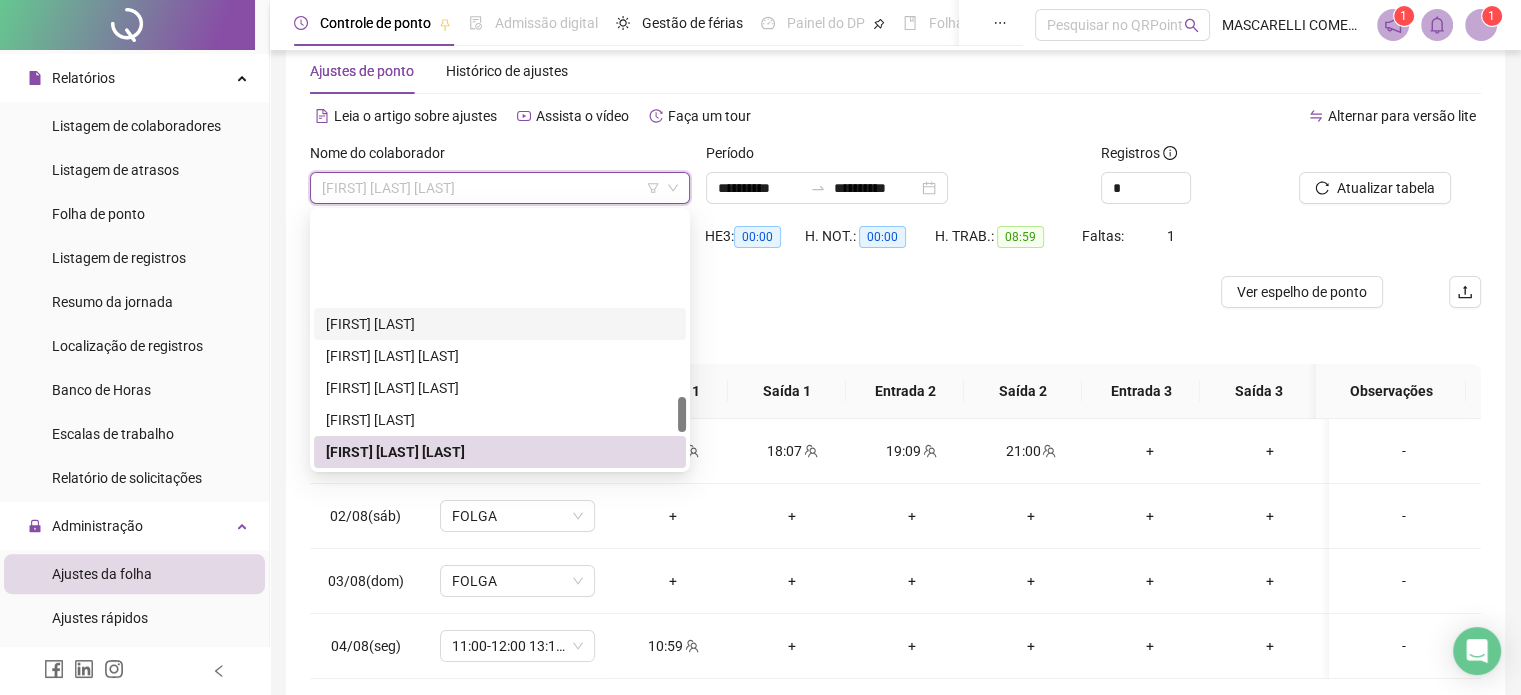 scroll, scrollTop: 1316, scrollLeft: 0, axis: vertical 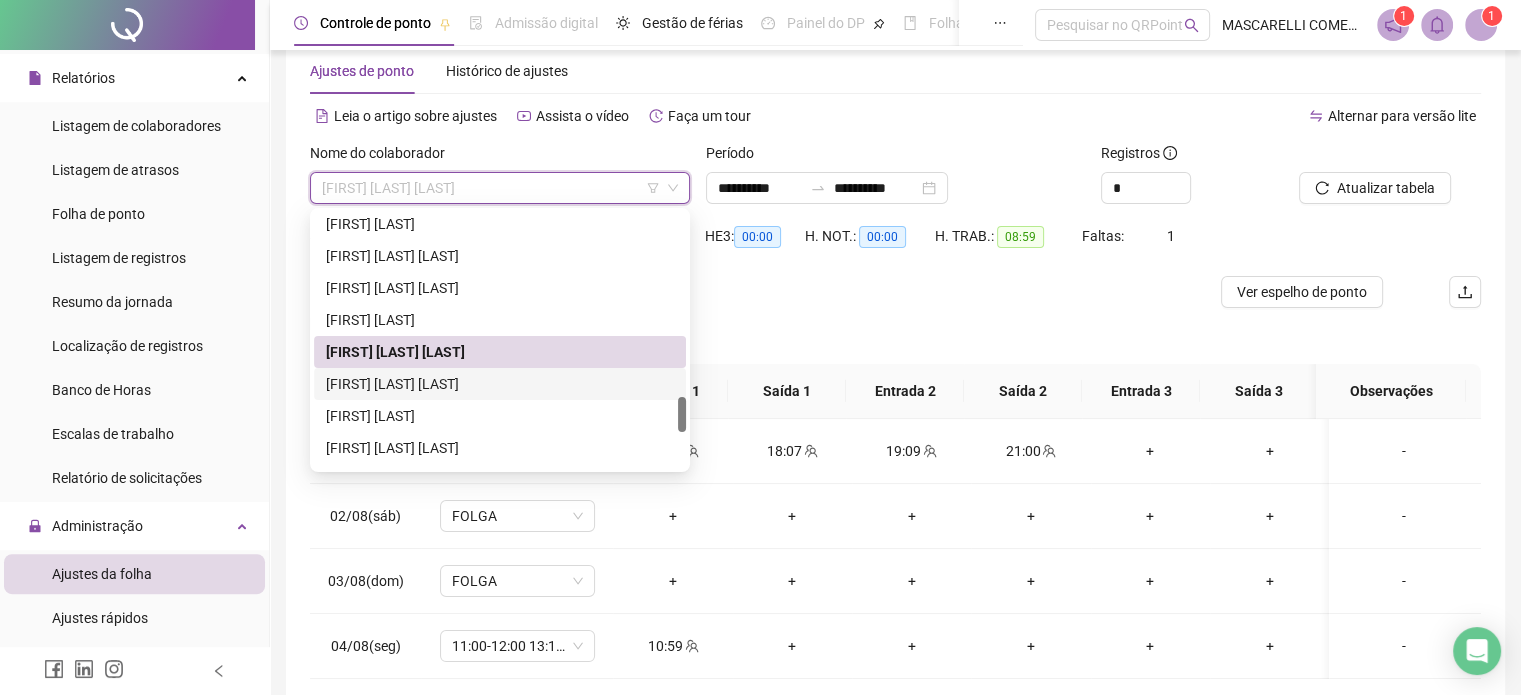 click on "[FIRST] [LAST] [LAST]" at bounding box center [500, 384] 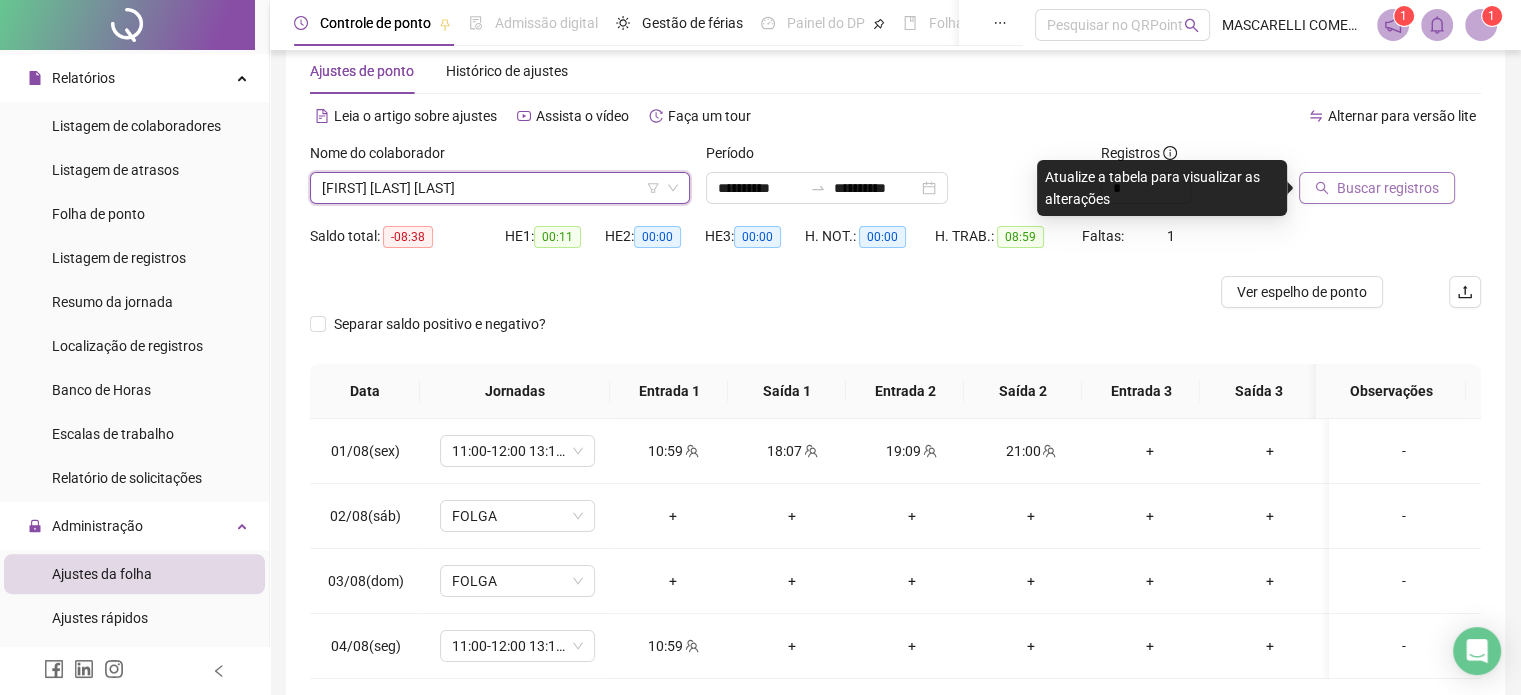 click on "Buscar registros" at bounding box center [1388, 188] 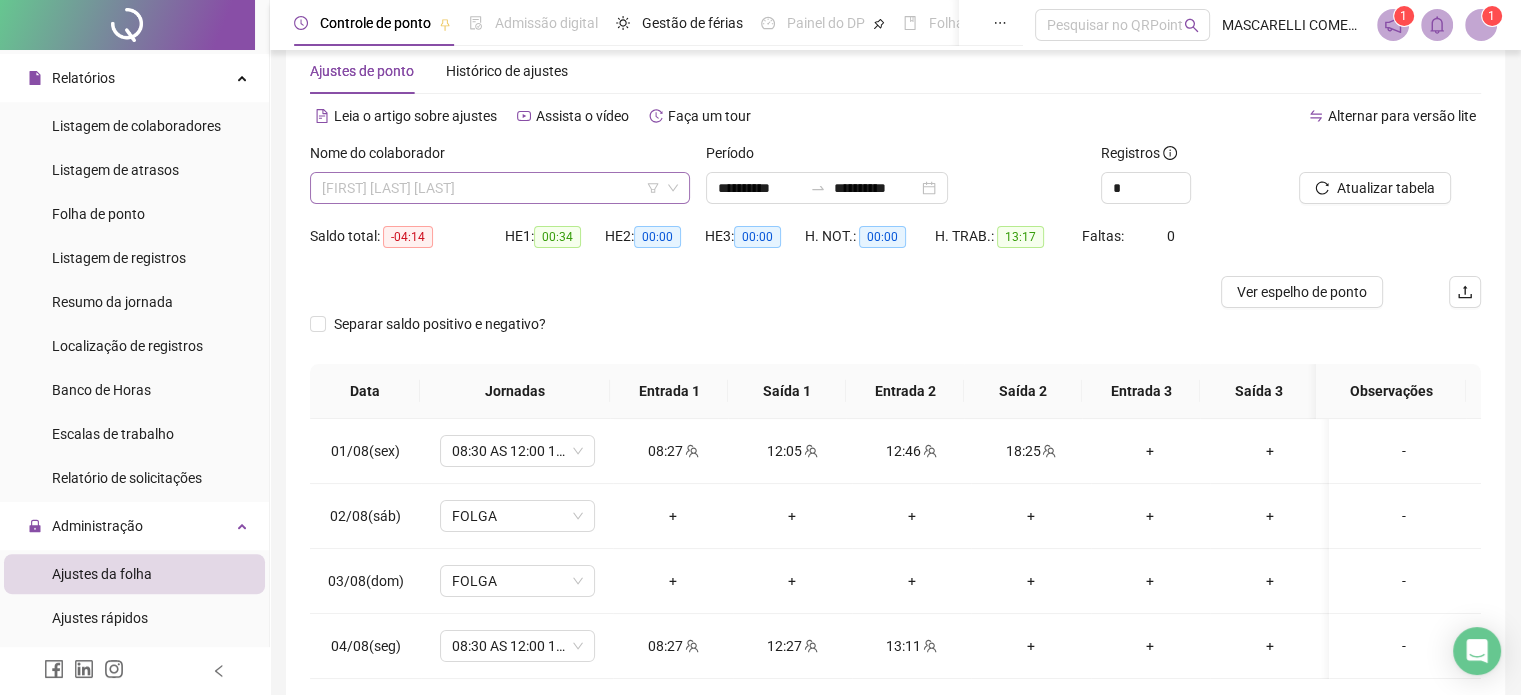 click on "[FIRST] [LAST] [LAST]" at bounding box center [500, 188] 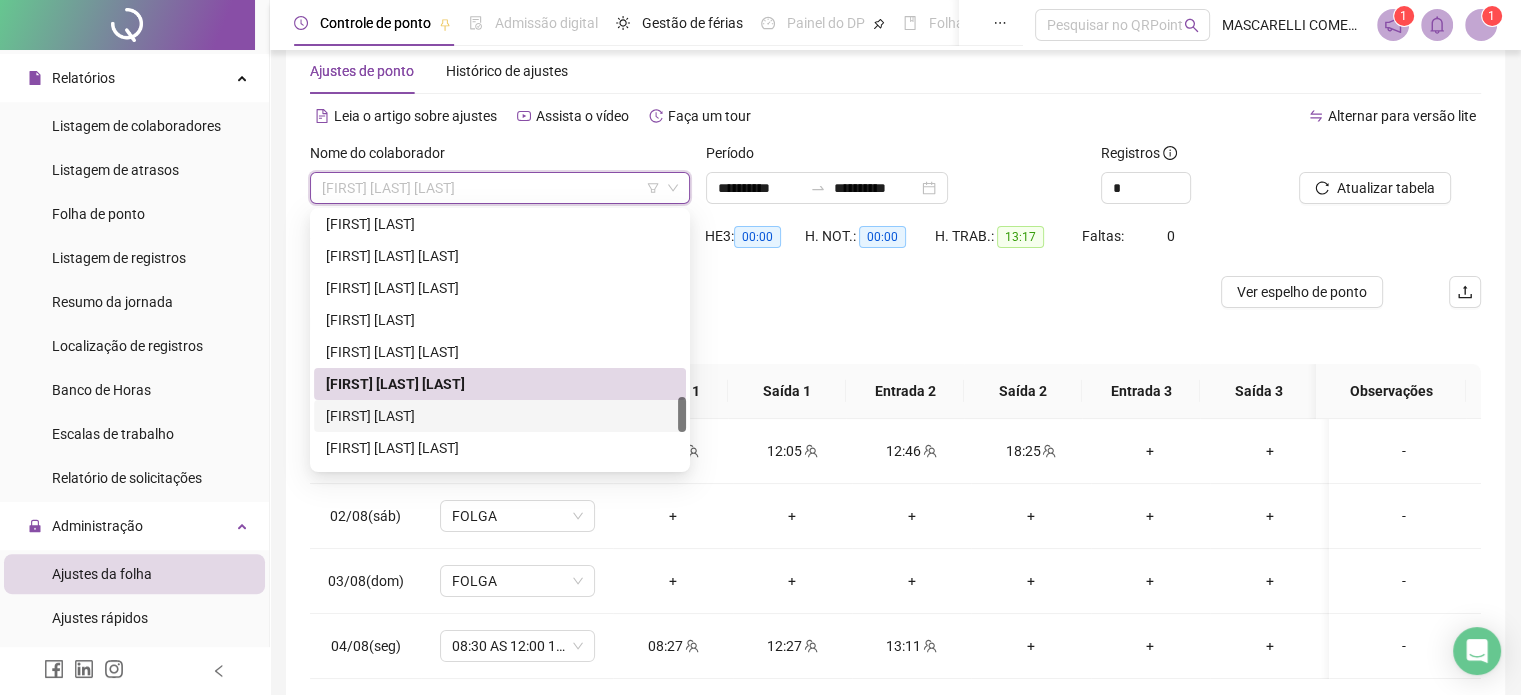 click on "[FIRST] [LAST]" at bounding box center (500, 416) 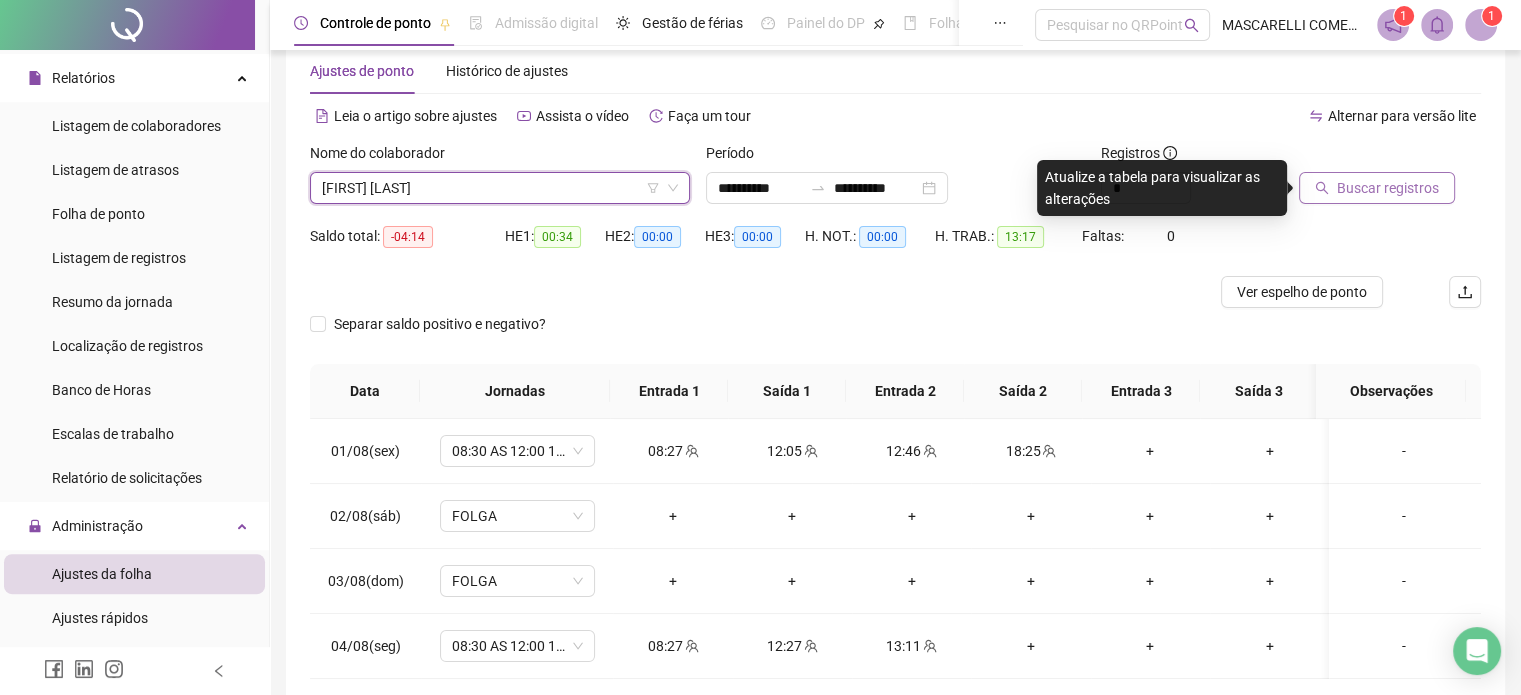 click on "Buscar registros" at bounding box center (1388, 188) 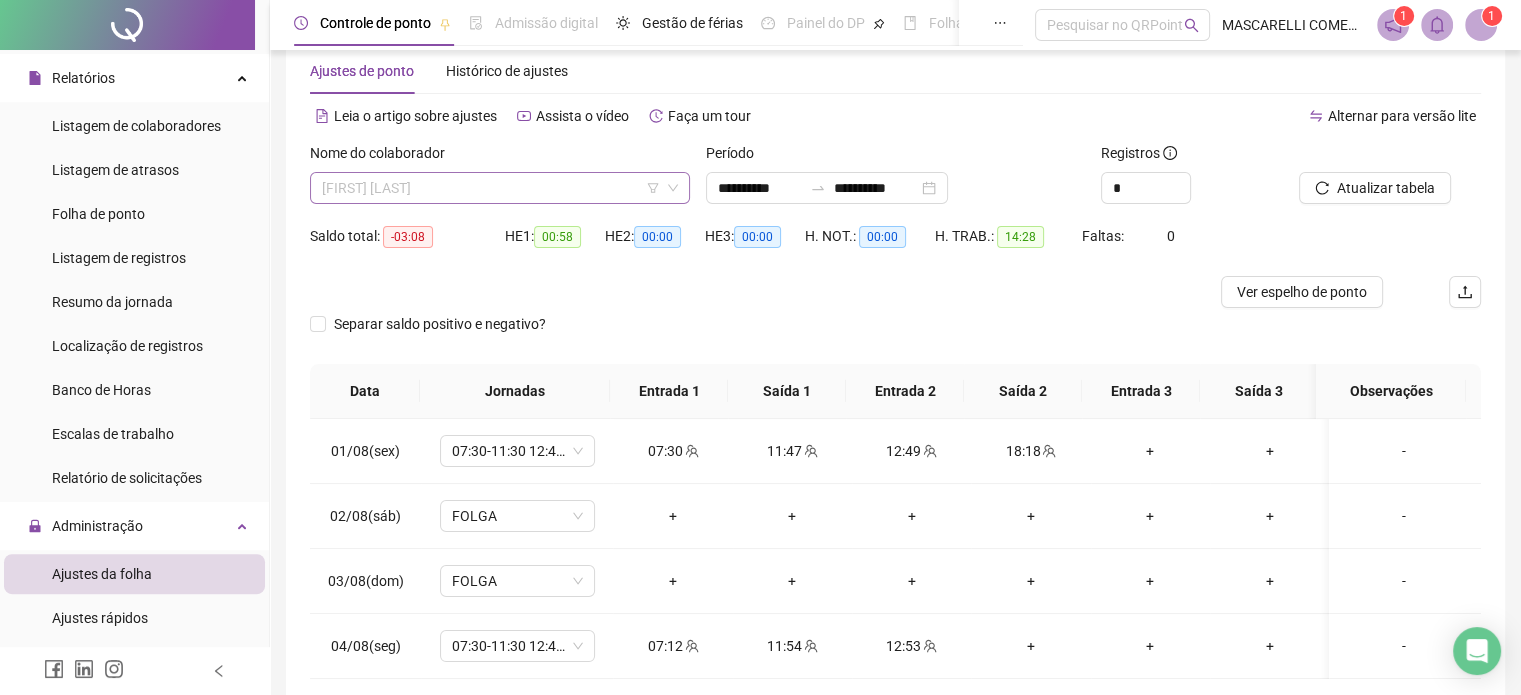 click on "[FIRST] [LAST]" at bounding box center [500, 188] 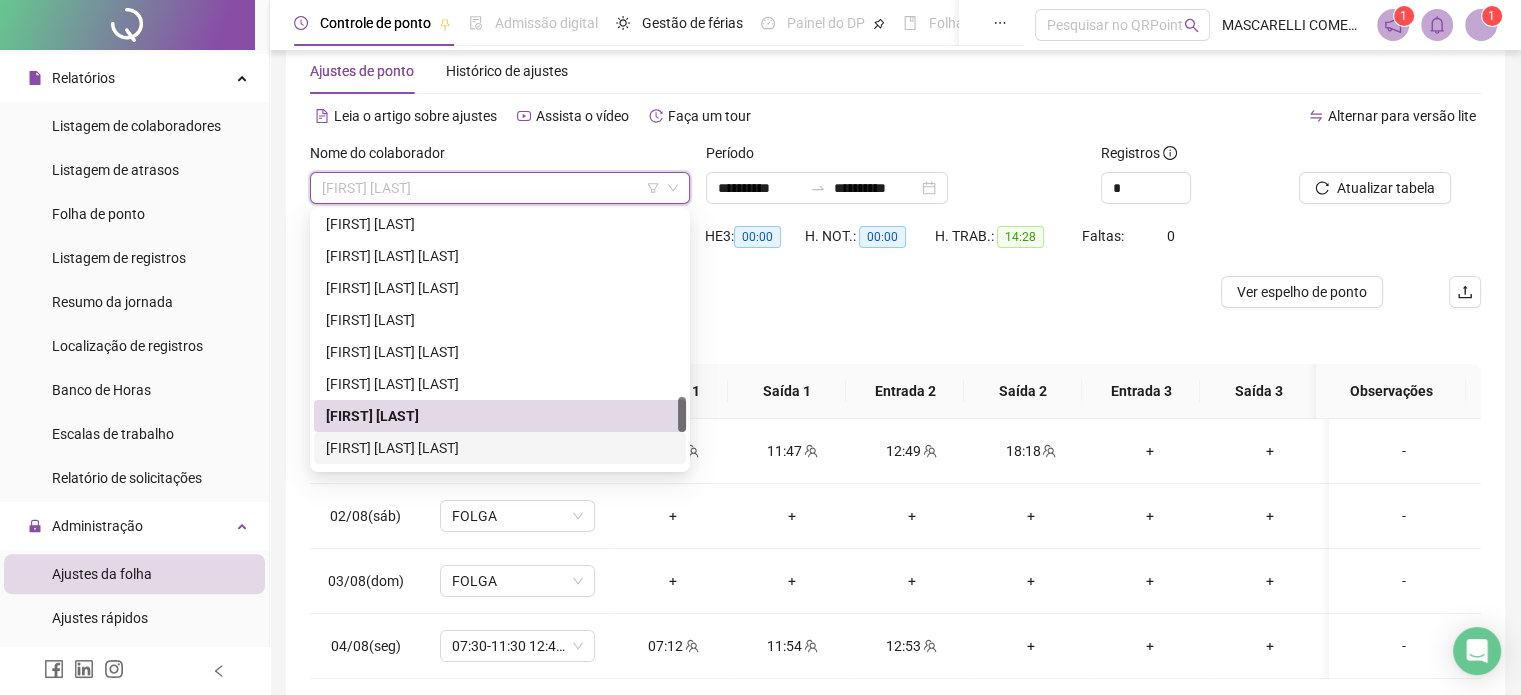 click on "[FIRST] [LAST] [LAST]" at bounding box center [500, 448] 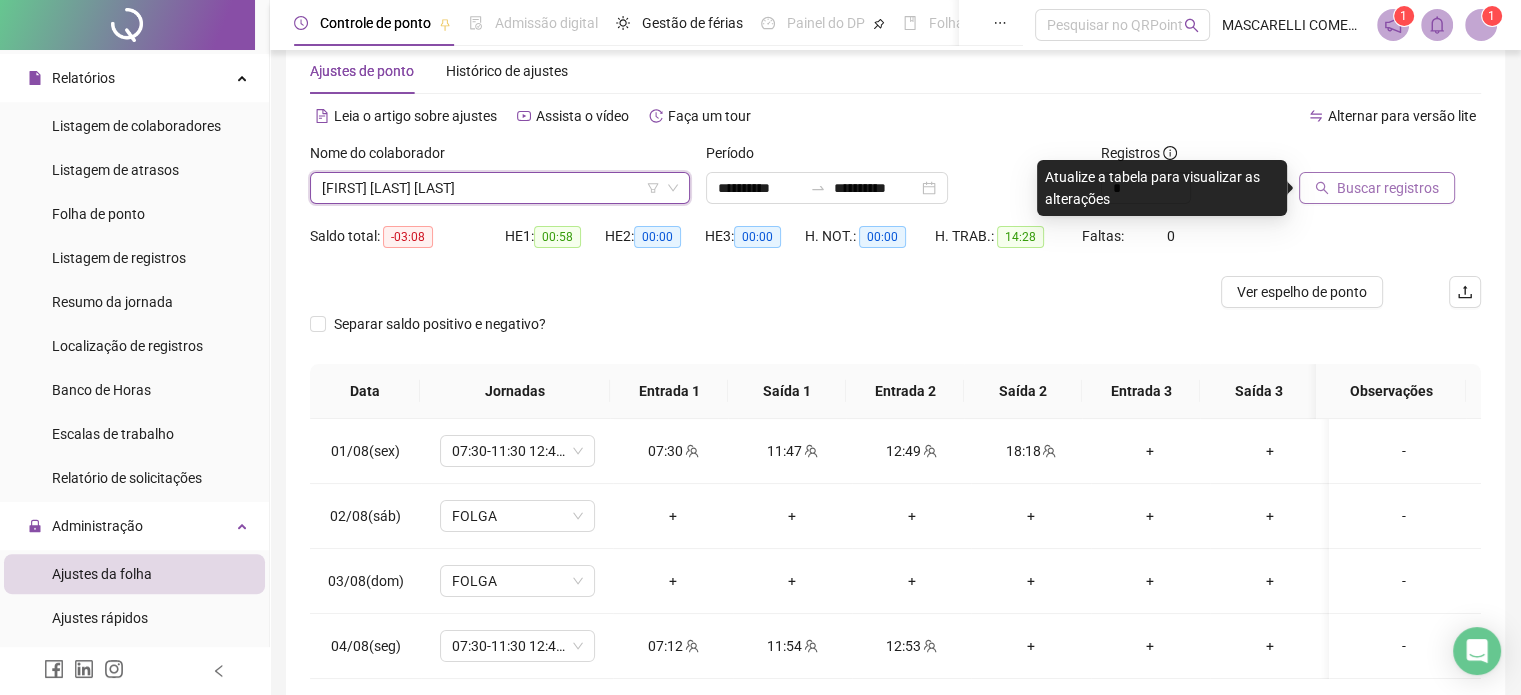 click on "Buscar registros" at bounding box center (1388, 188) 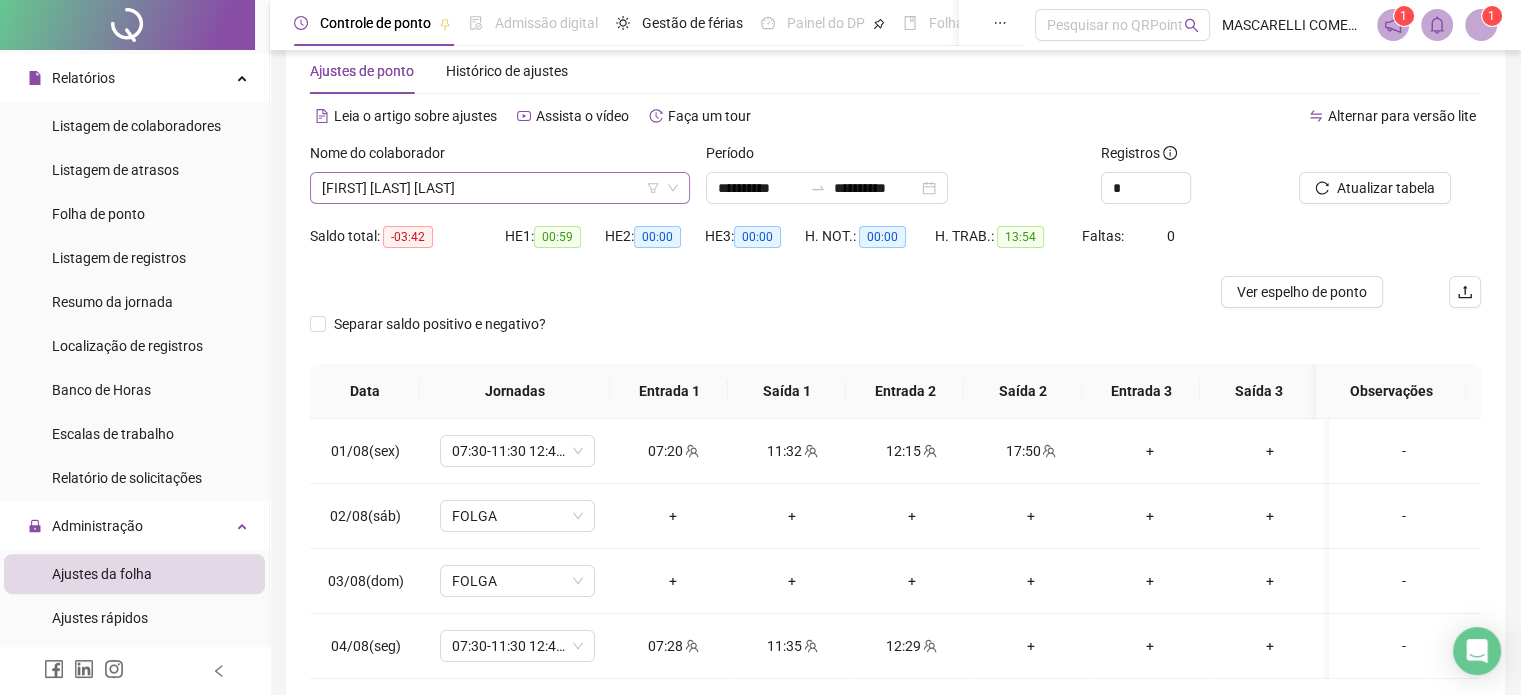click on "[FIRST] [LAST] [LAST]" at bounding box center [500, 188] 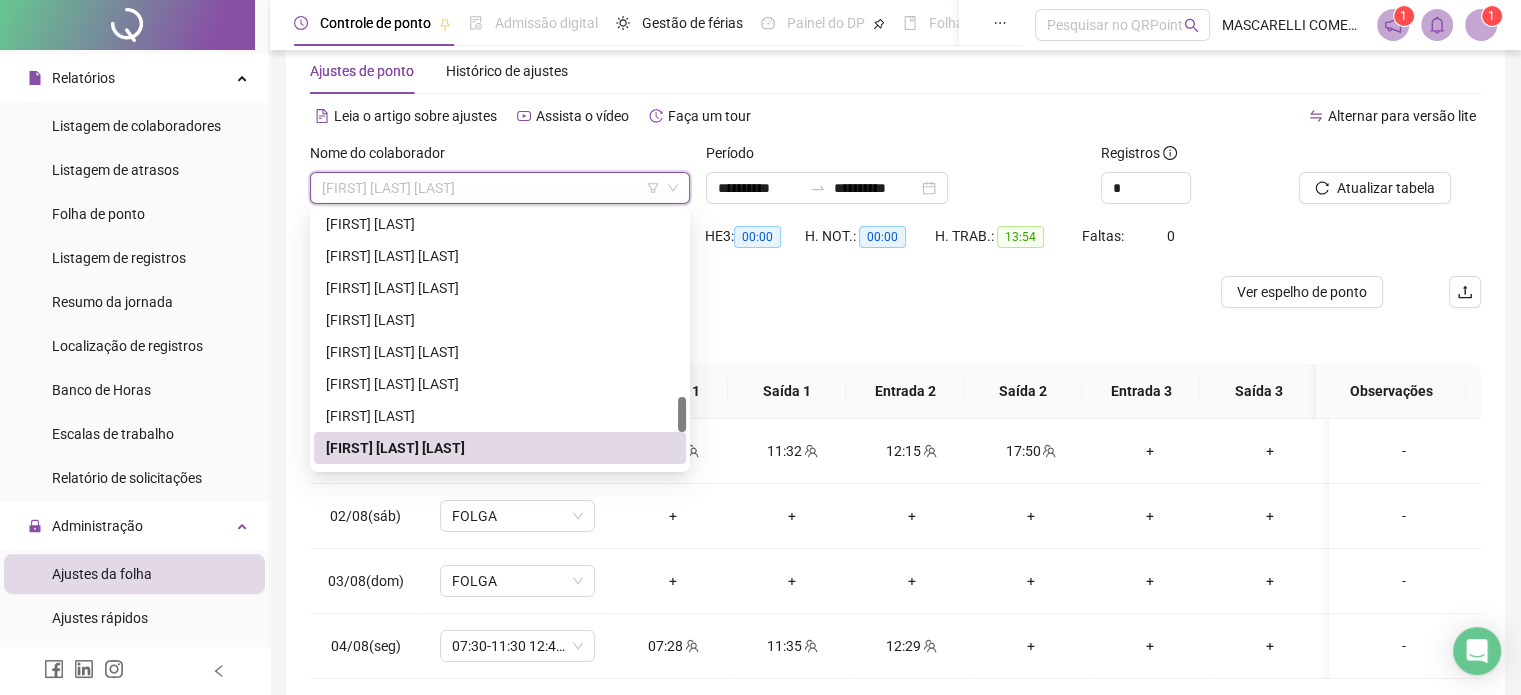 scroll, scrollTop: 1516, scrollLeft: 0, axis: vertical 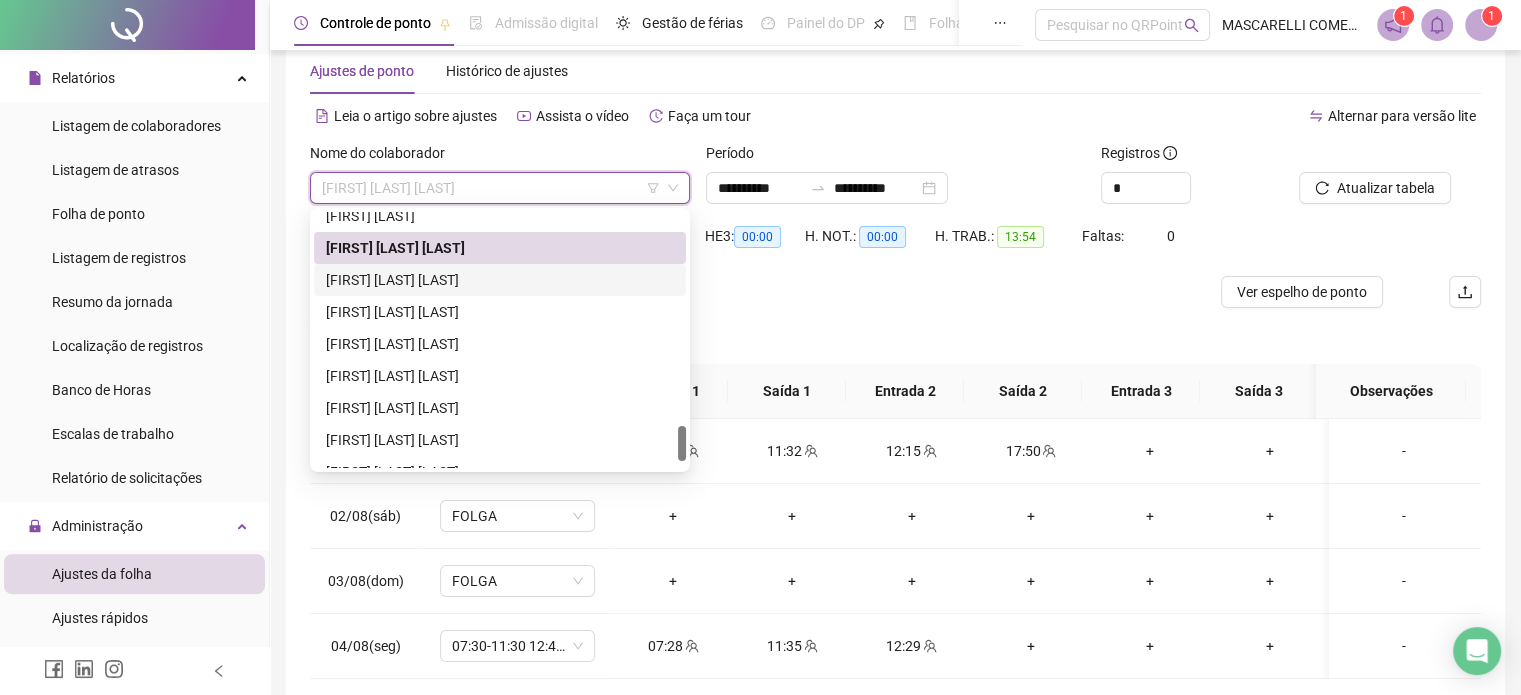 click on "[FIRST] [LAST] [LAST]" at bounding box center (500, 280) 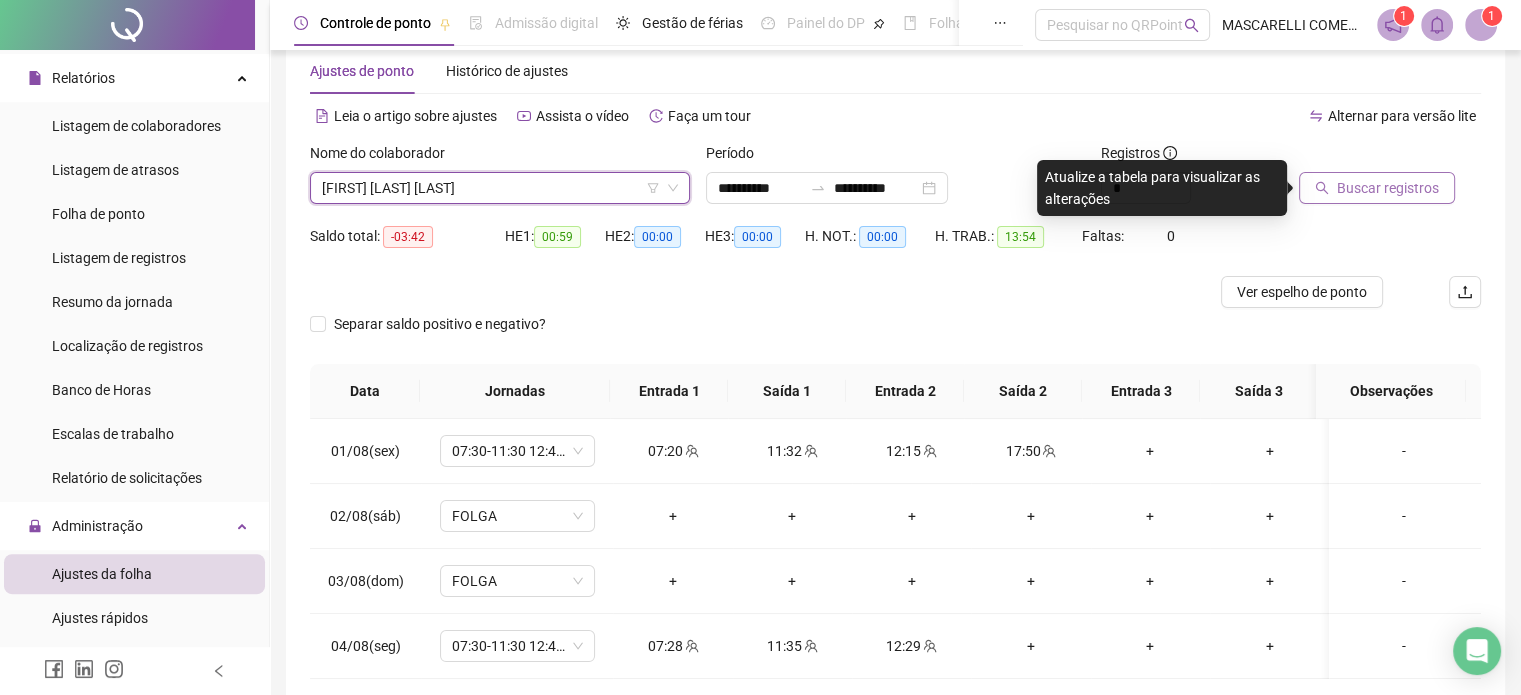 click on "Buscar registros" at bounding box center [1388, 188] 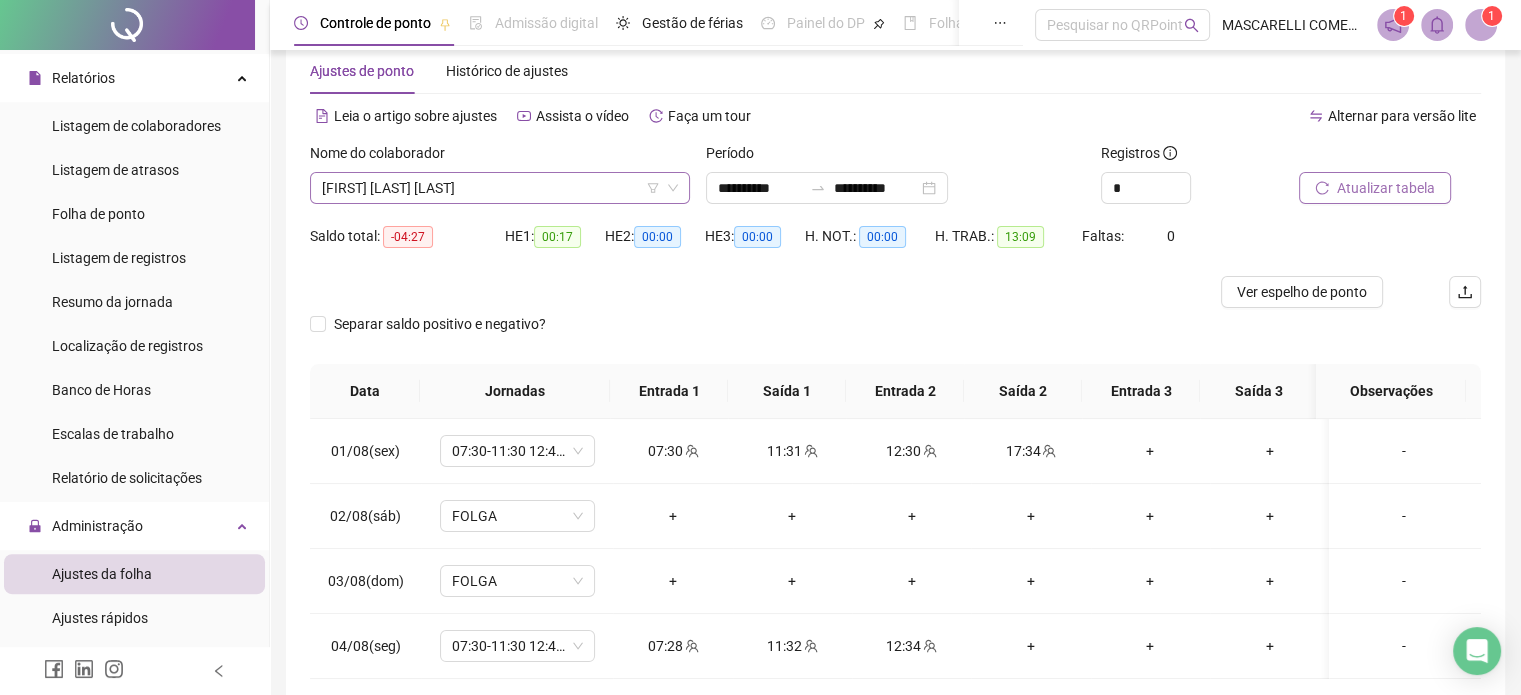 click on "[FIRST] [LAST] [LAST]" at bounding box center (500, 188) 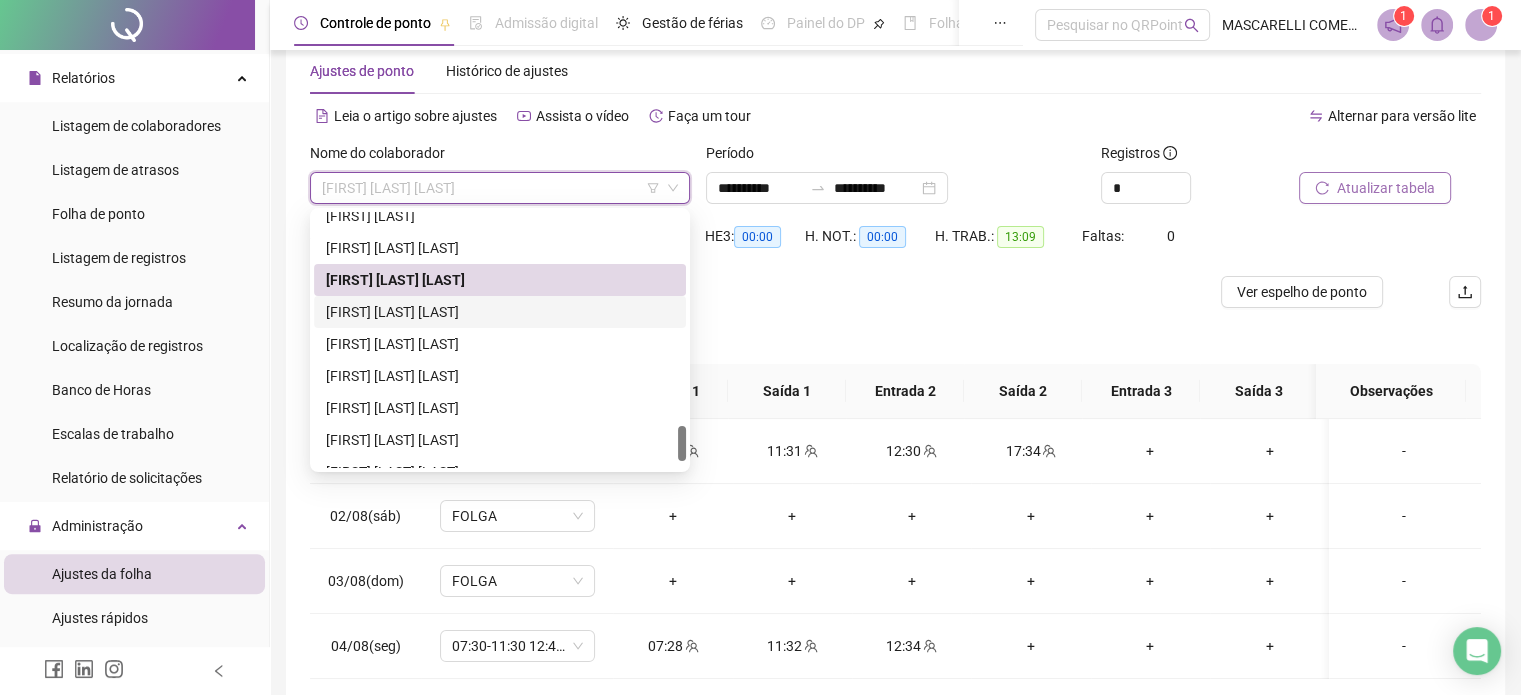 click on "[FIRST] [LAST] [LAST]" at bounding box center [500, 312] 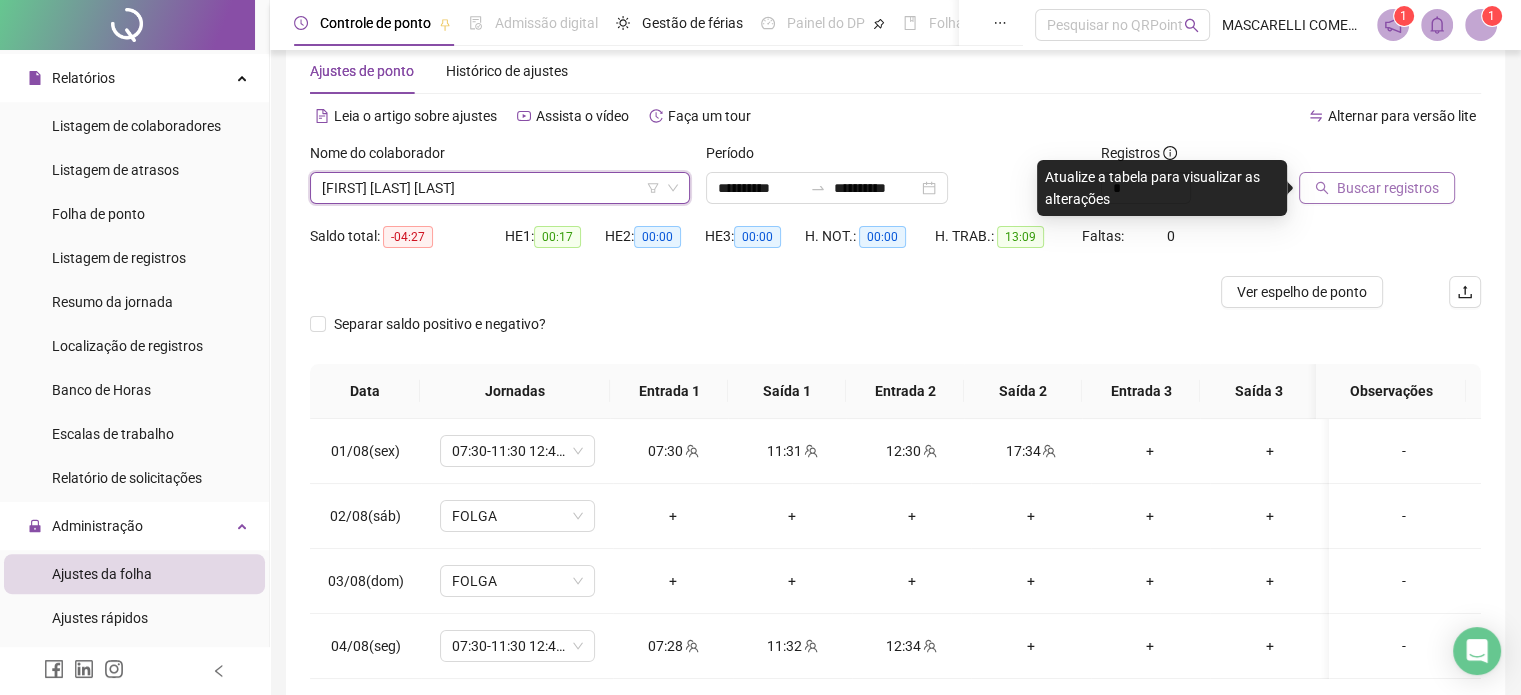 click on "Buscar registros" at bounding box center [1388, 188] 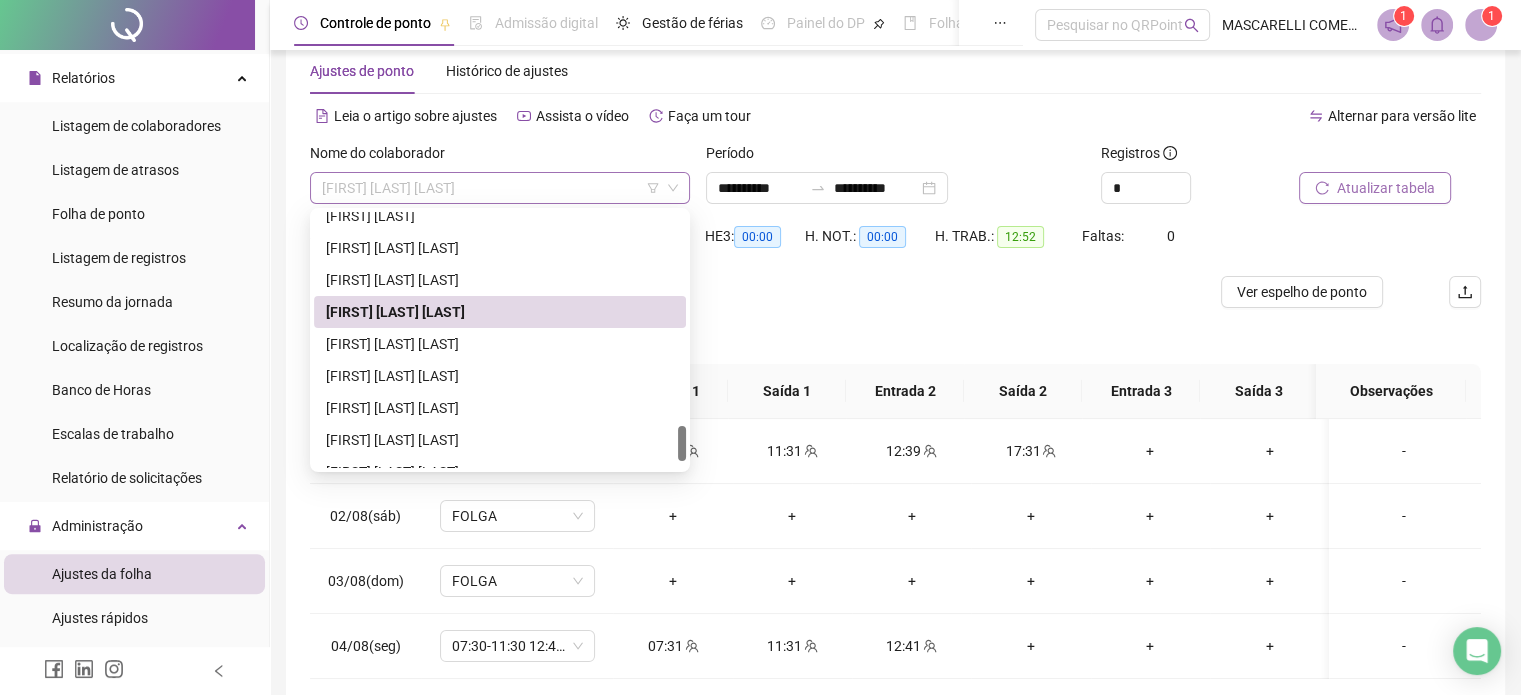 click on "[FIRST] [LAST] [LAST]" at bounding box center [500, 188] 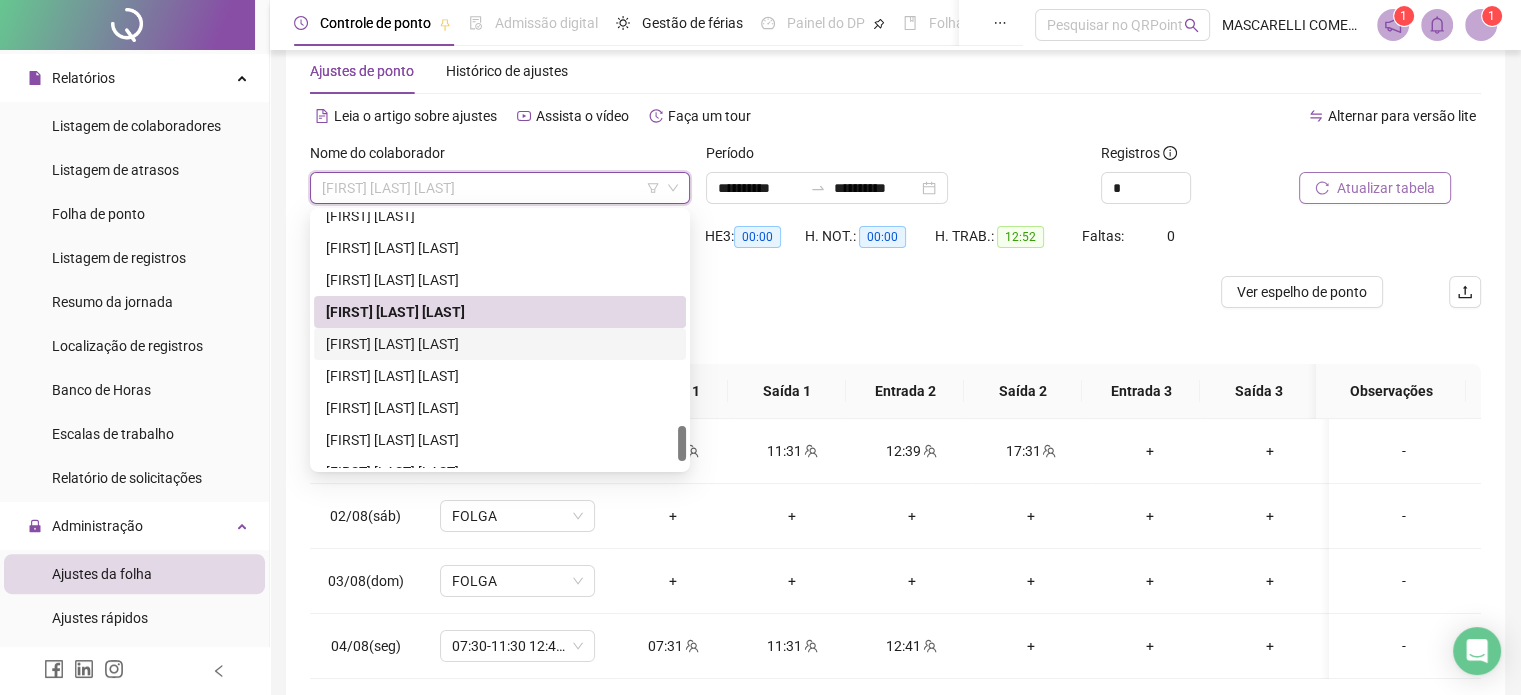 click on "[FIRST] [LAST] [LAST]" at bounding box center [500, 344] 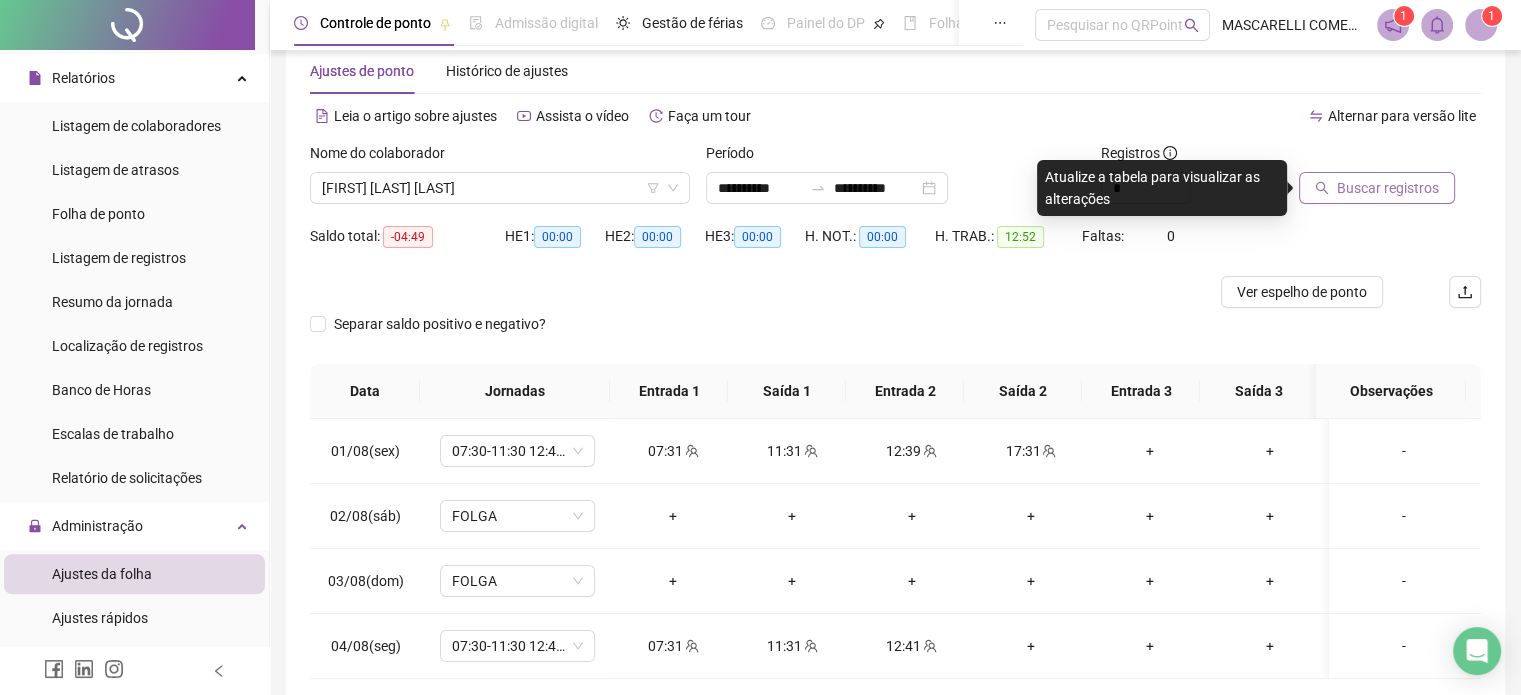 click on "Buscar registros" at bounding box center [1388, 188] 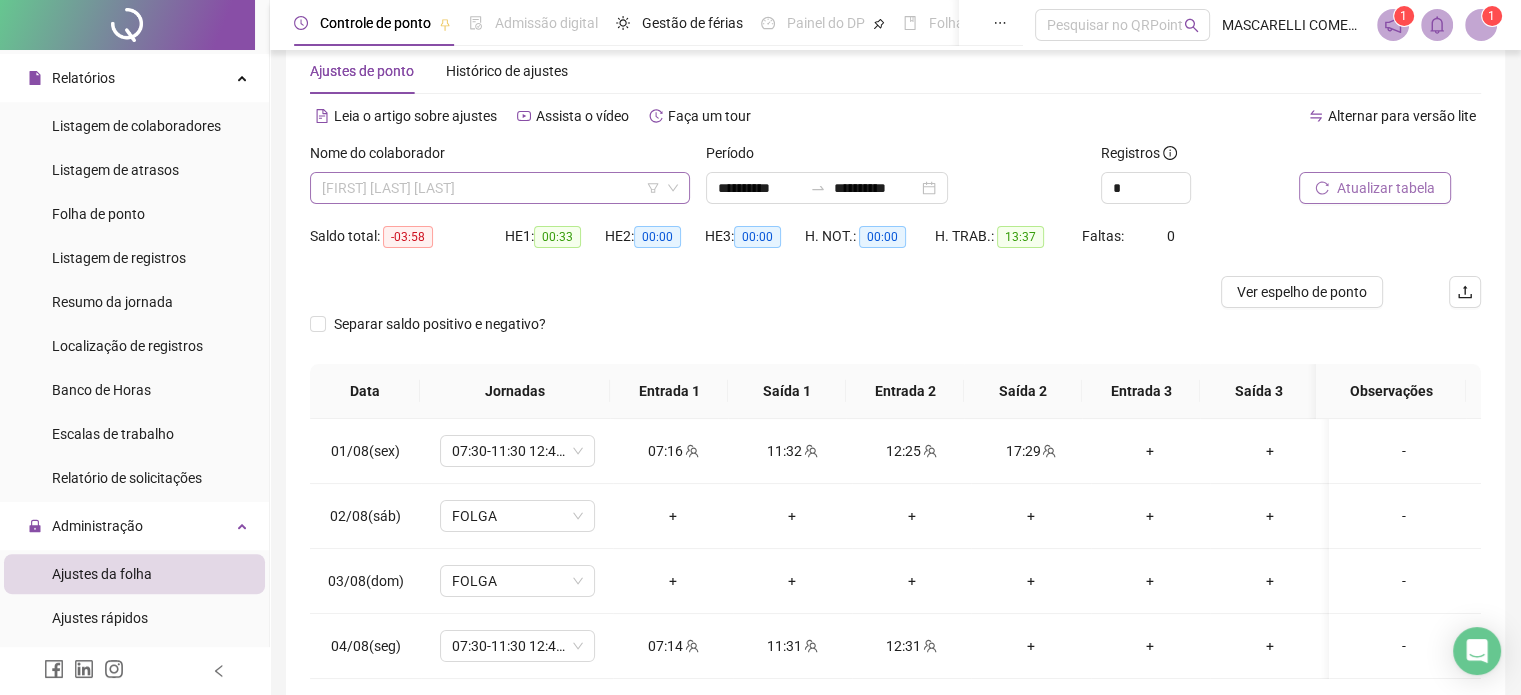 click on "[FIRST] [LAST] [LAST]" at bounding box center [500, 188] 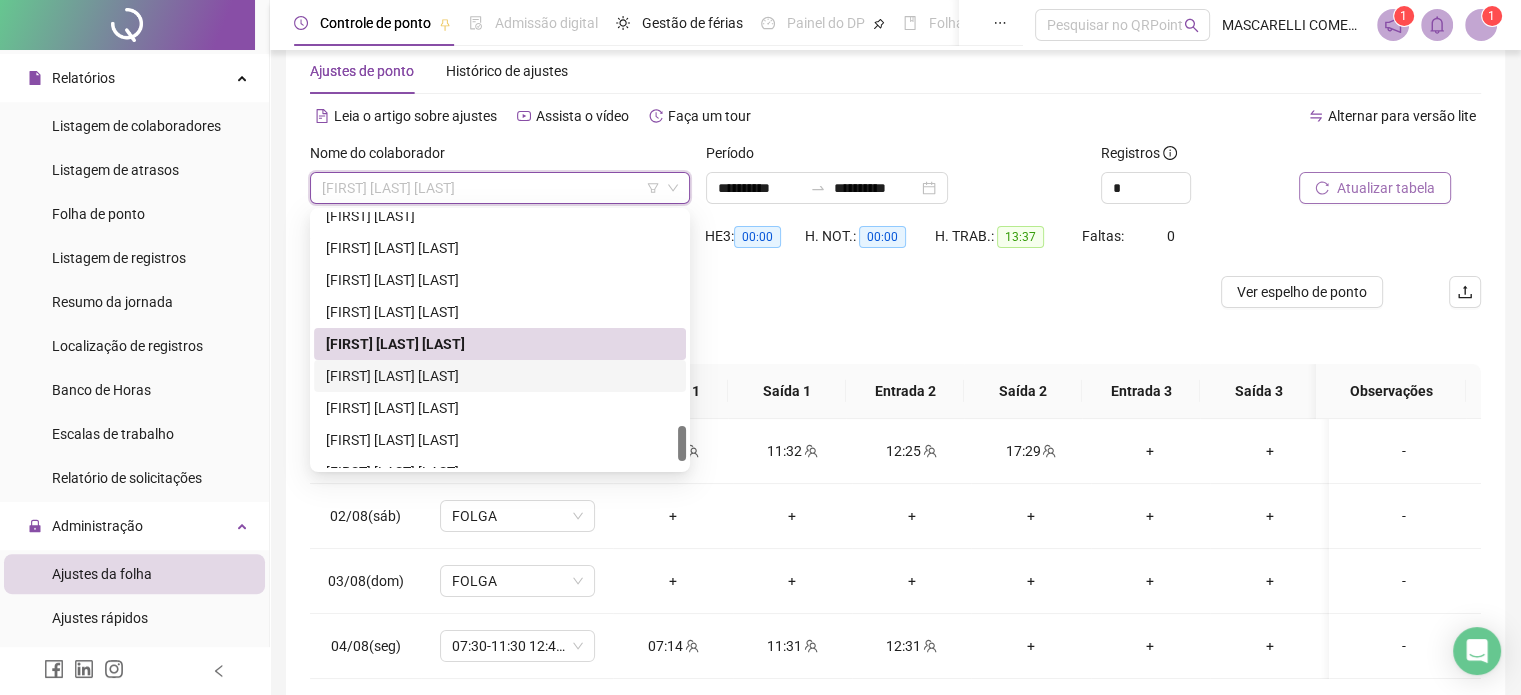 click on "[FIRST] [LAST] [LAST]" at bounding box center (500, 376) 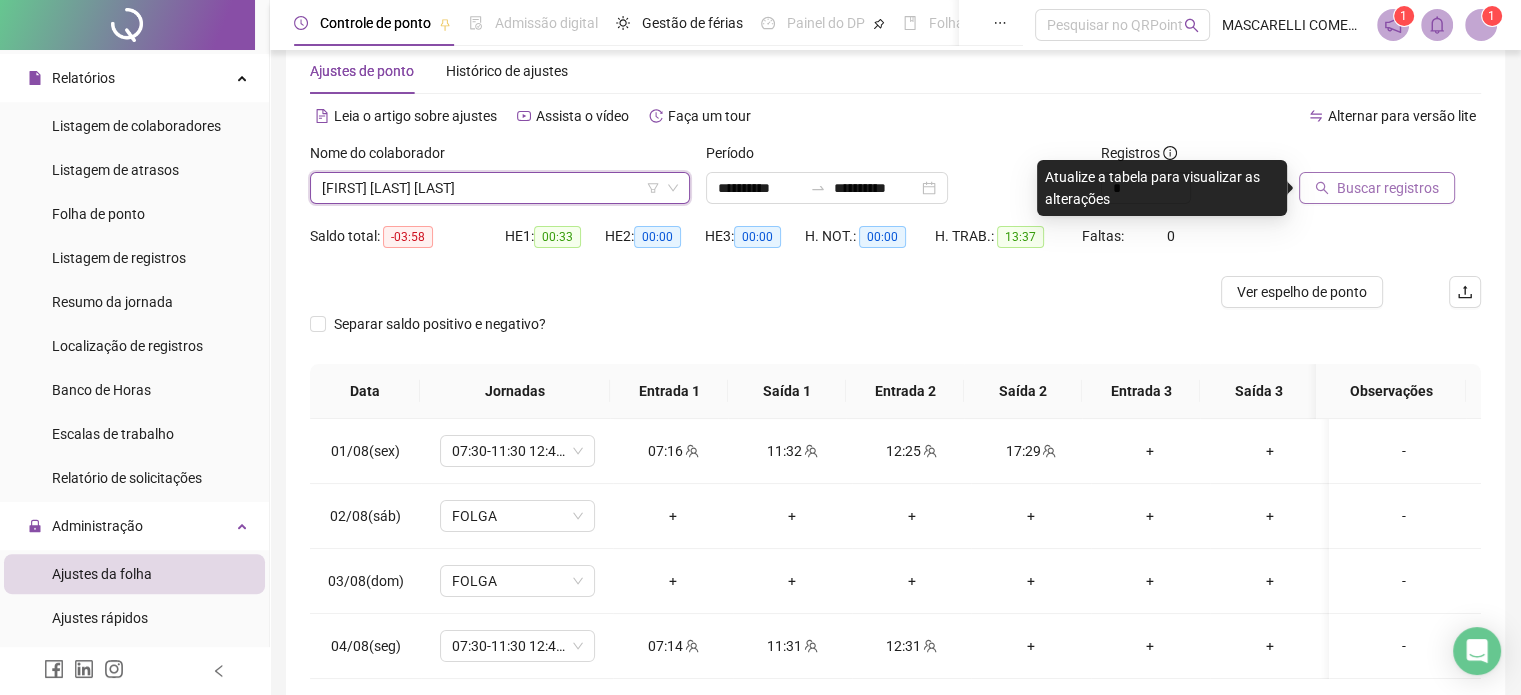 click on "Buscar registros" at bounding box center (1388, 188) 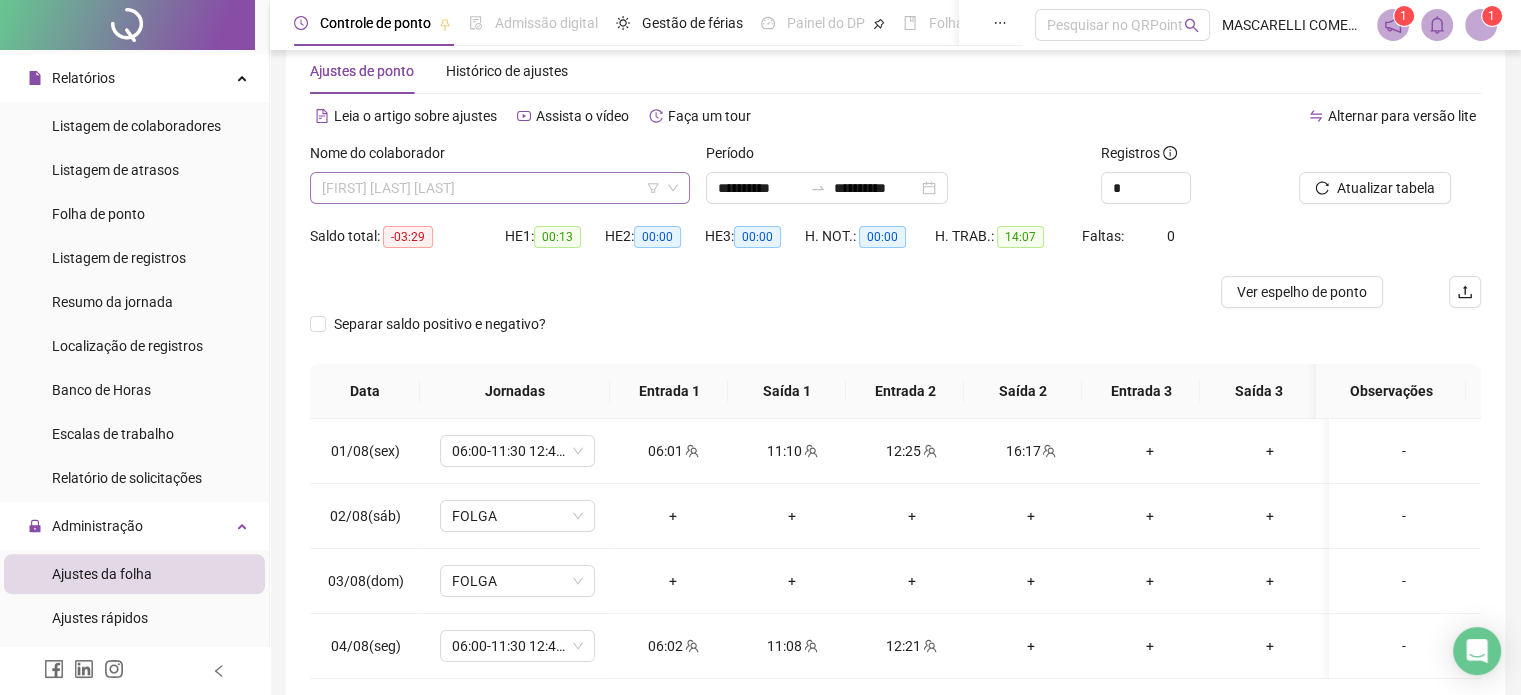 click on "[FIRST] [LAST] [LAST]" at bounding box center (500, 188) 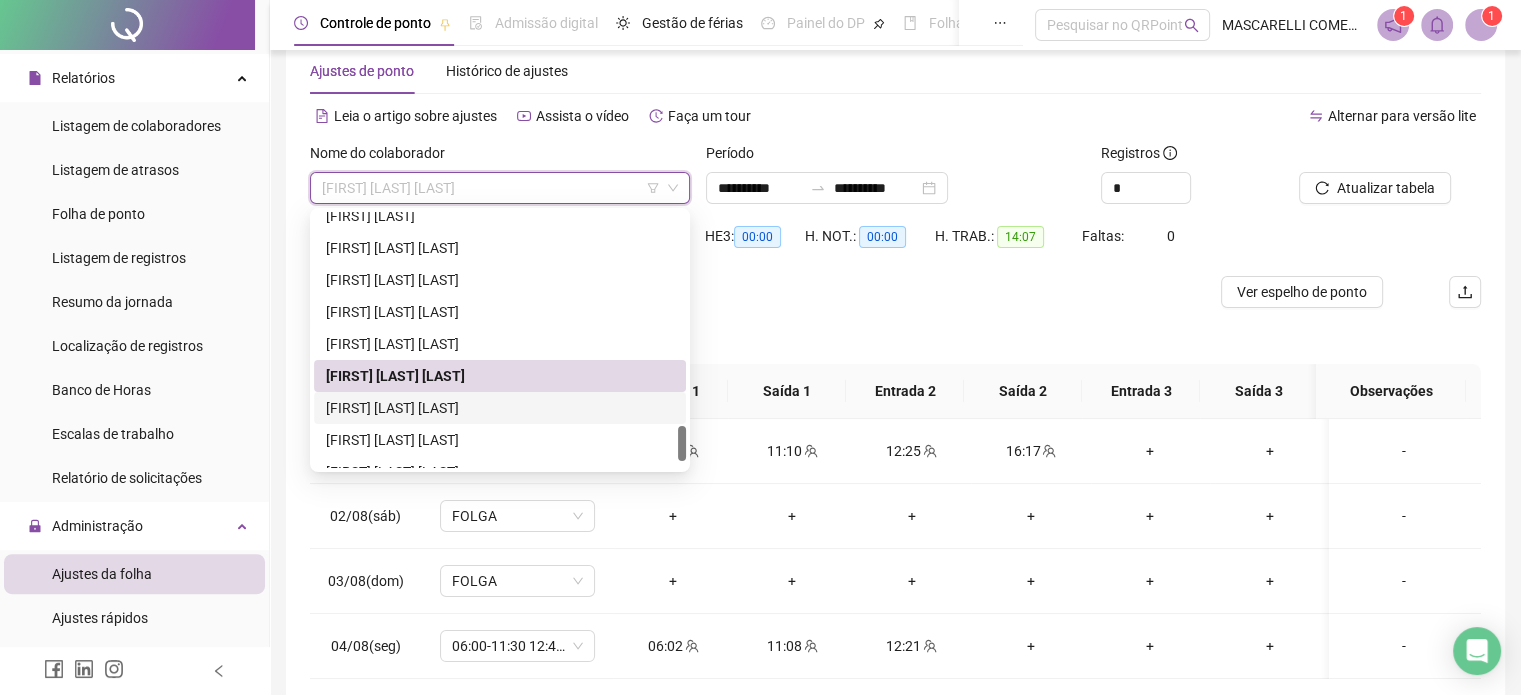 click on "[FIRST] [LAST] [LAST]" at bounding box center (500, 408) 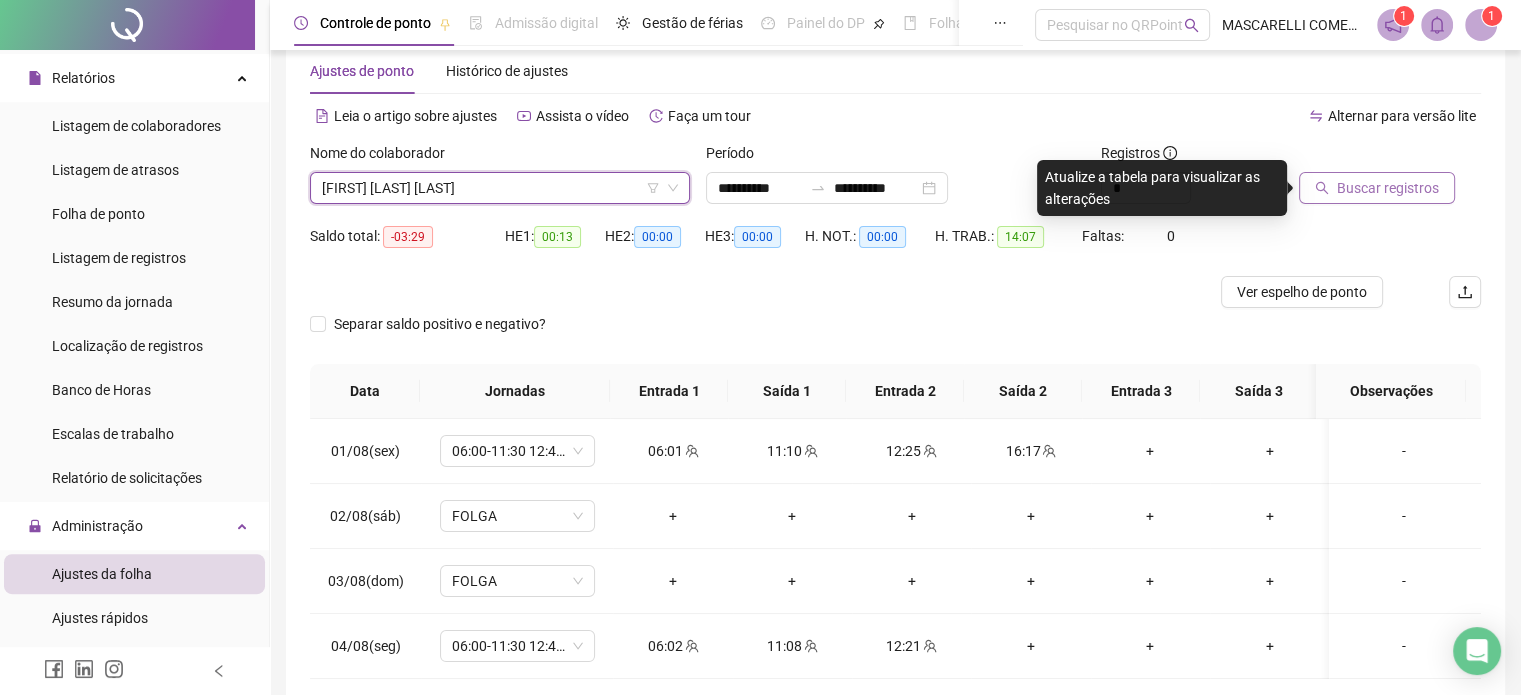 click on "Buscar registros" at bounding box center [1388, 188] 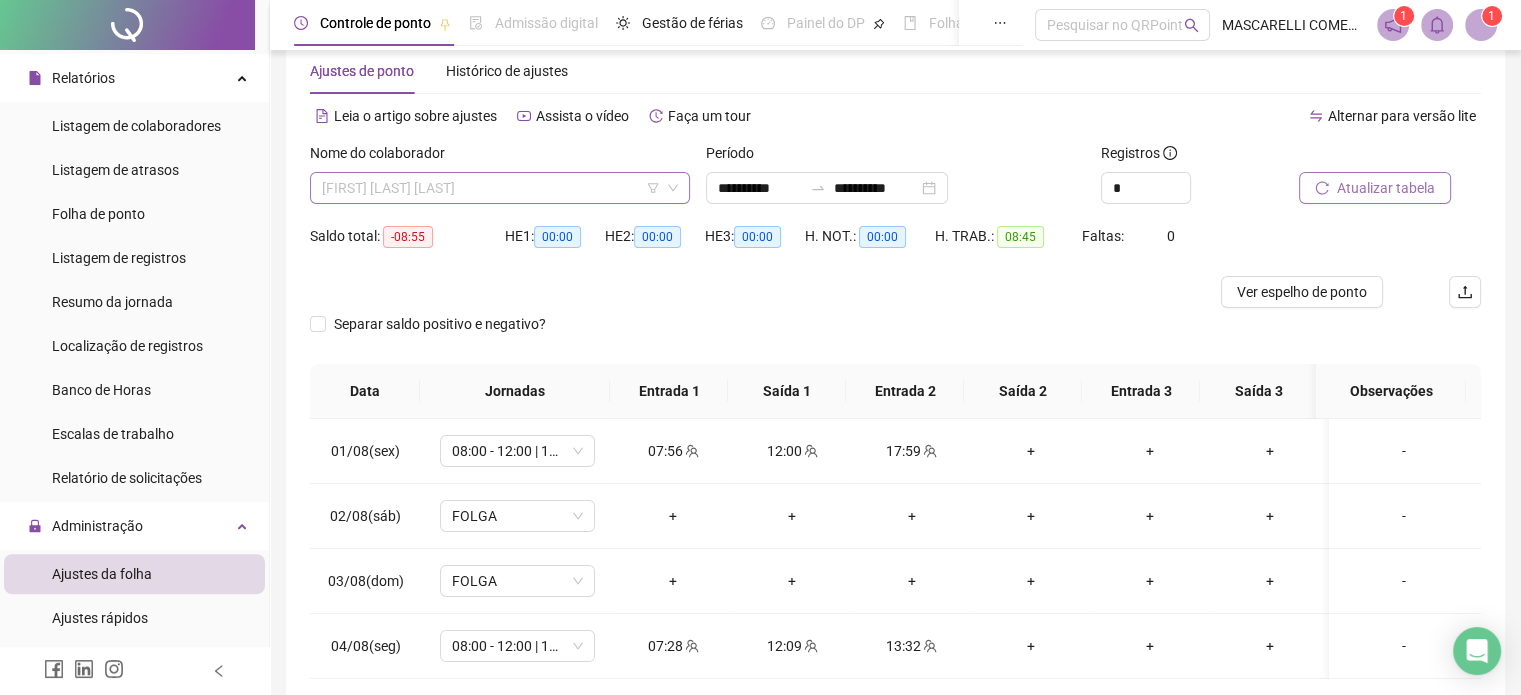 click on "[FIRST] [LAST] [LAST]" at bounding box center [500, 188] 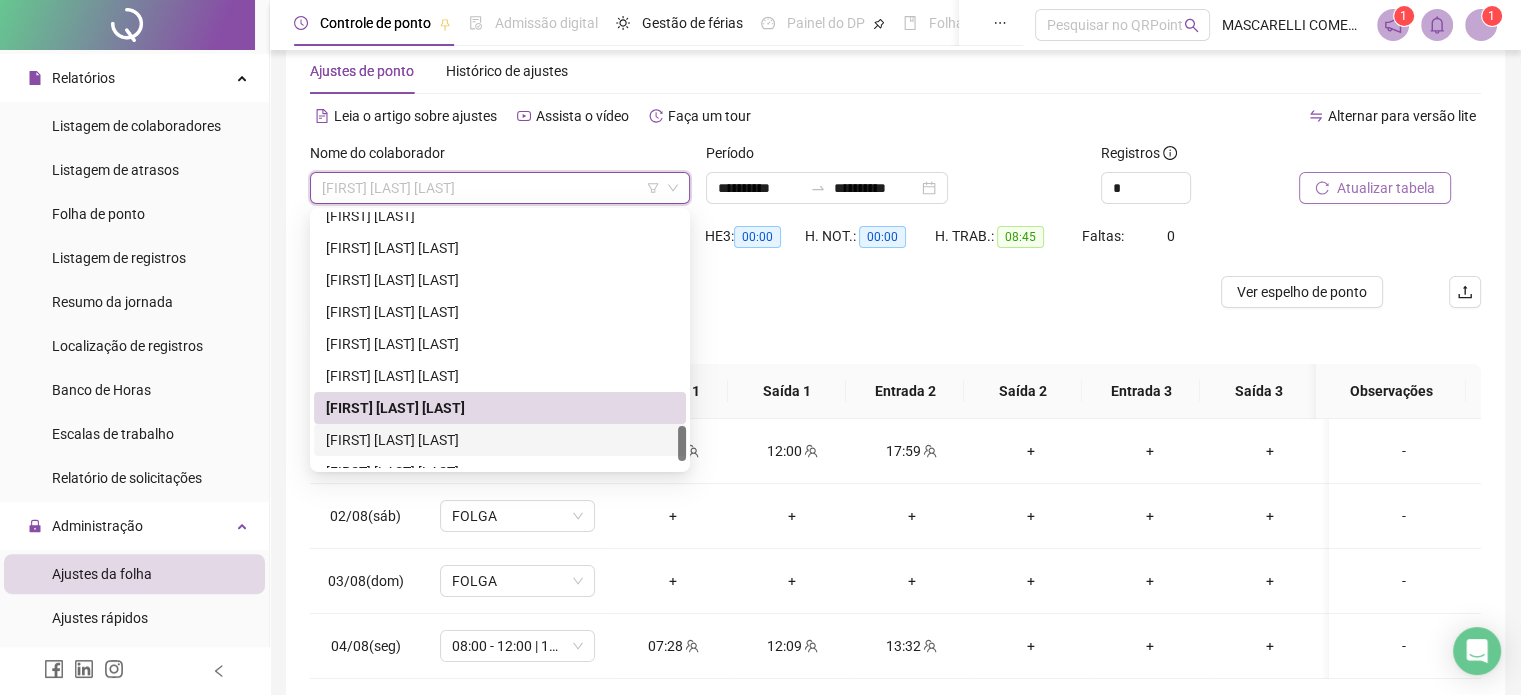 click on "[FIRST] [LAST] [LAST]" at bounding box center (500, 440) 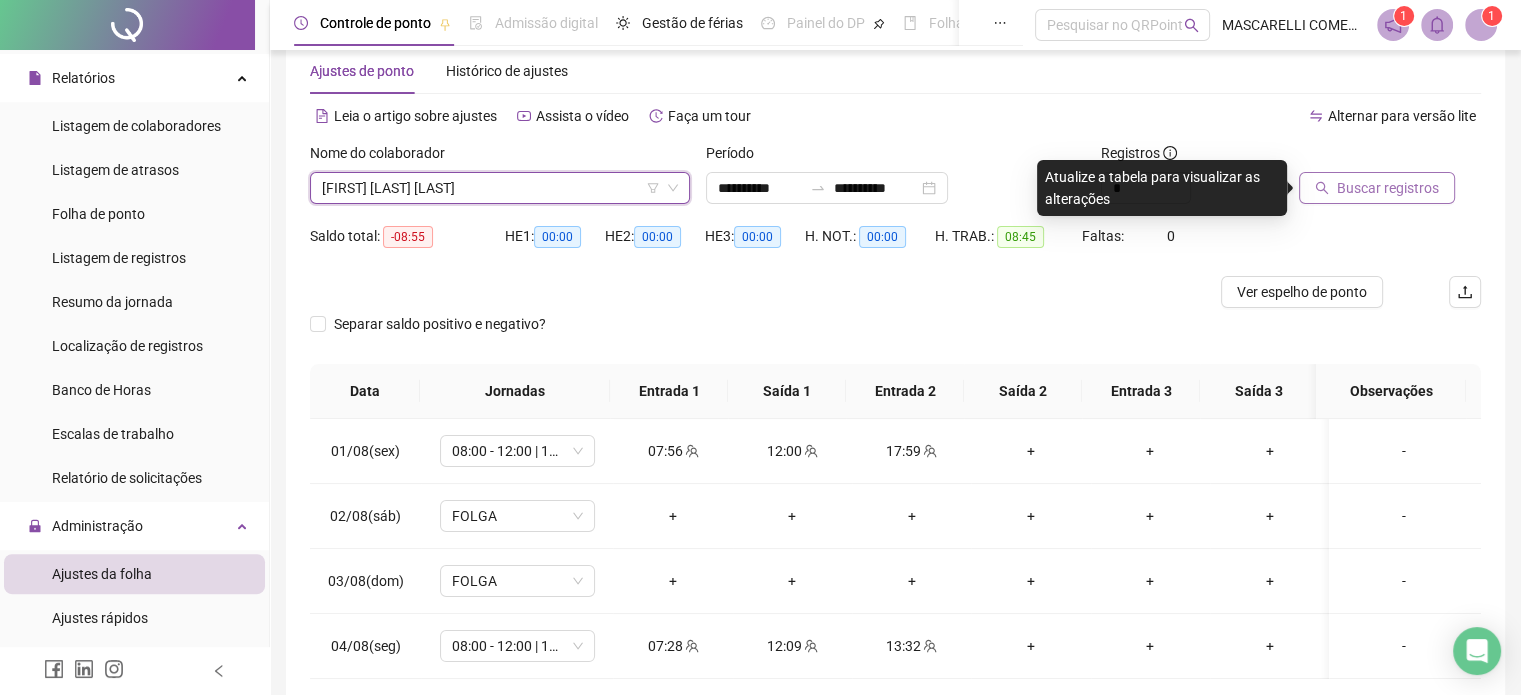 click on "Buscar registros" at bounding box center [1388, 188] 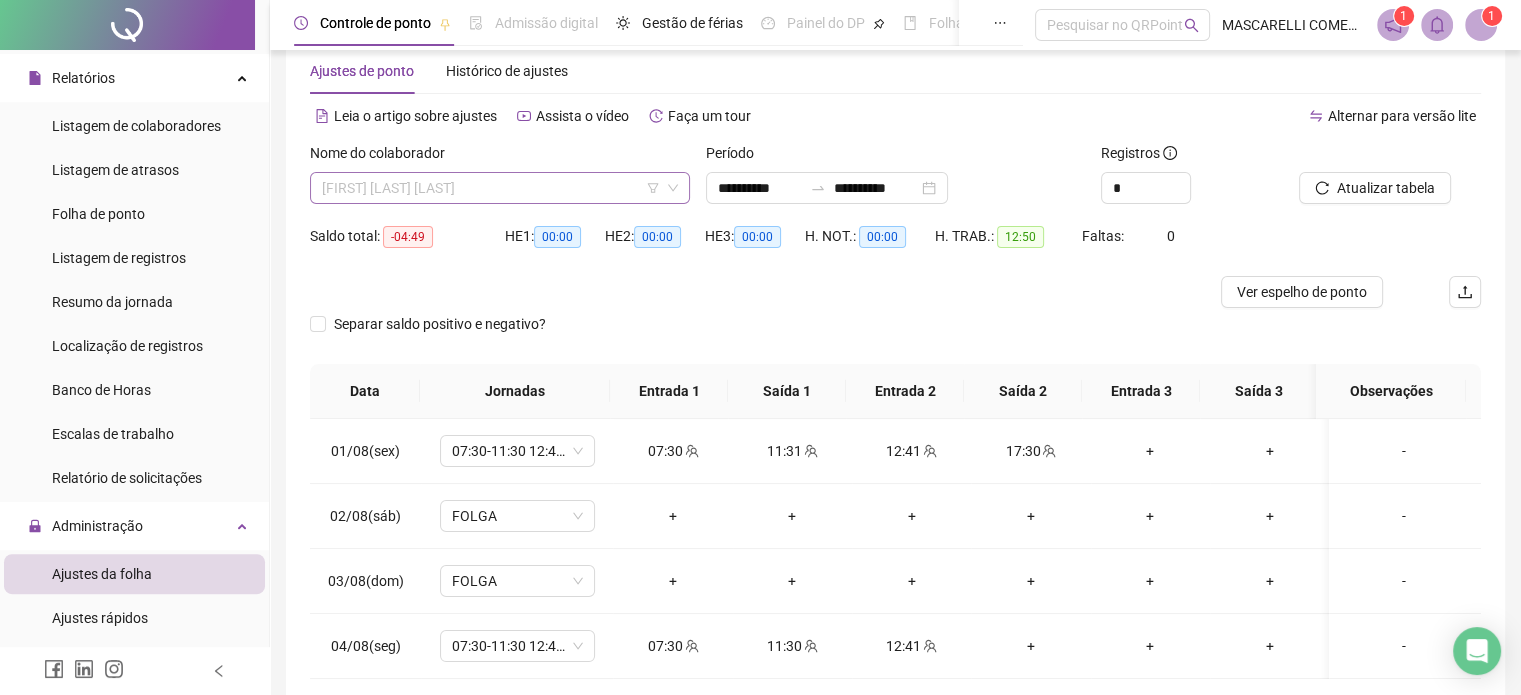 click on "[FIRST] [LAST] [LAST]" at bounding box center (500, 188) 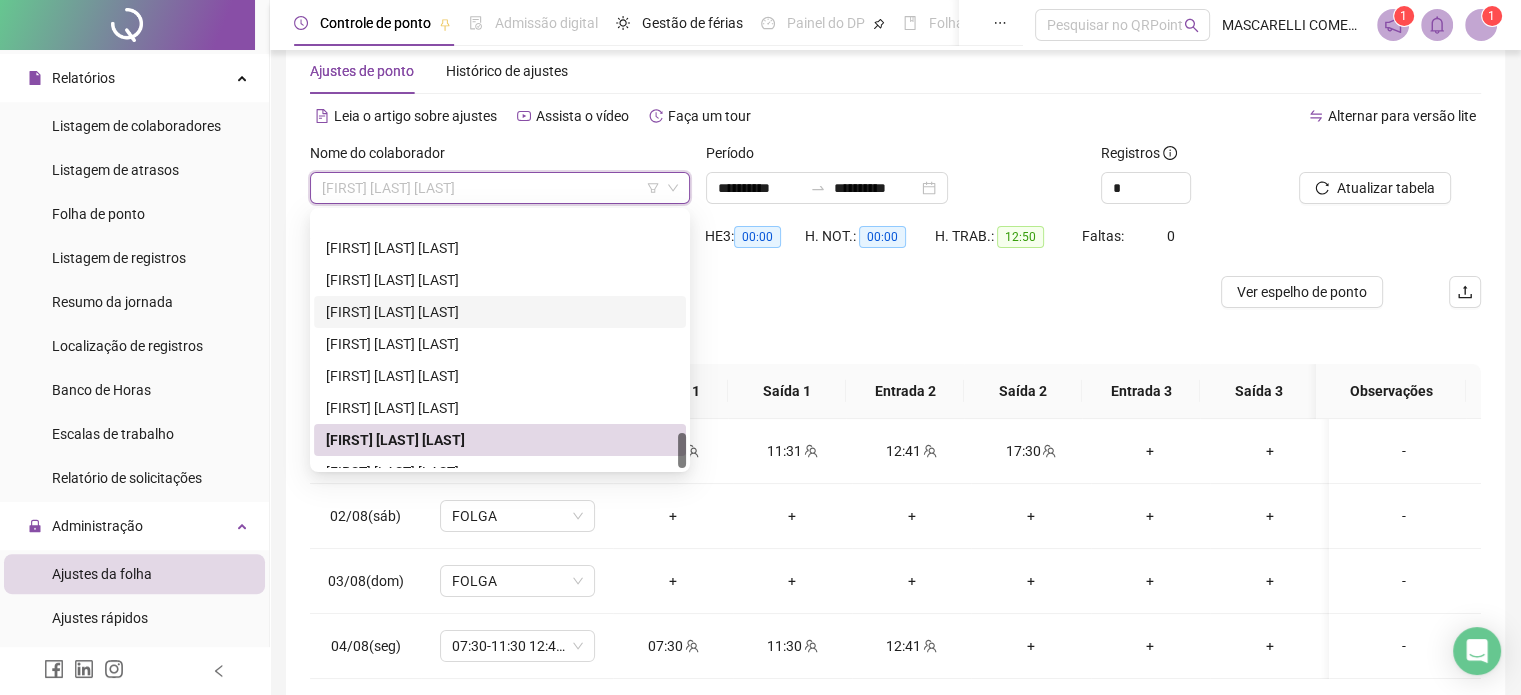 scroll, scrollTop: 1568, scrollLeft: 0, axis: vertical 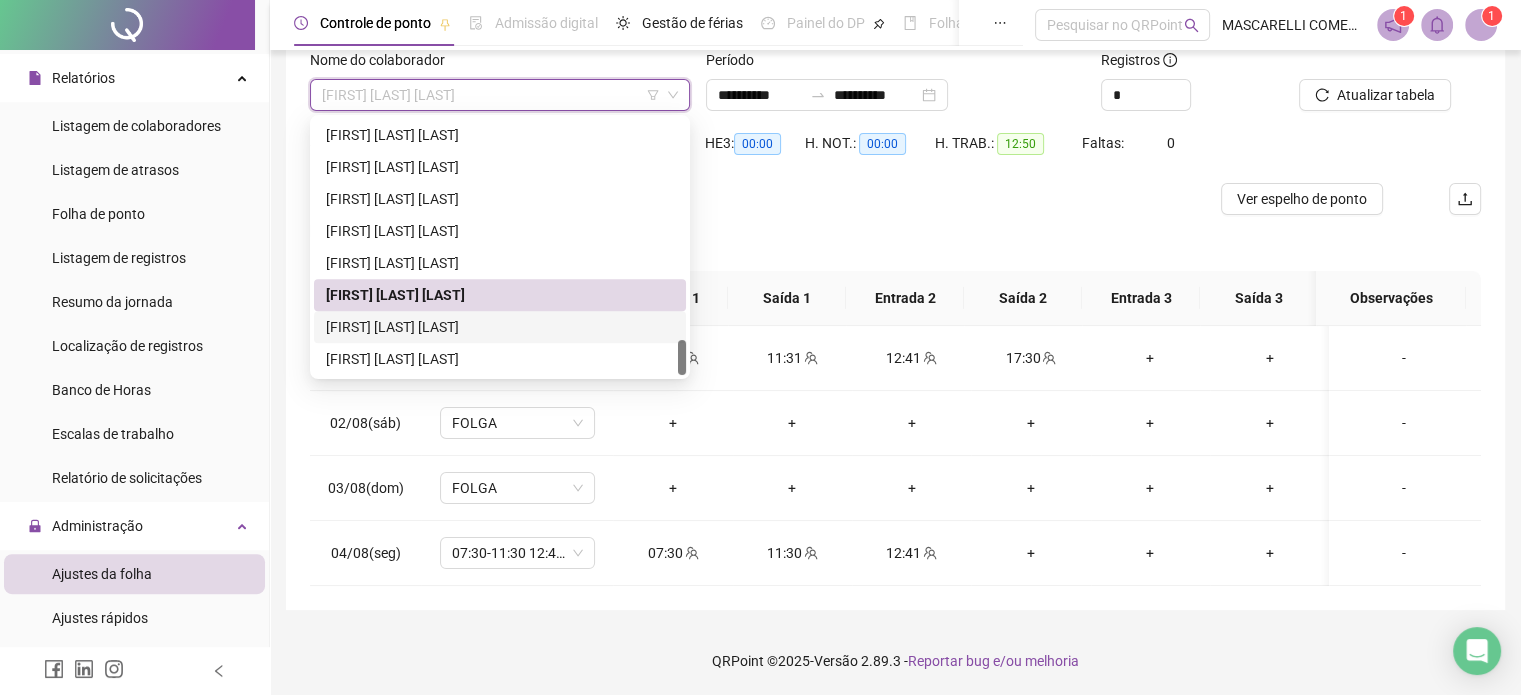 click on "[FIRST] [LAST] [LAST]" at bounding box center (500, 327) 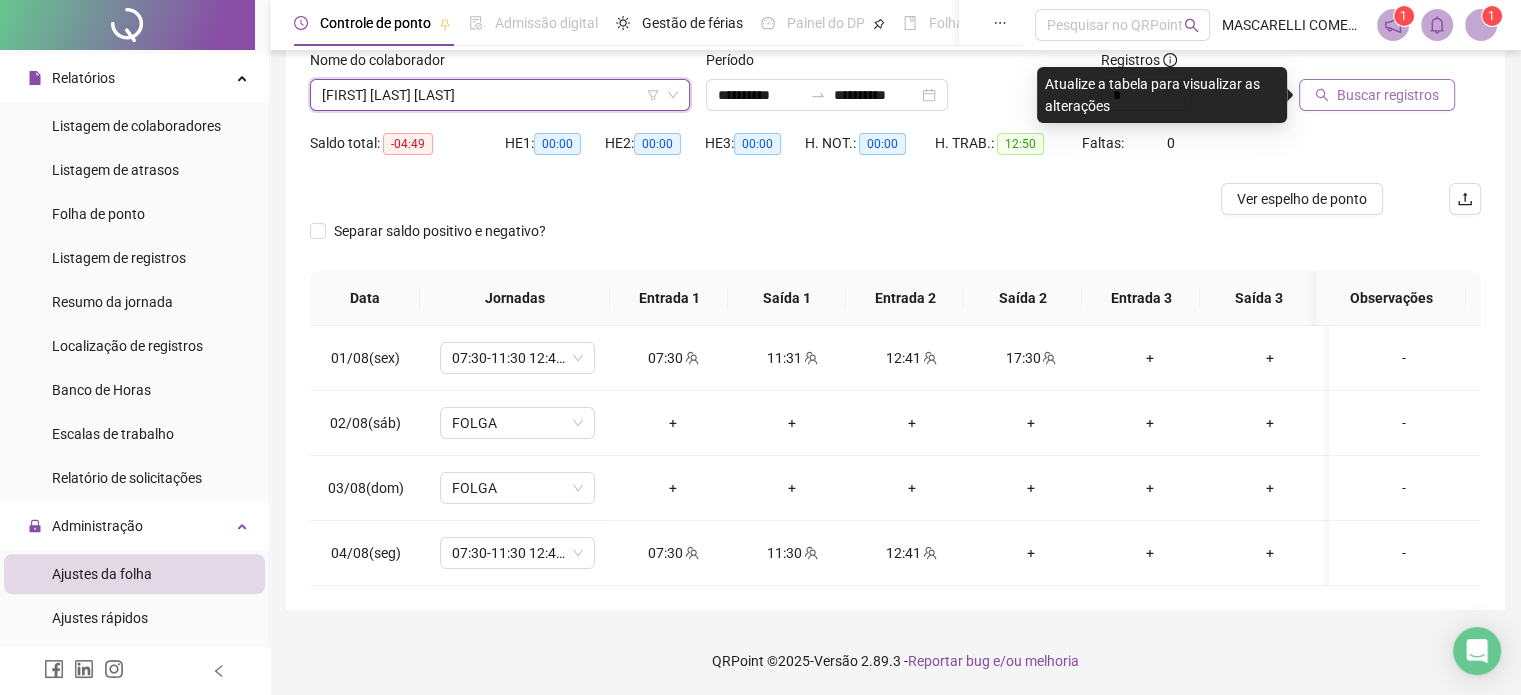 click on "Buscar registros" at bounding box center (1388, 95) 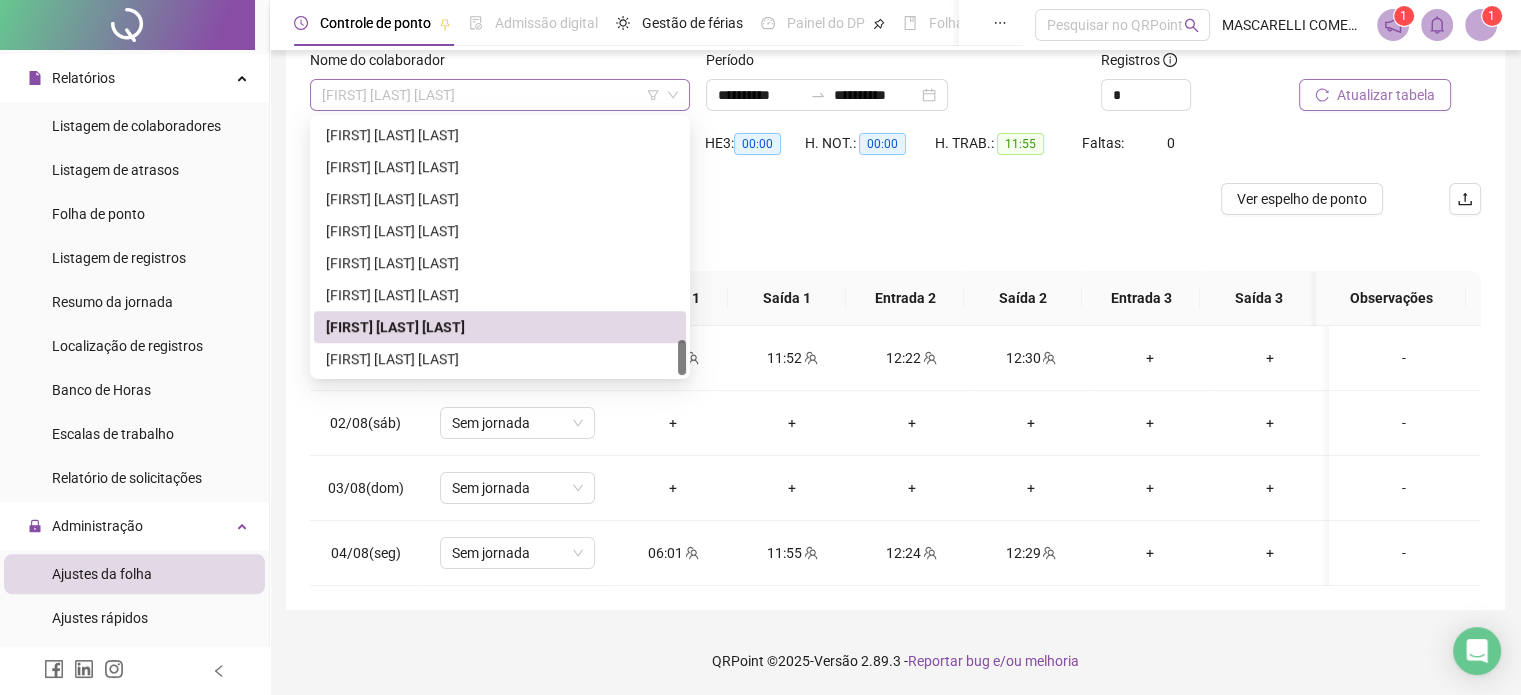 click on "[FIRST] [LAST] [LAST]" at bounding box center [500, 95] 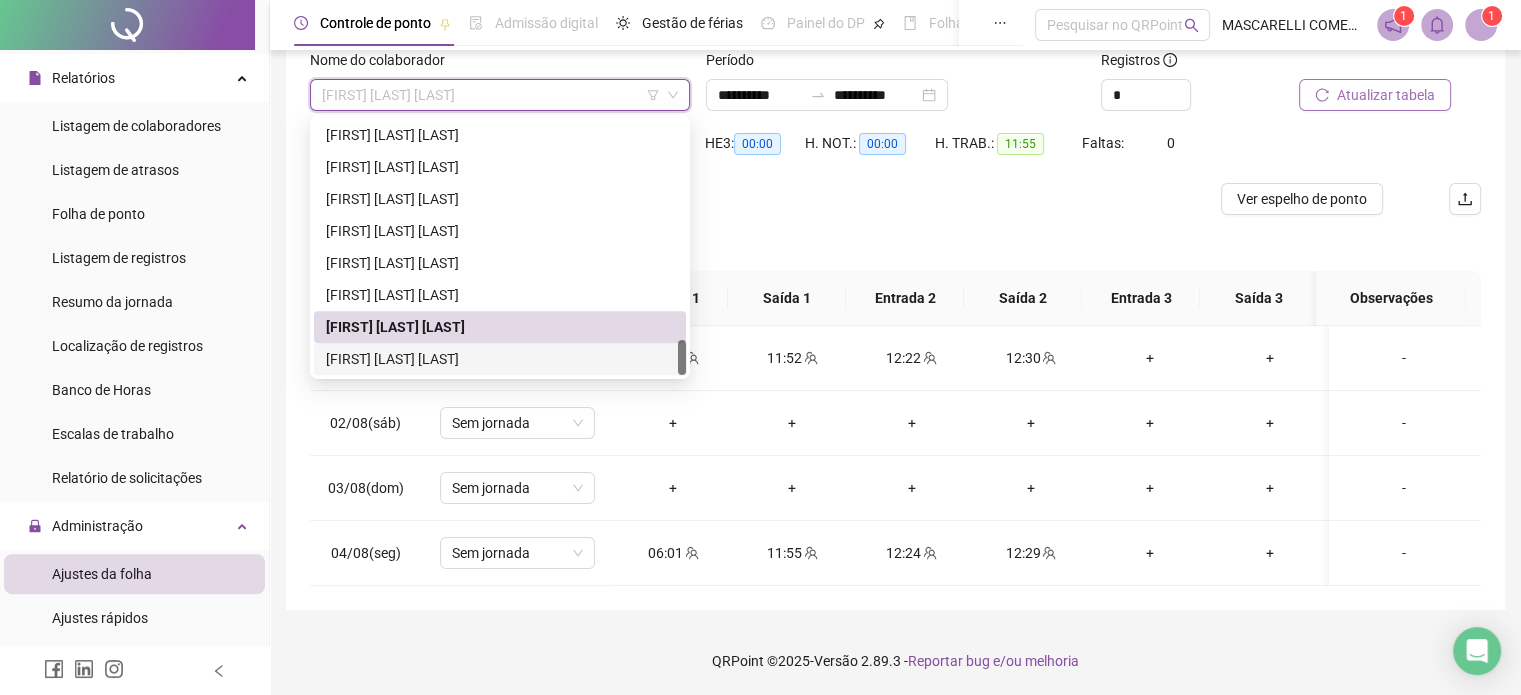 click on "[FIRST] [LAST] [LAST]" at bounding box center (500, 359) 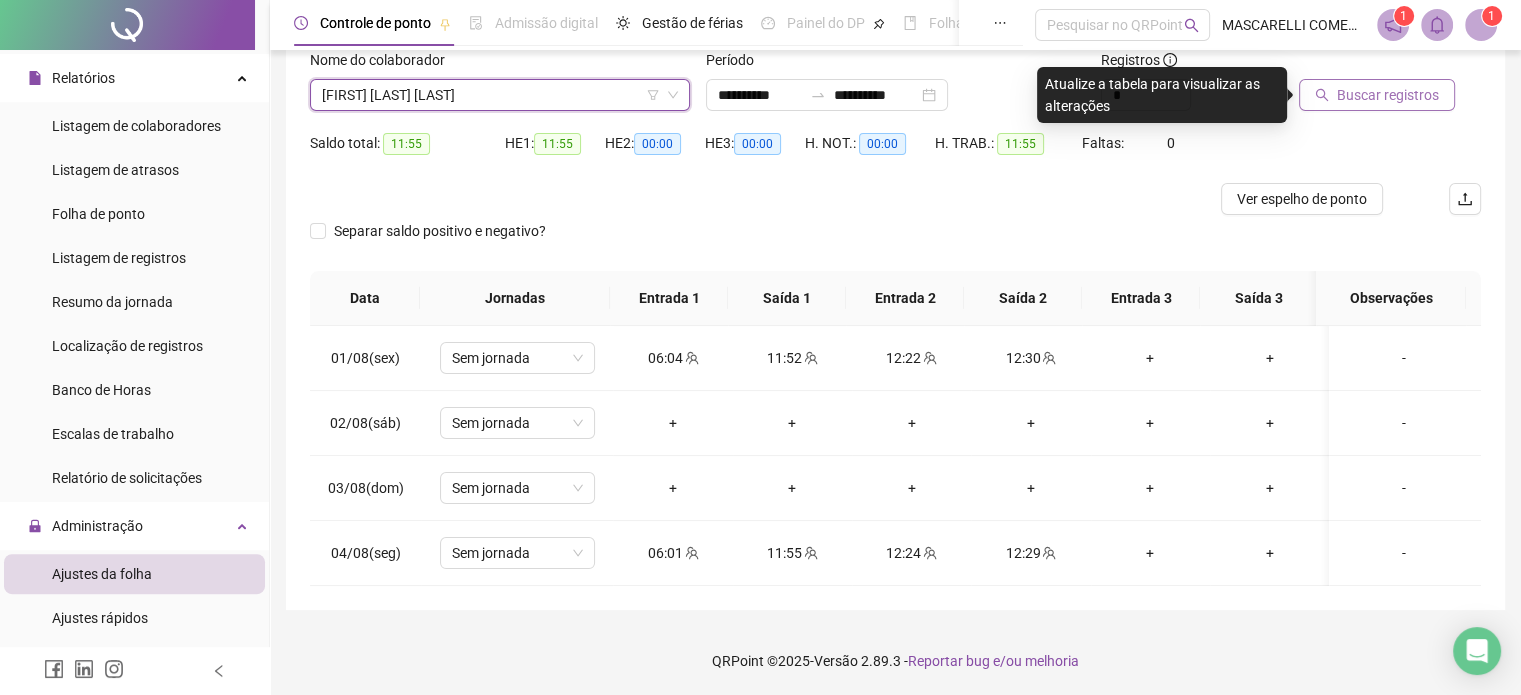 click on "Buscar registros" at bounding box center (1388, 95) 